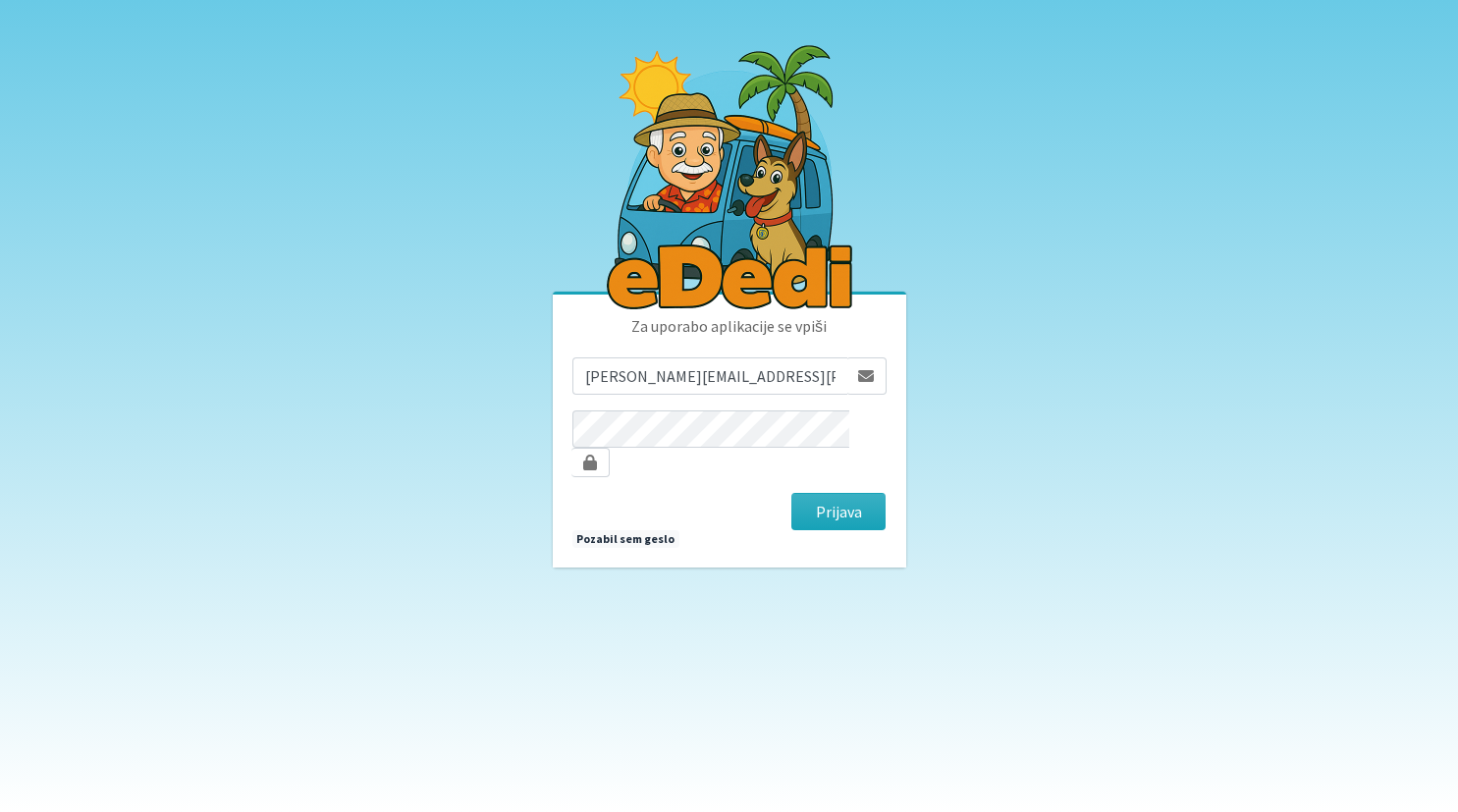 scroll, scrollTop: 0, scrollLeft: 0, axis: both 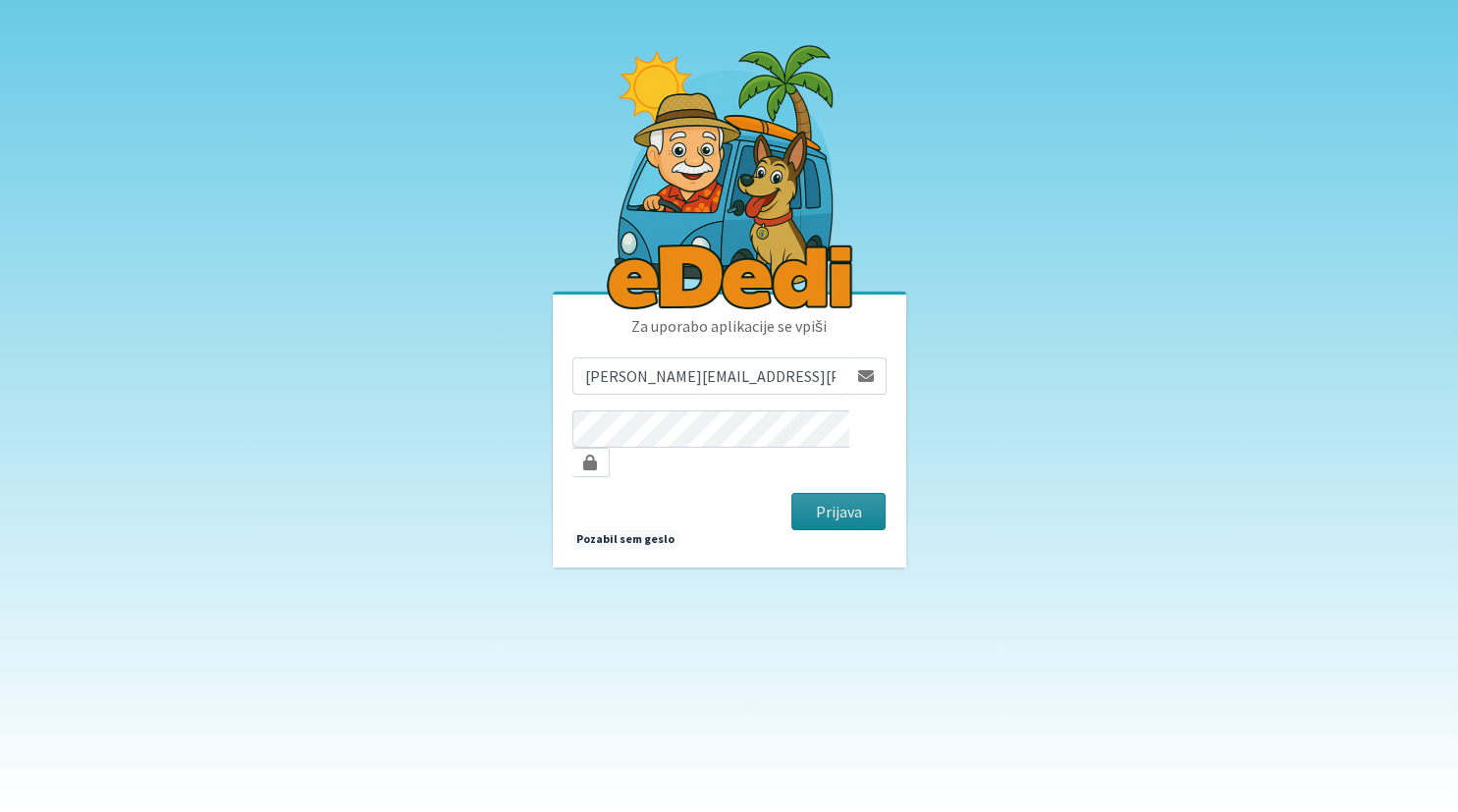 click on "Prijava" at bounding box center [838, 512] 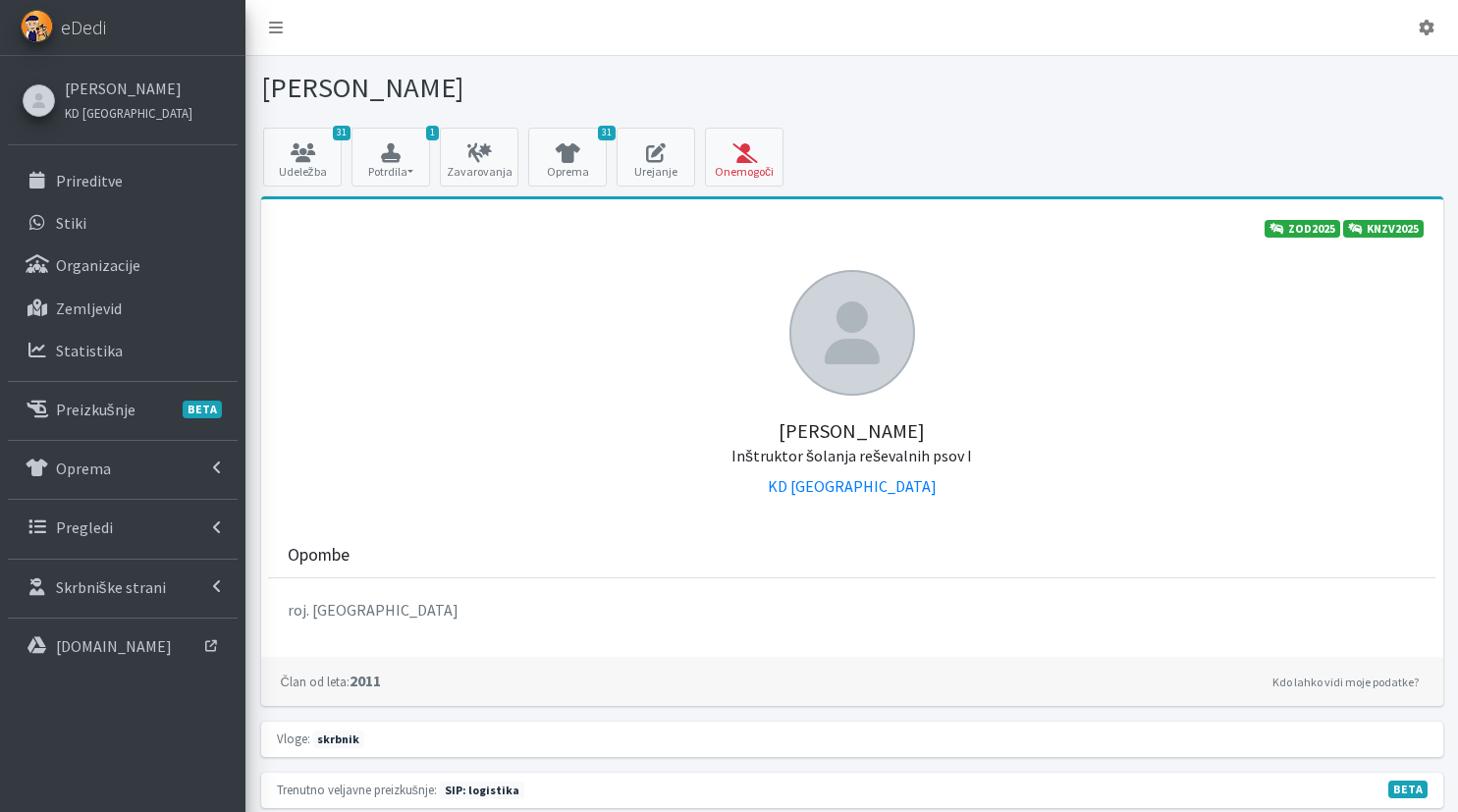 scroll, scrollTop: 0, scrollLeft: 0, axis: both 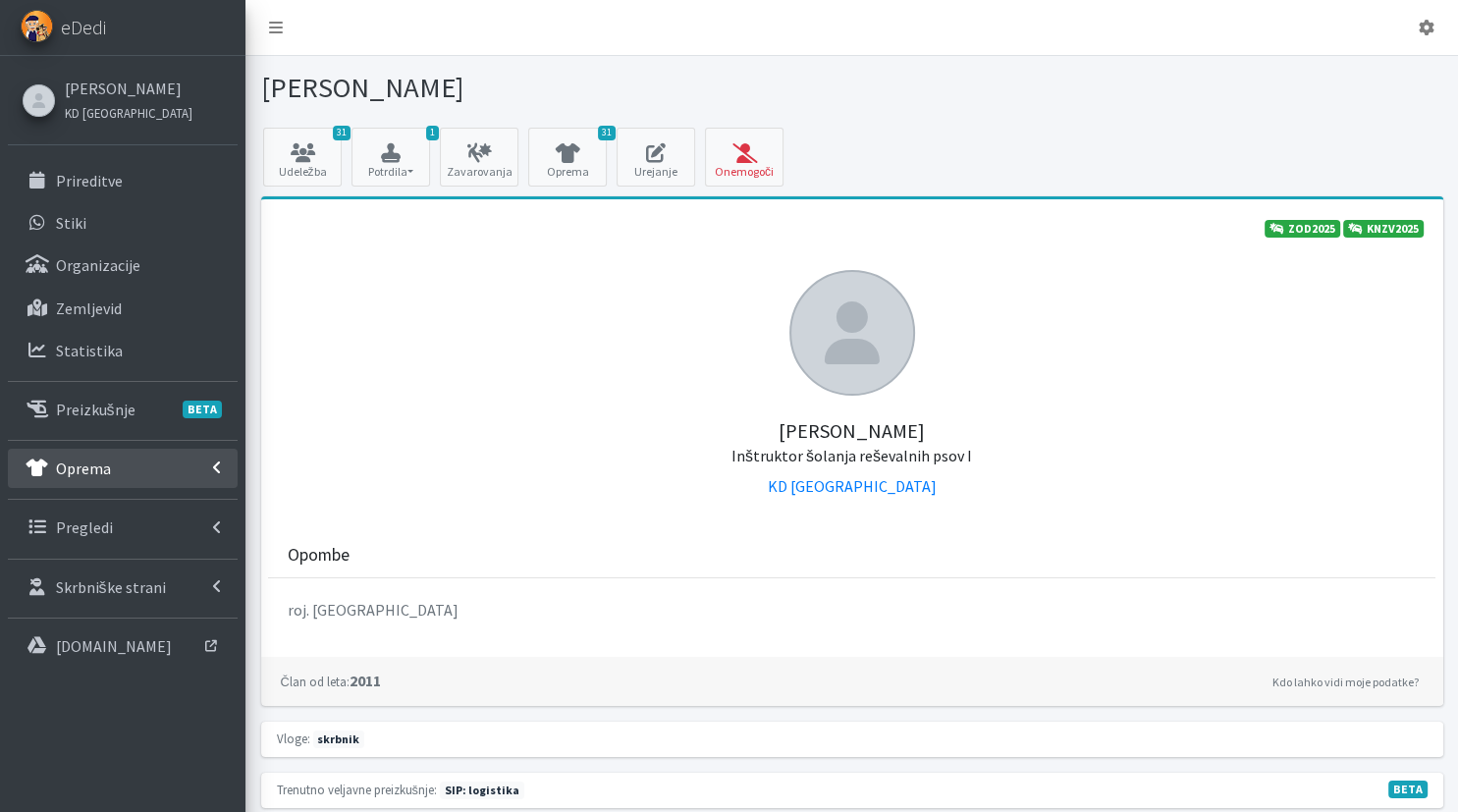 click on "Oprema" at bounding box center [83, 468] 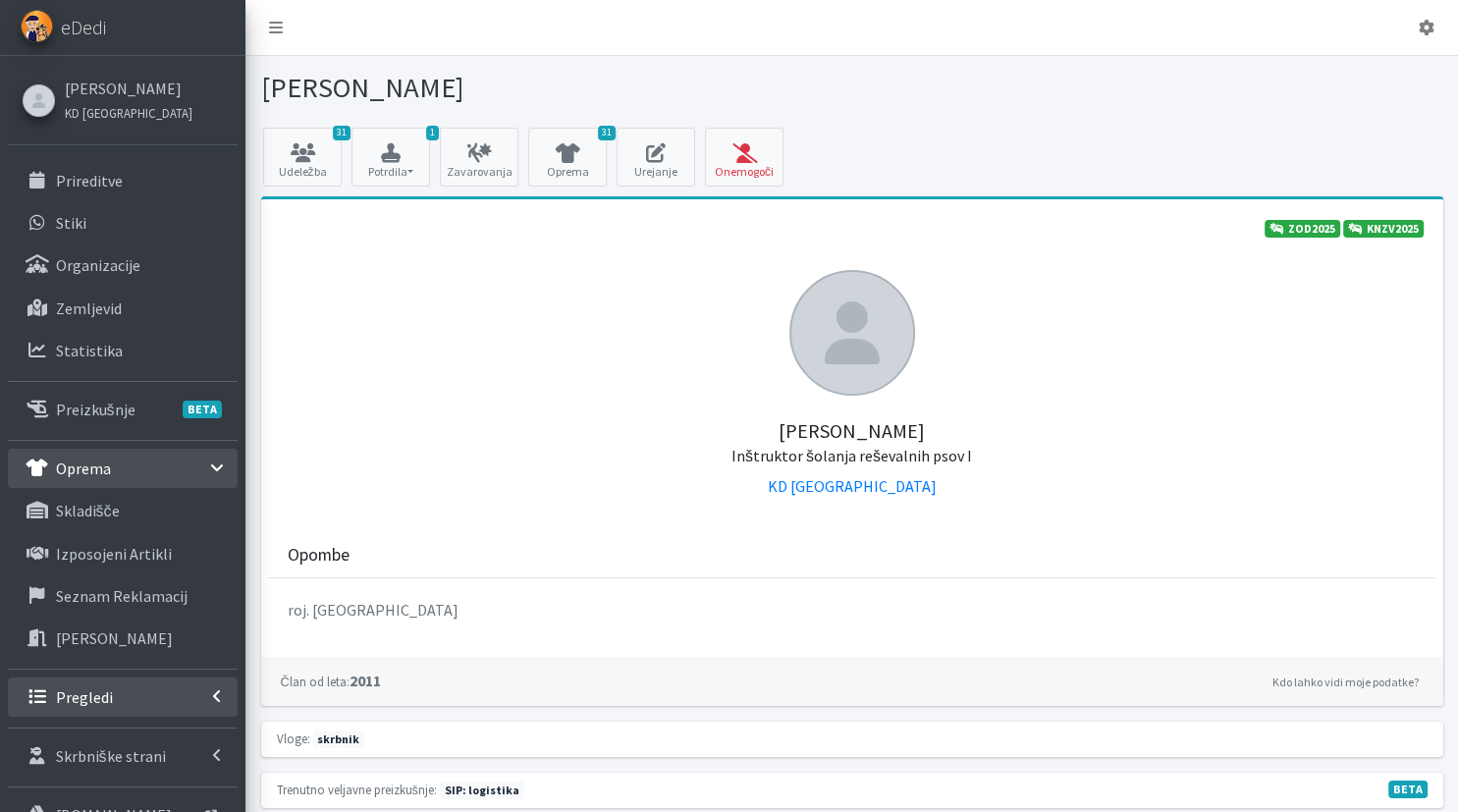 click on "Pregledi" at bounding box center (123, 697) 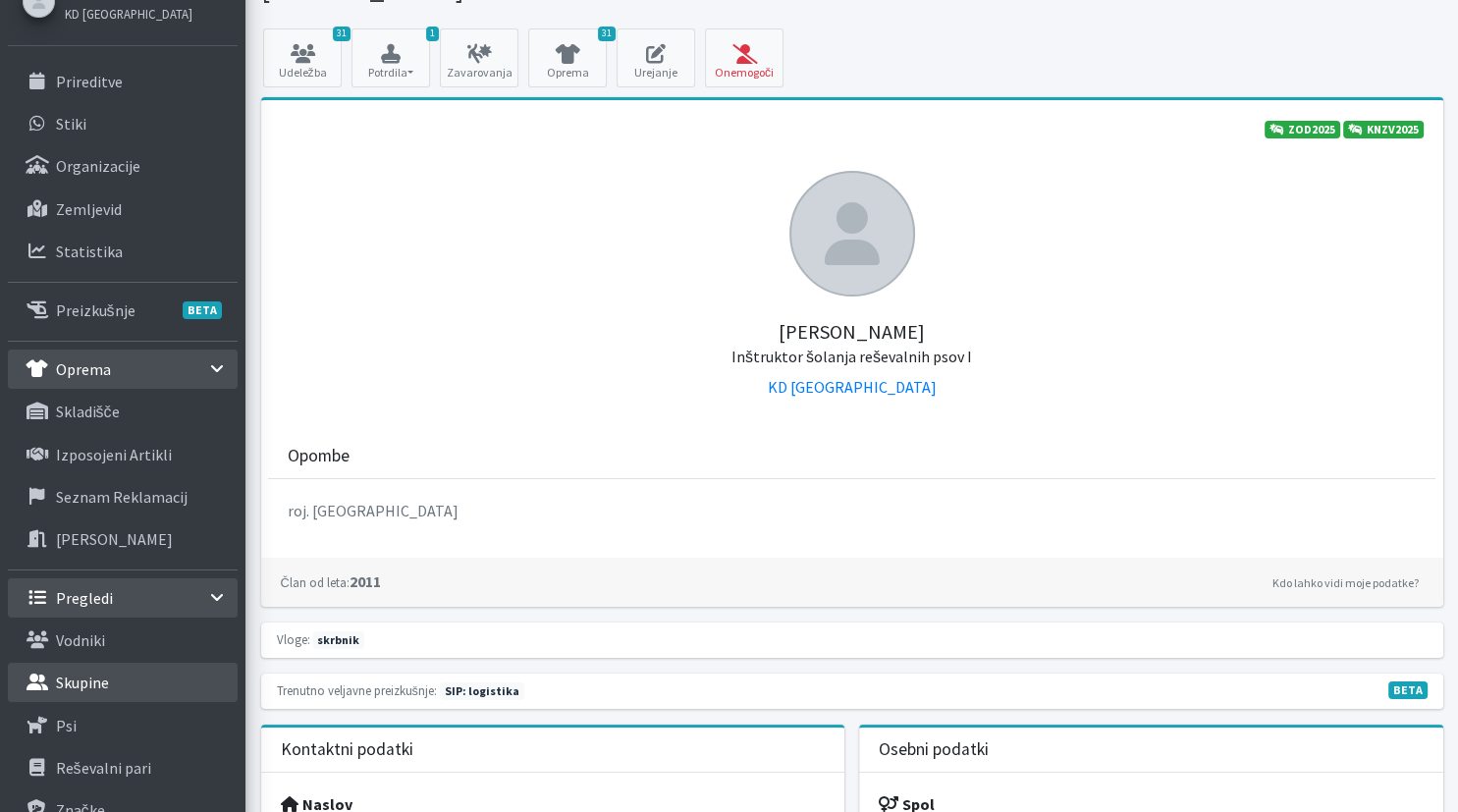 scroll, scrollTop: 103, scrollLeft: 0, axis: vertical 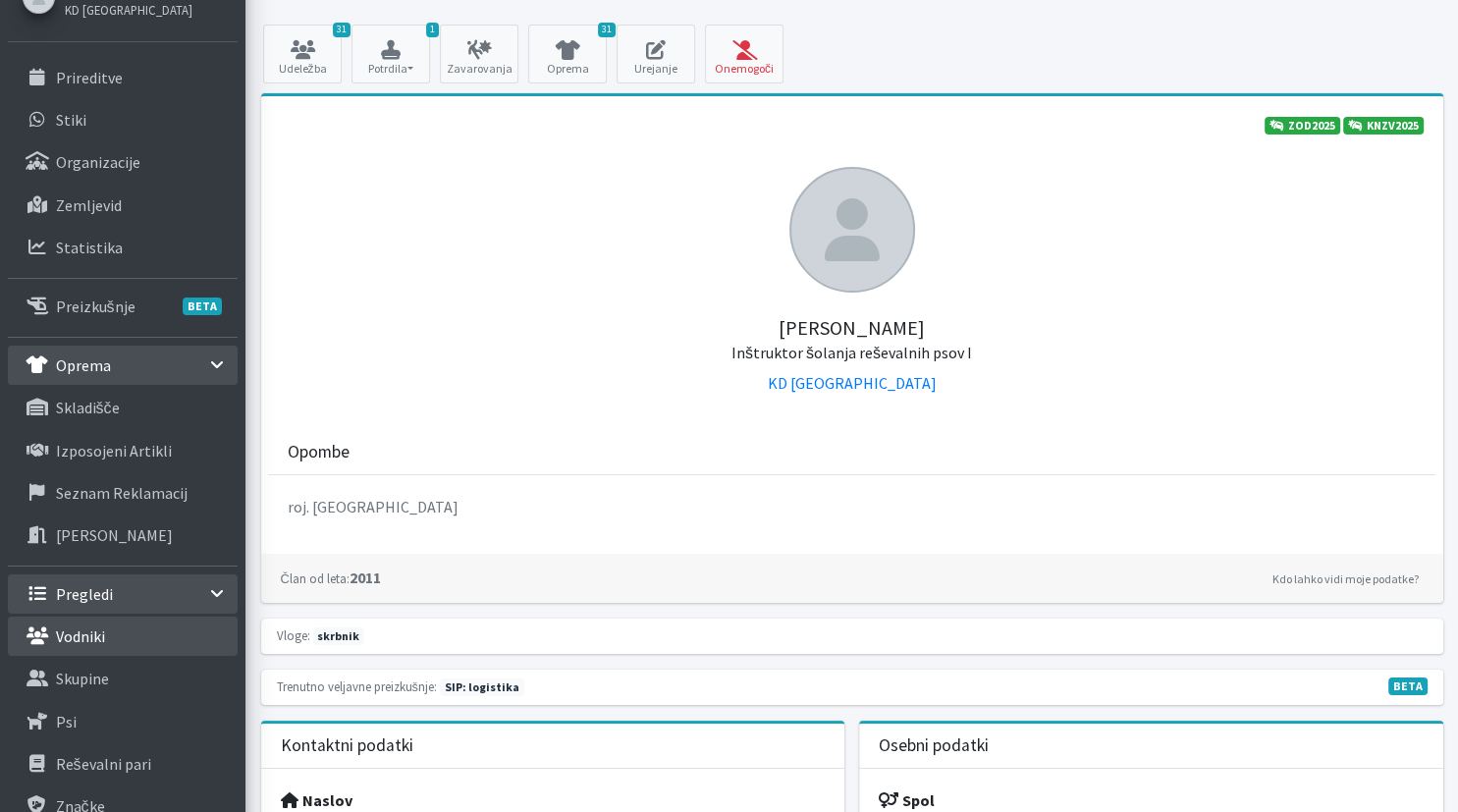 click on "Vodniki" at bounding box center [81, 636] 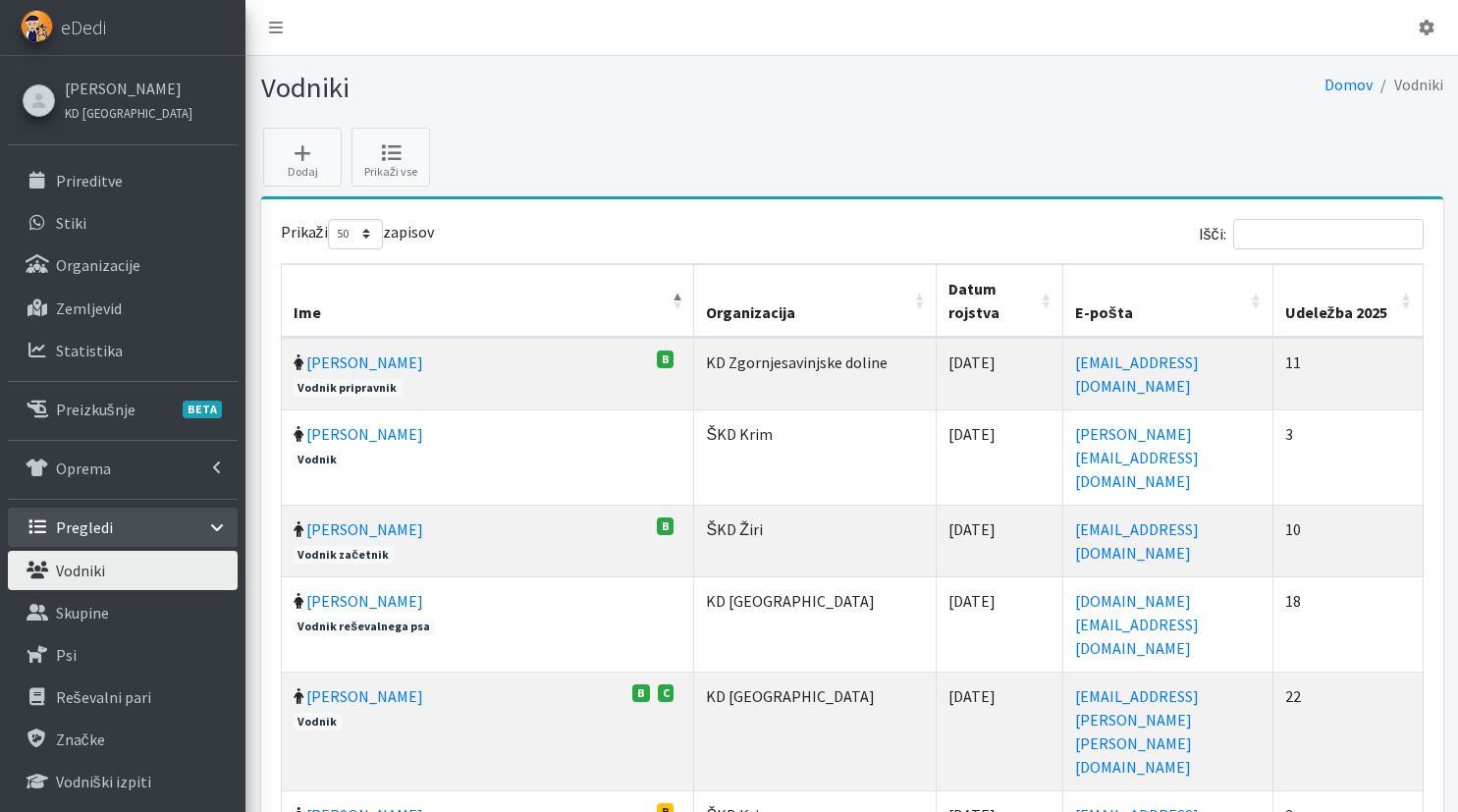 select on "50" 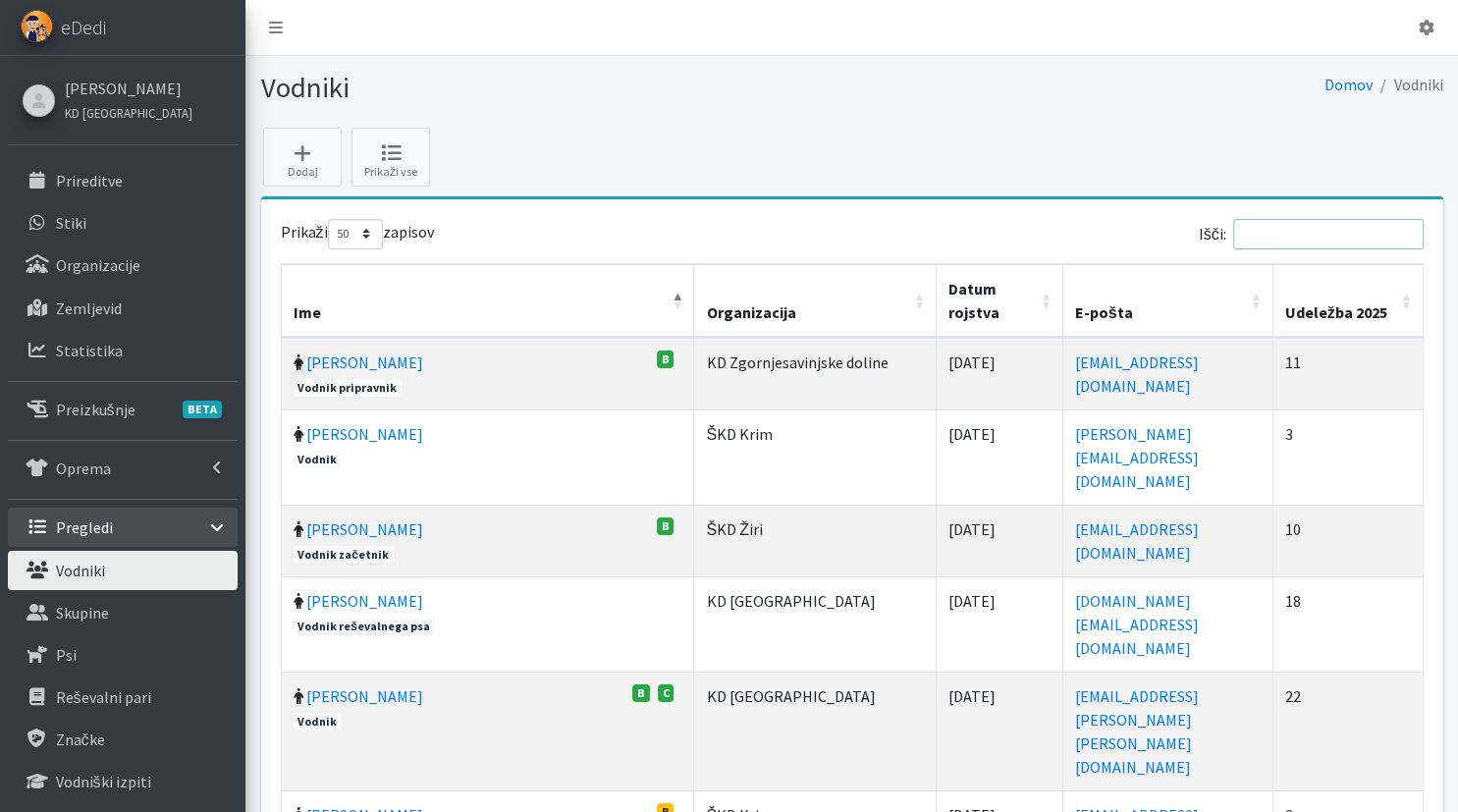 click on "Išči:" at bounding box center [1328, 234] 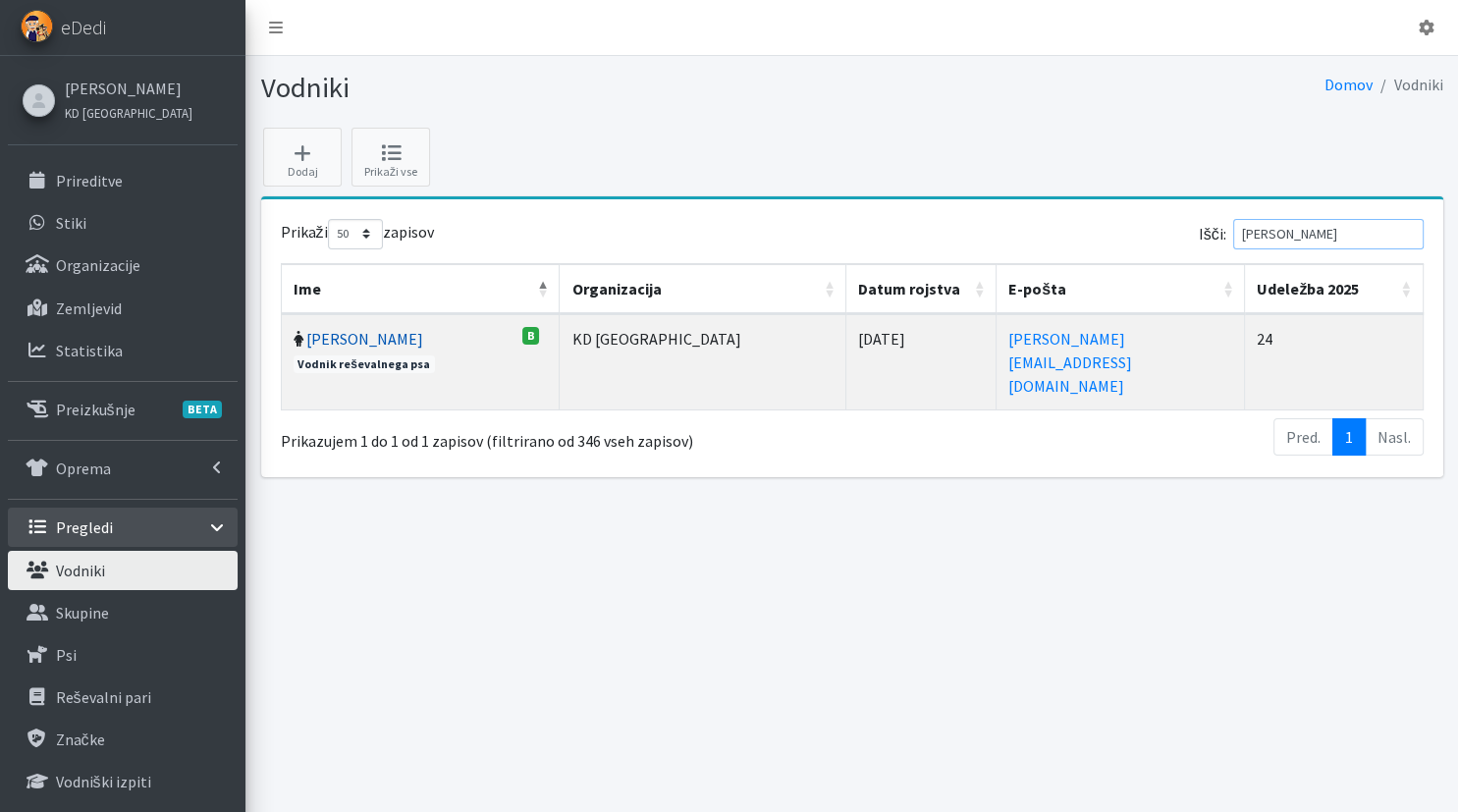 type on "ana ven" 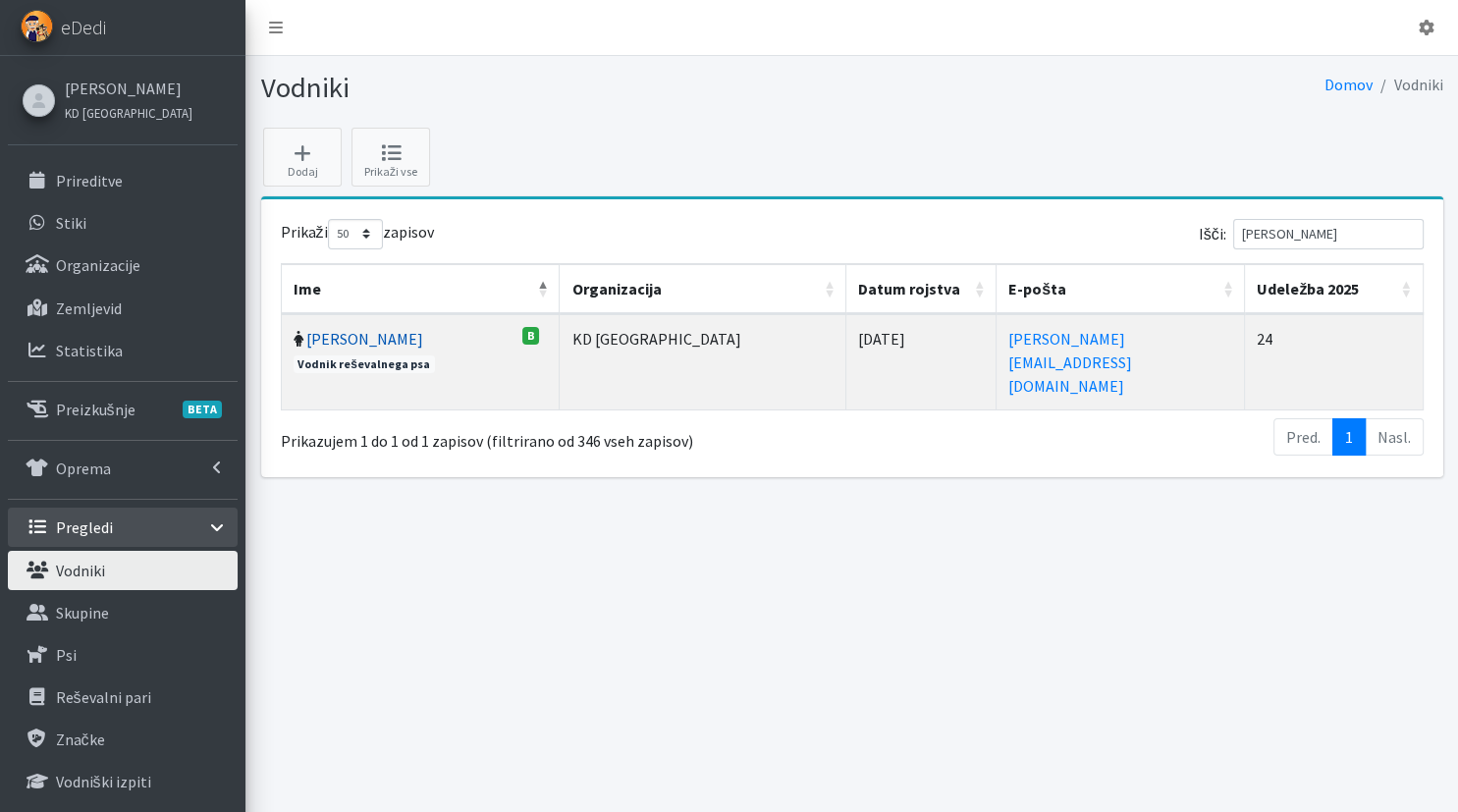 click on "Ana Vengar" at bounding box center (364, 339) 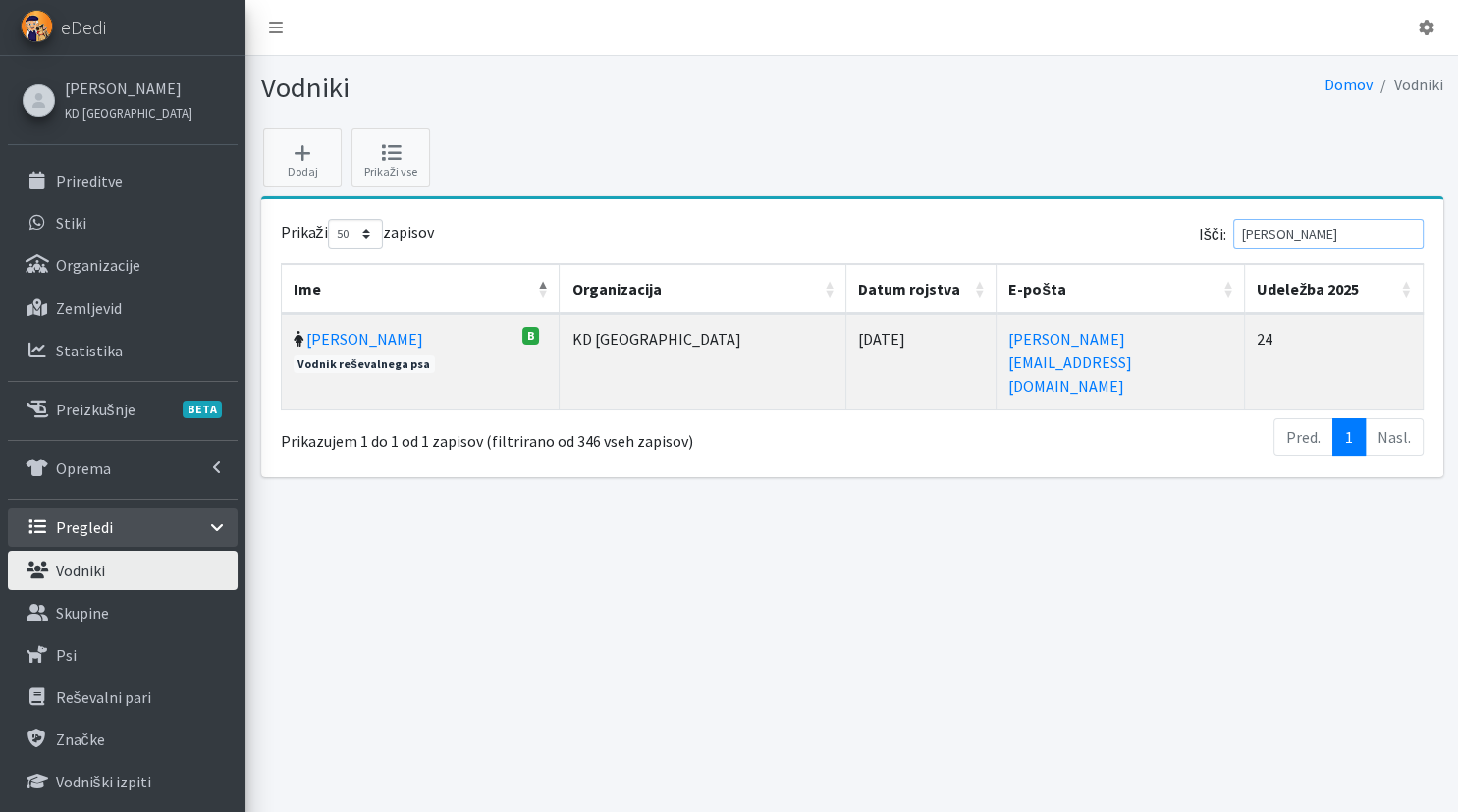drag, startPoint x: 1349, startPoint y: 225, endPoint x: 1149, endPoint y: 222, distance: 200.0225 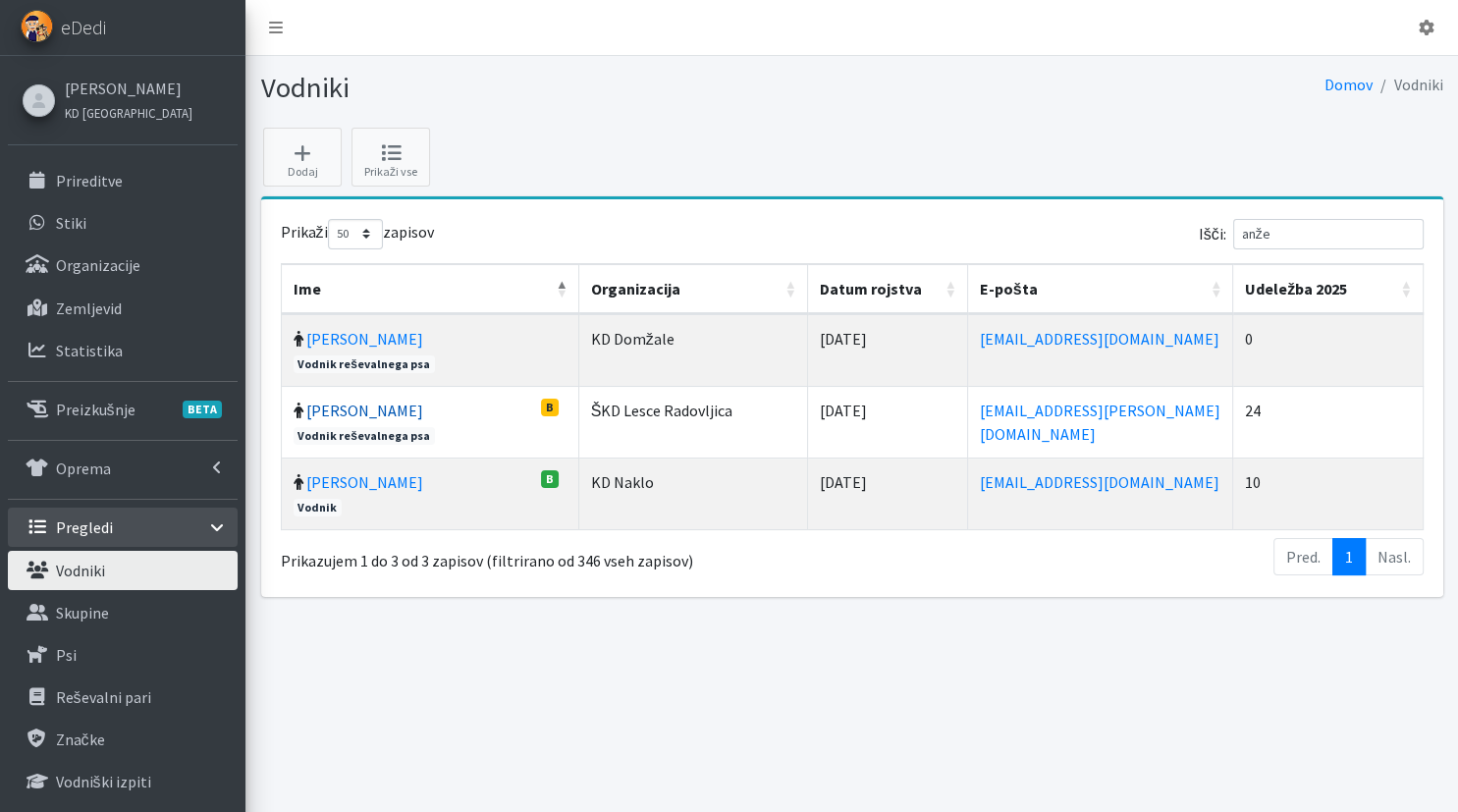 click on "Anže Kozina" at bounding box center [364, 410] 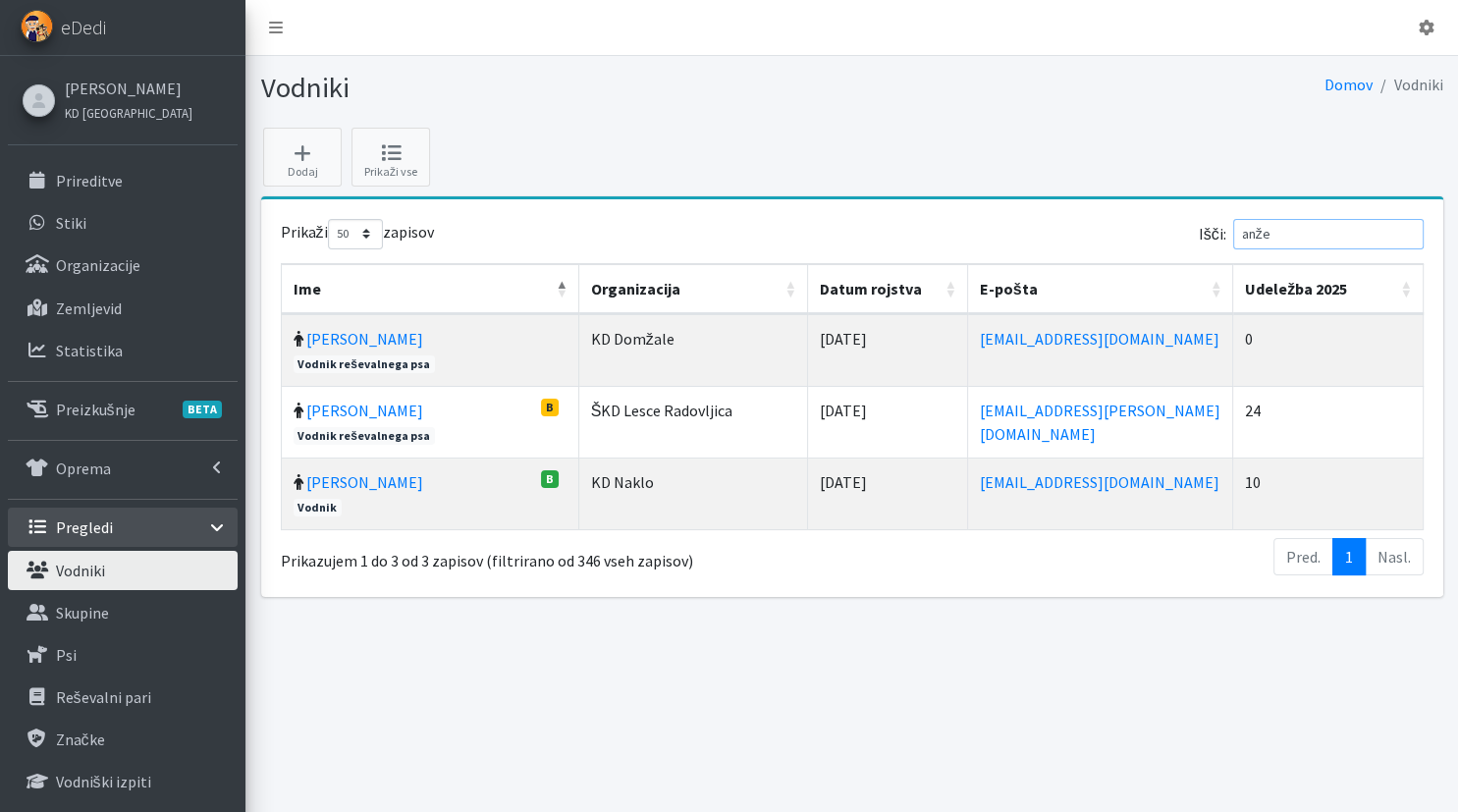 drag, startPoint x: 1309, startPoint y: 231, endPoint x: 1155, endPoint y: 242, distance: 154.39236 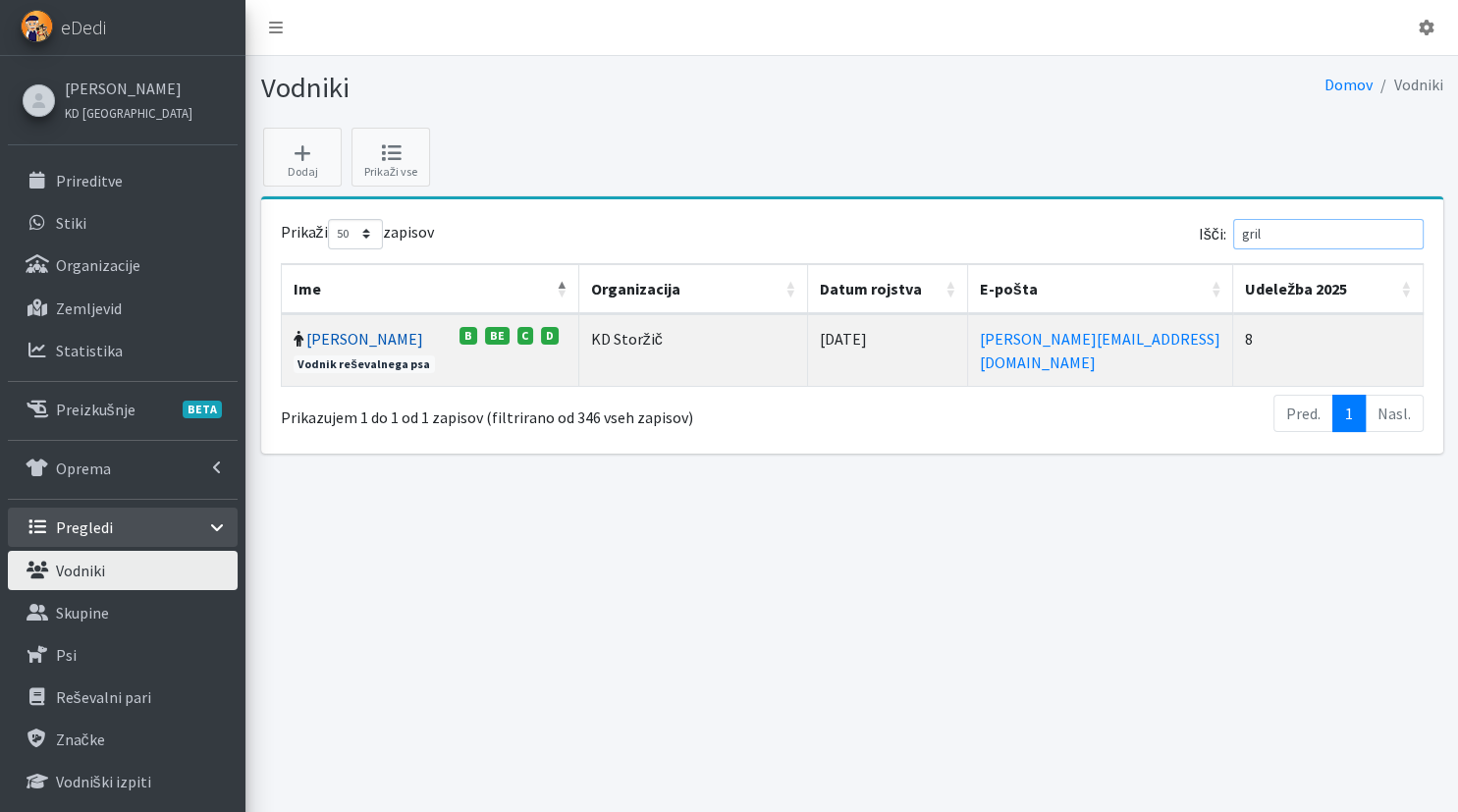 type on "gril" 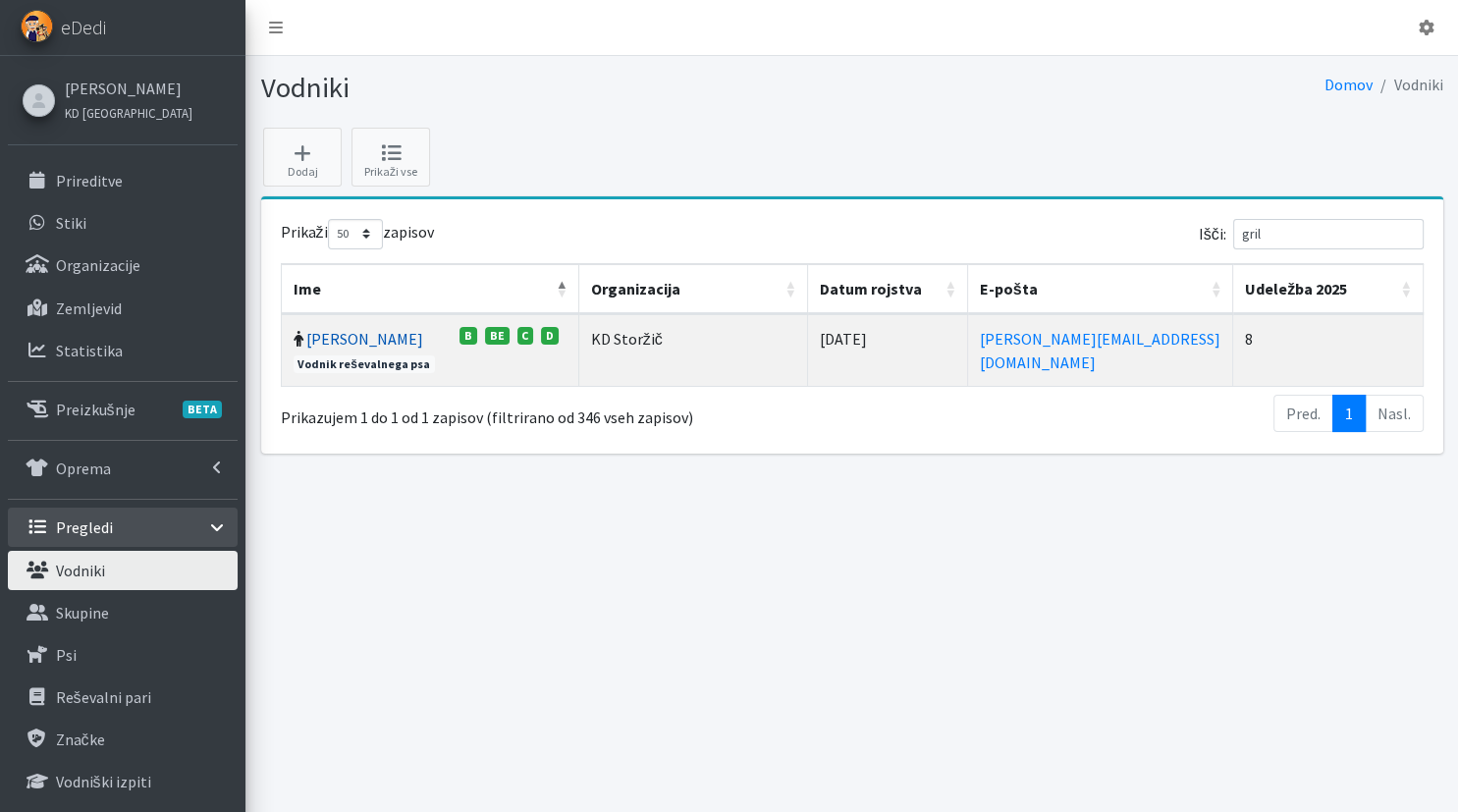click on "Marko Gril" at bounding box center (364, 339) 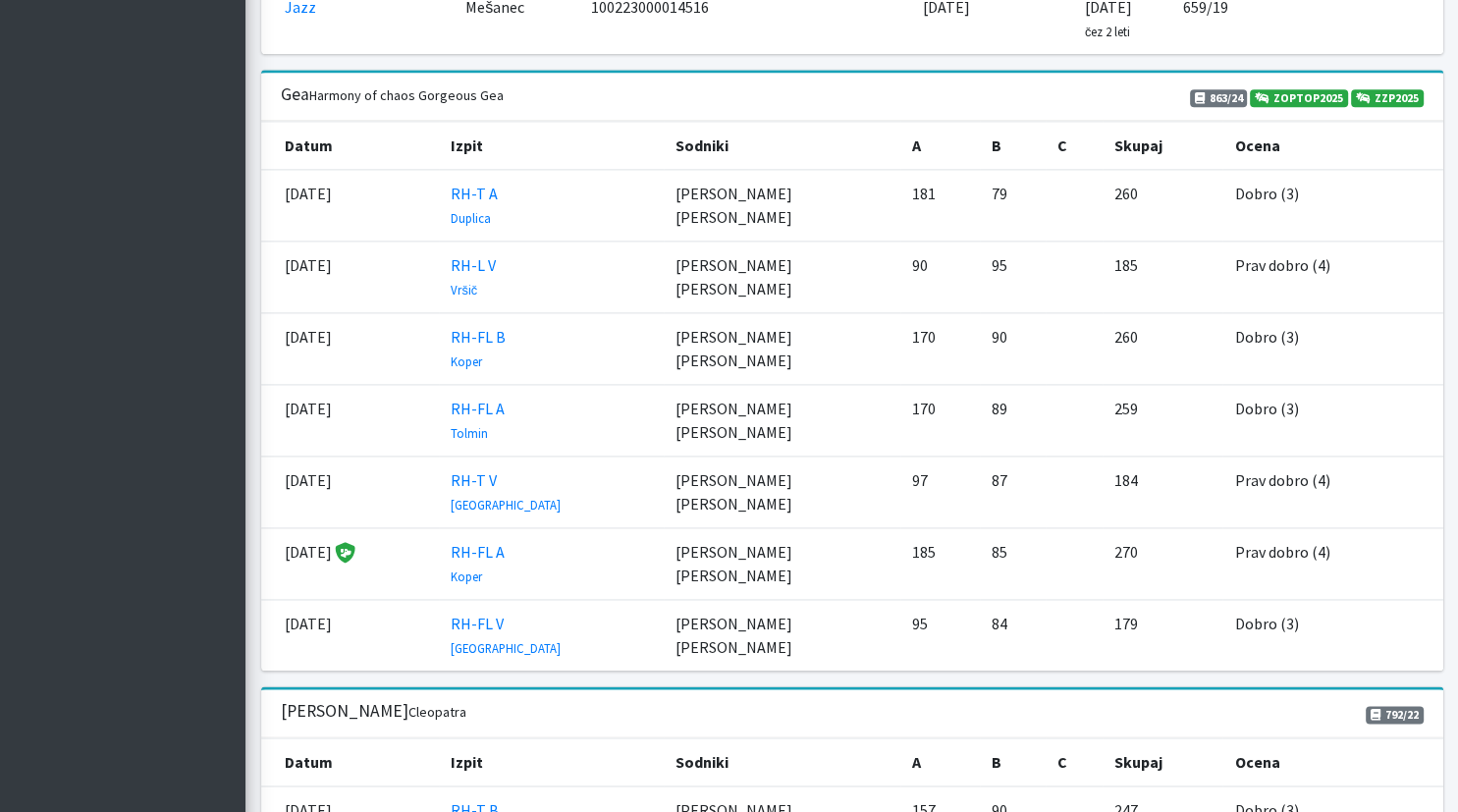 scroll, scrollTop: 2592, scrollLeft: 0, axis: vertical 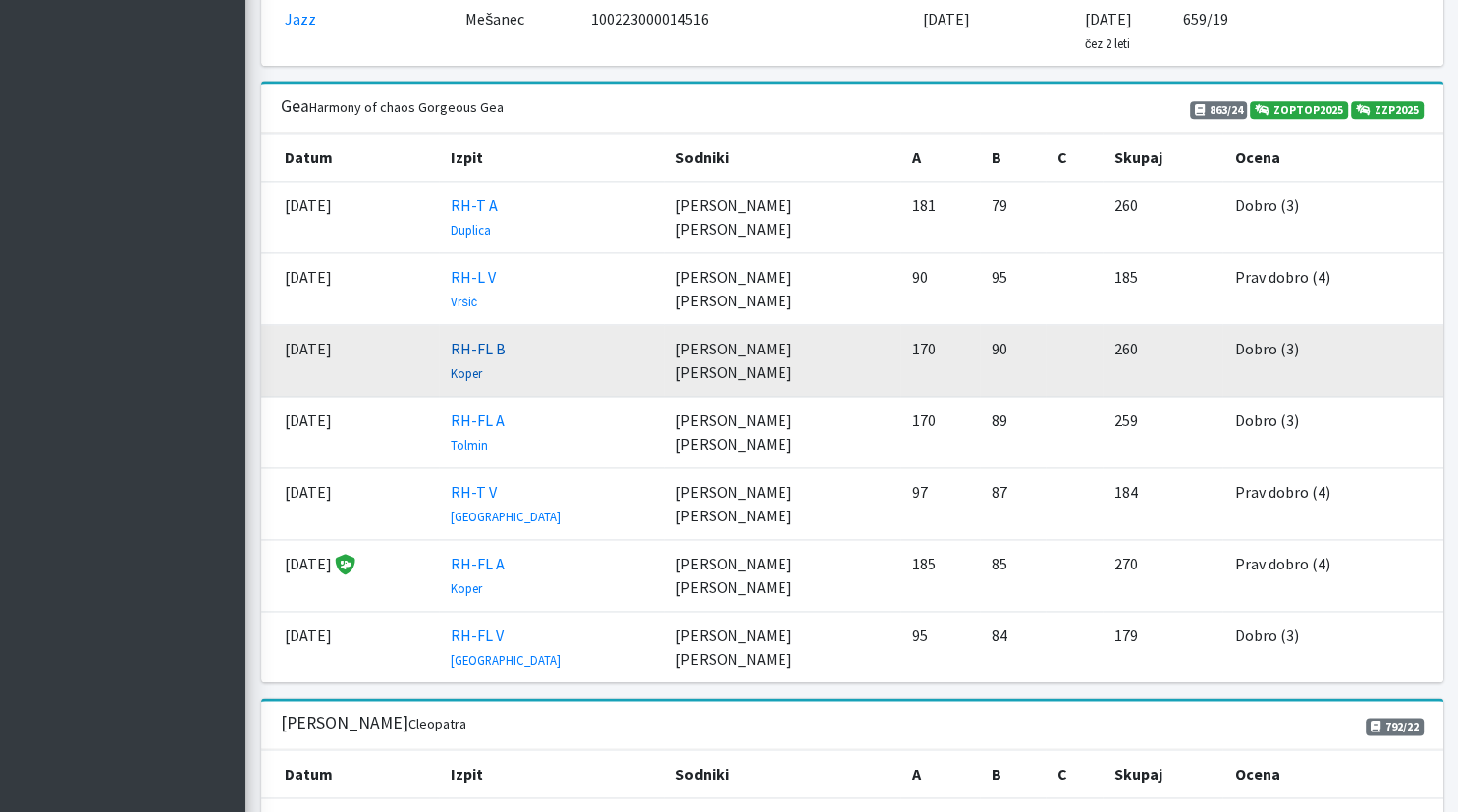 drag, startPoint x: 590, startPoint y: 317, endPoint x: 508, endPoint y: 322, distance: 82.1523 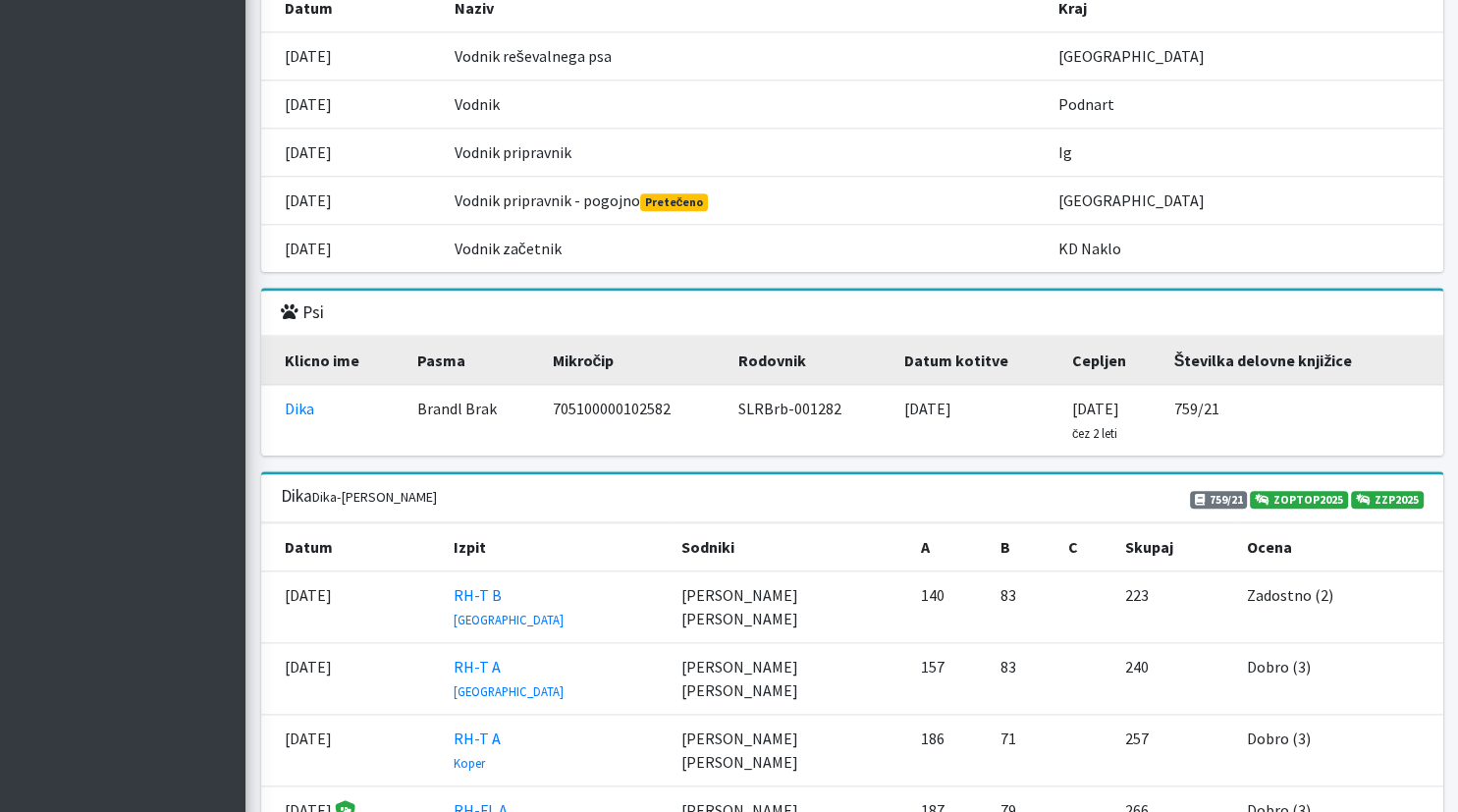 scroll, scrollTop: 2592, scrollLeft: 0, axis: vertical 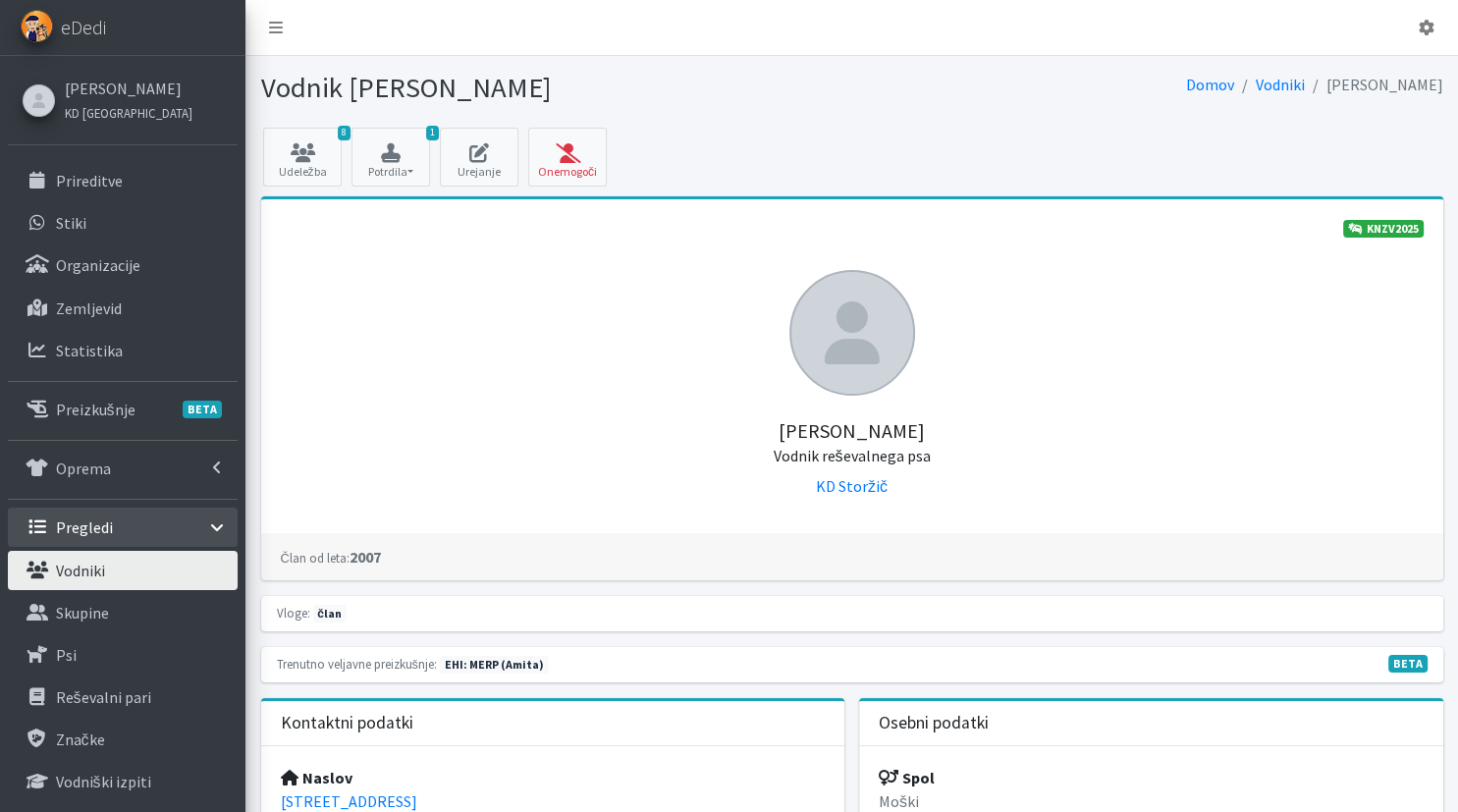 click on "Vodniki" at bounding box center [81, 570] 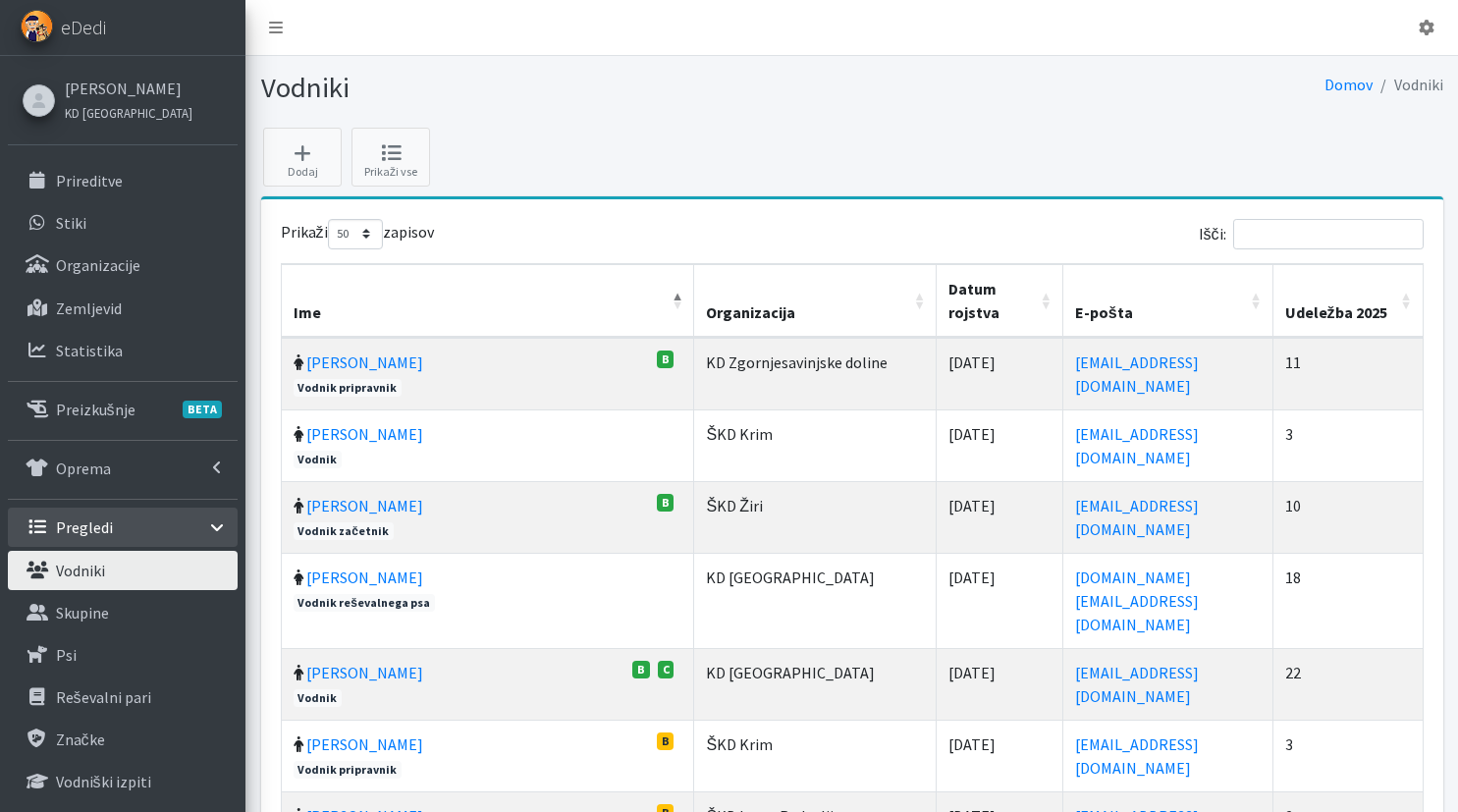 select on "50" 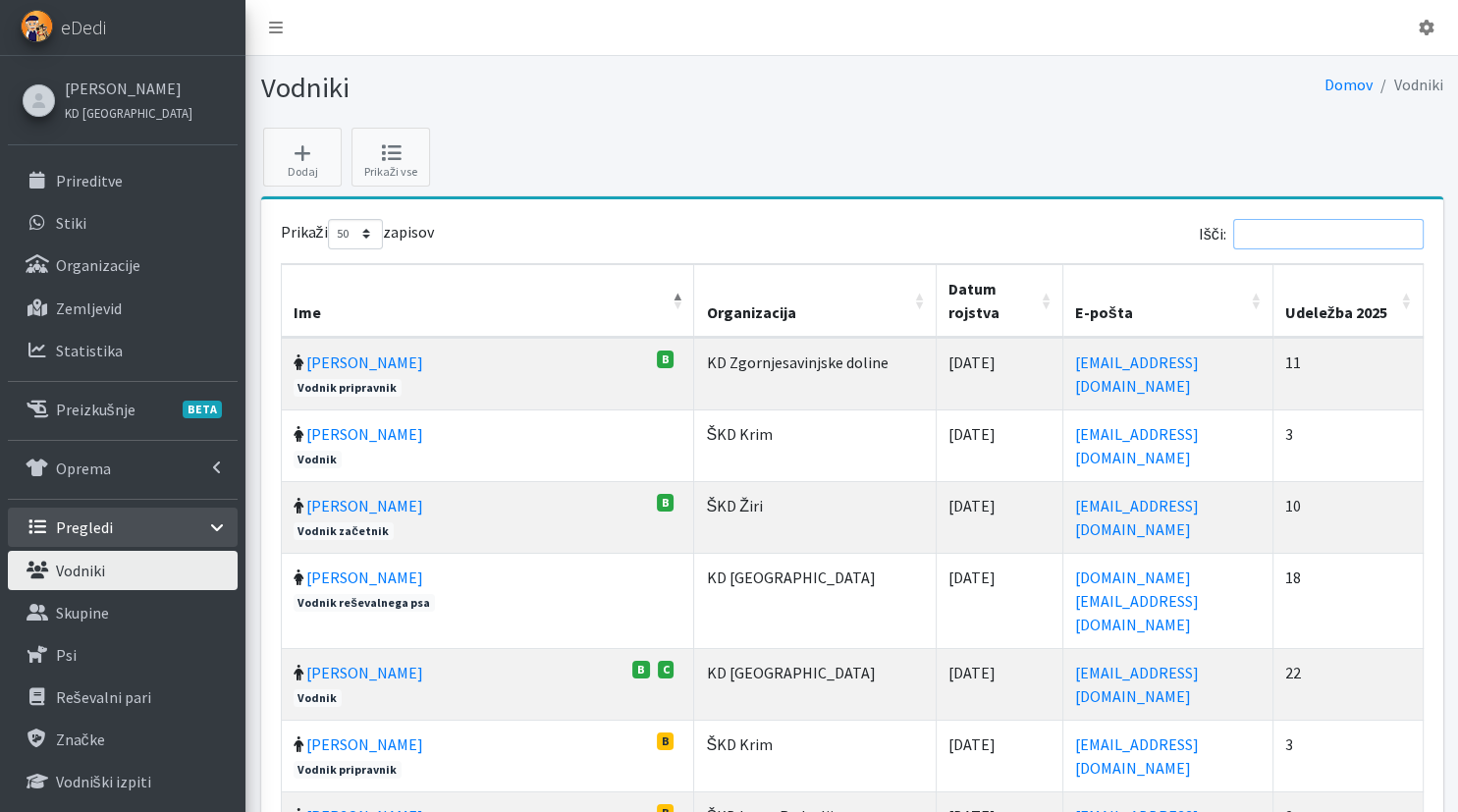 click on "Išči:" at bounding box center (1328, 234) 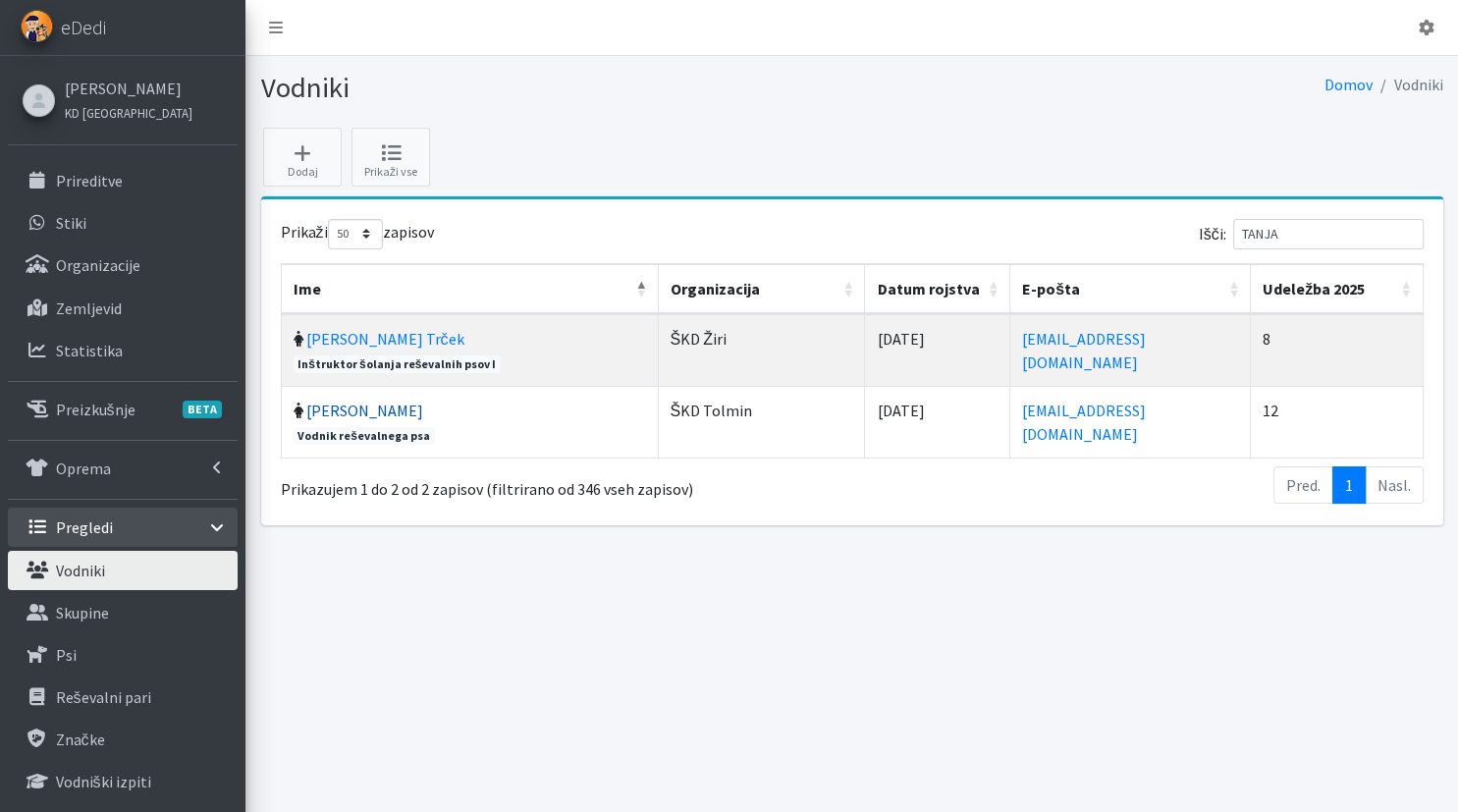 click on "Tanja Zlodej Čušin" at bounding box center [364, 410] 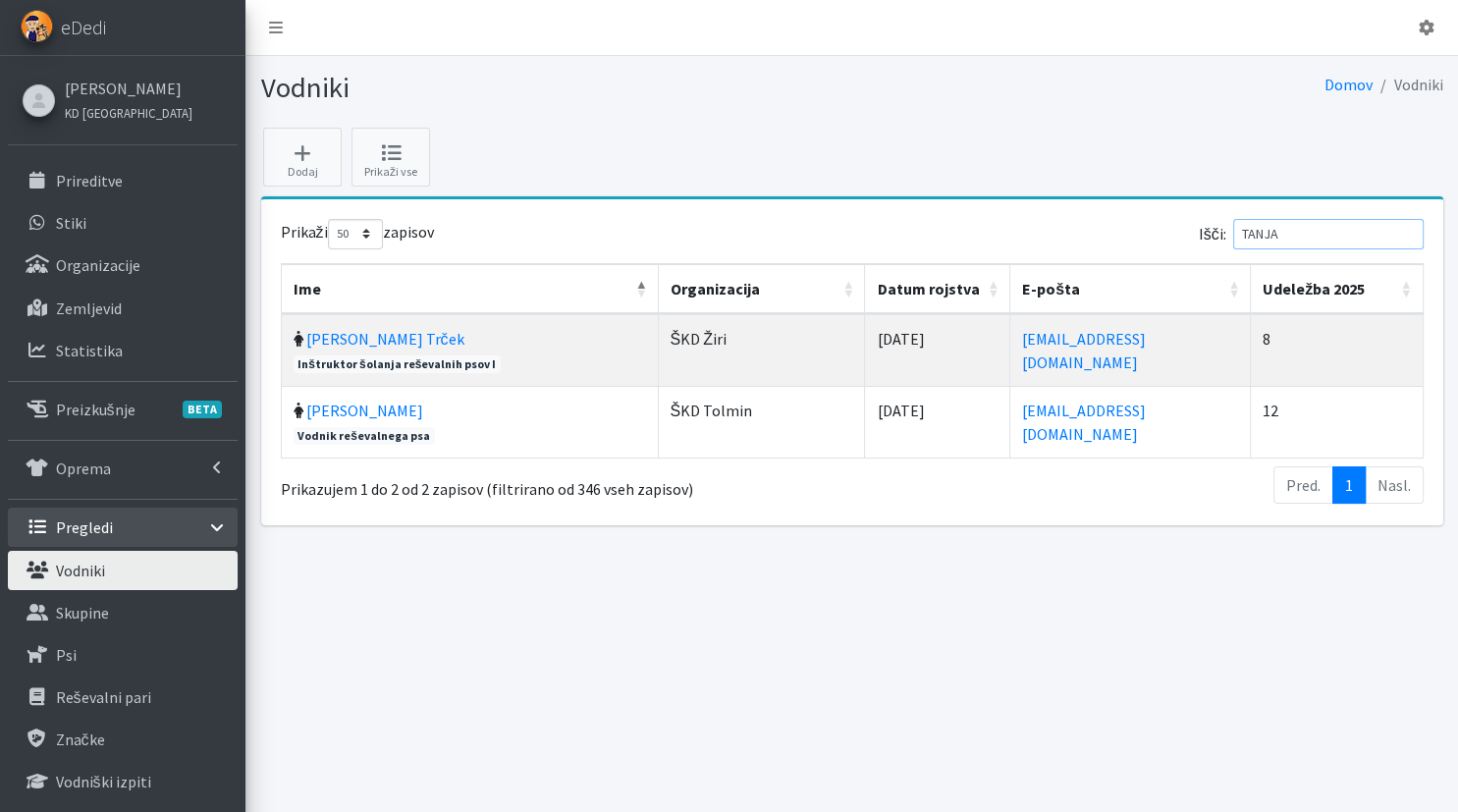 drag, startPoint x: 1316, startPoint y: 234, endPoint x: 1180, endPoint y: 207, distance: 138.6542 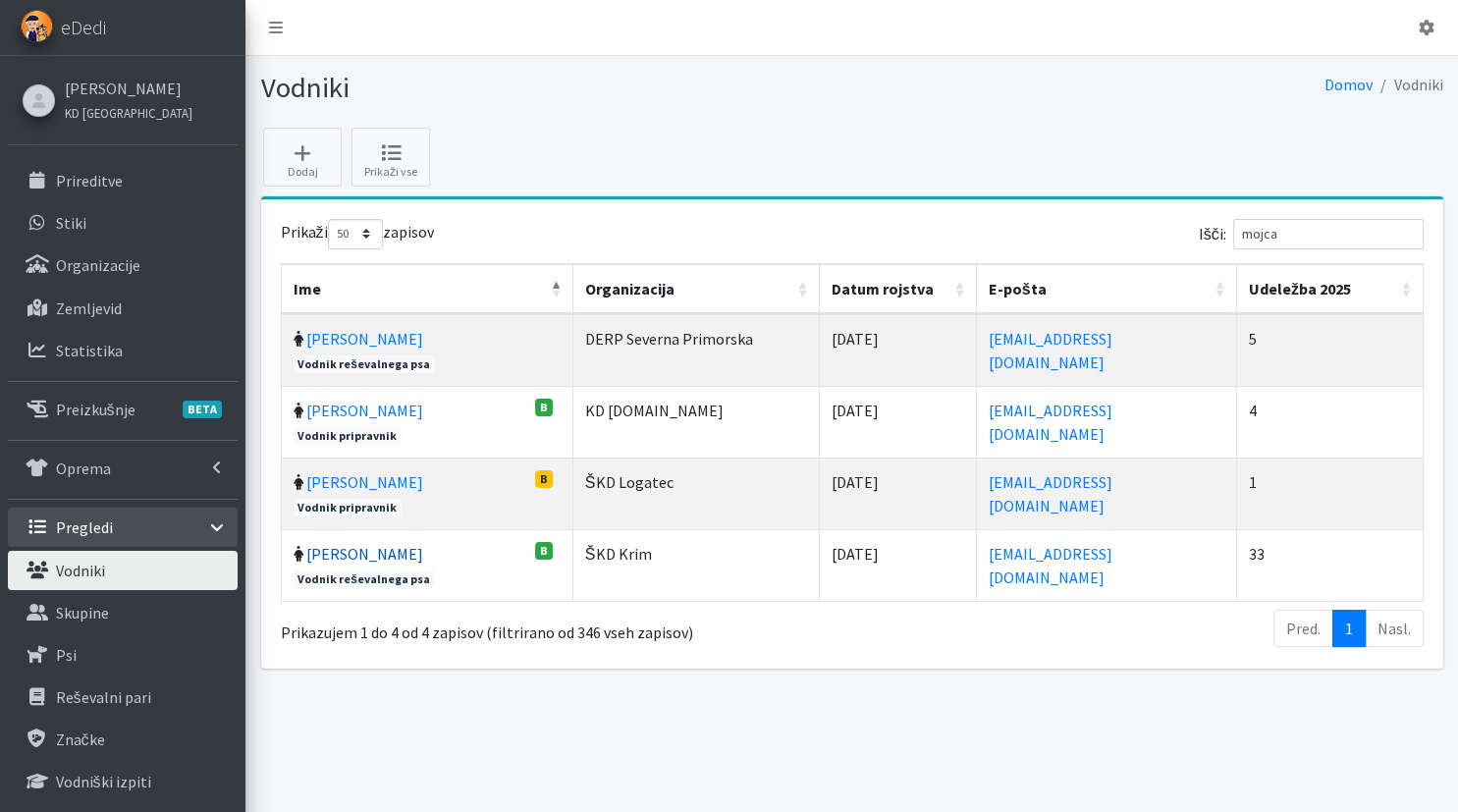click on "Mojca Vrbančič" at bounding box center [364, 554] 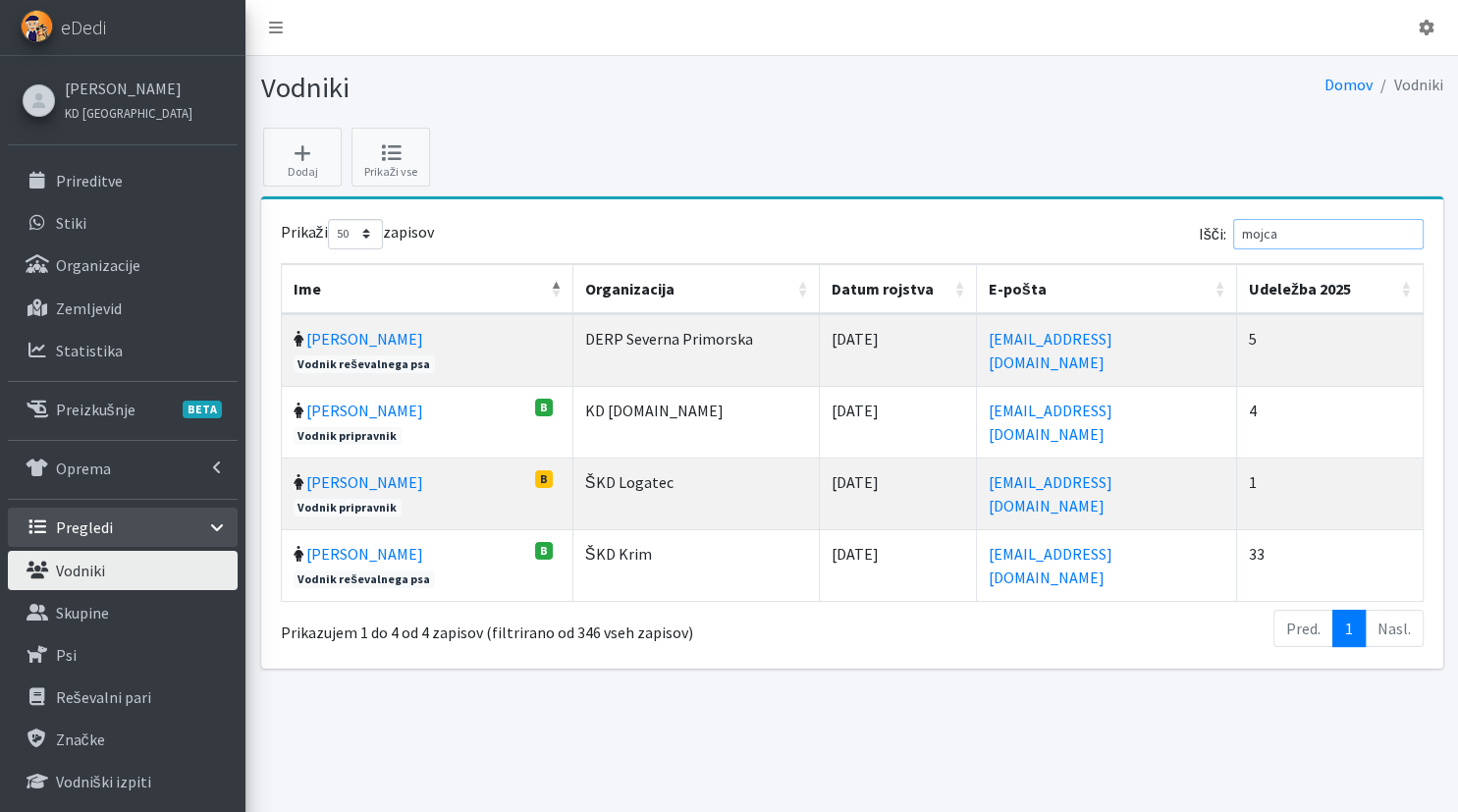 drag, startPoint x: 1324, startPoint y: 235, endPoint x: 1125, endPoint y: 243, distance: 199.16074 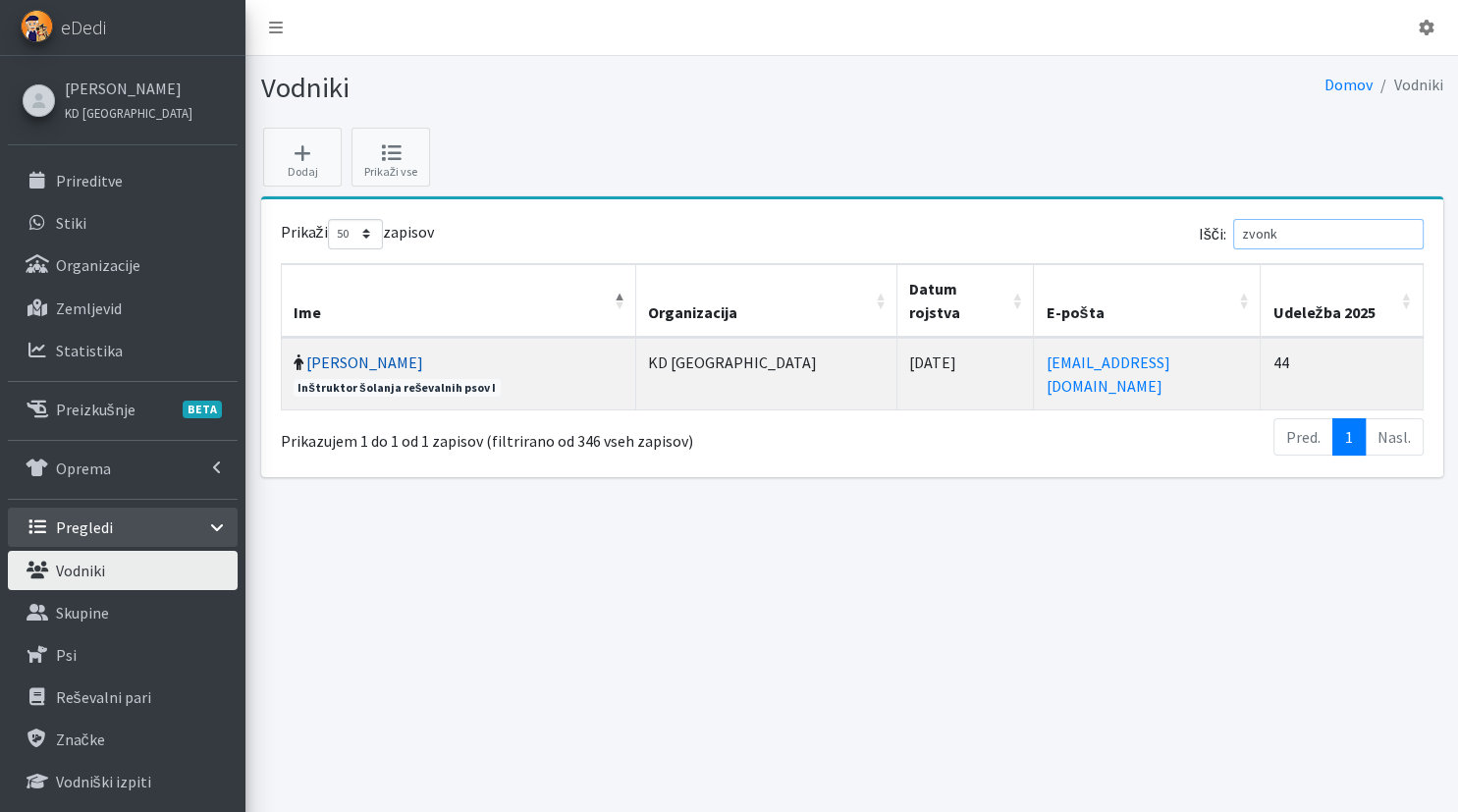 type on "zvonk" 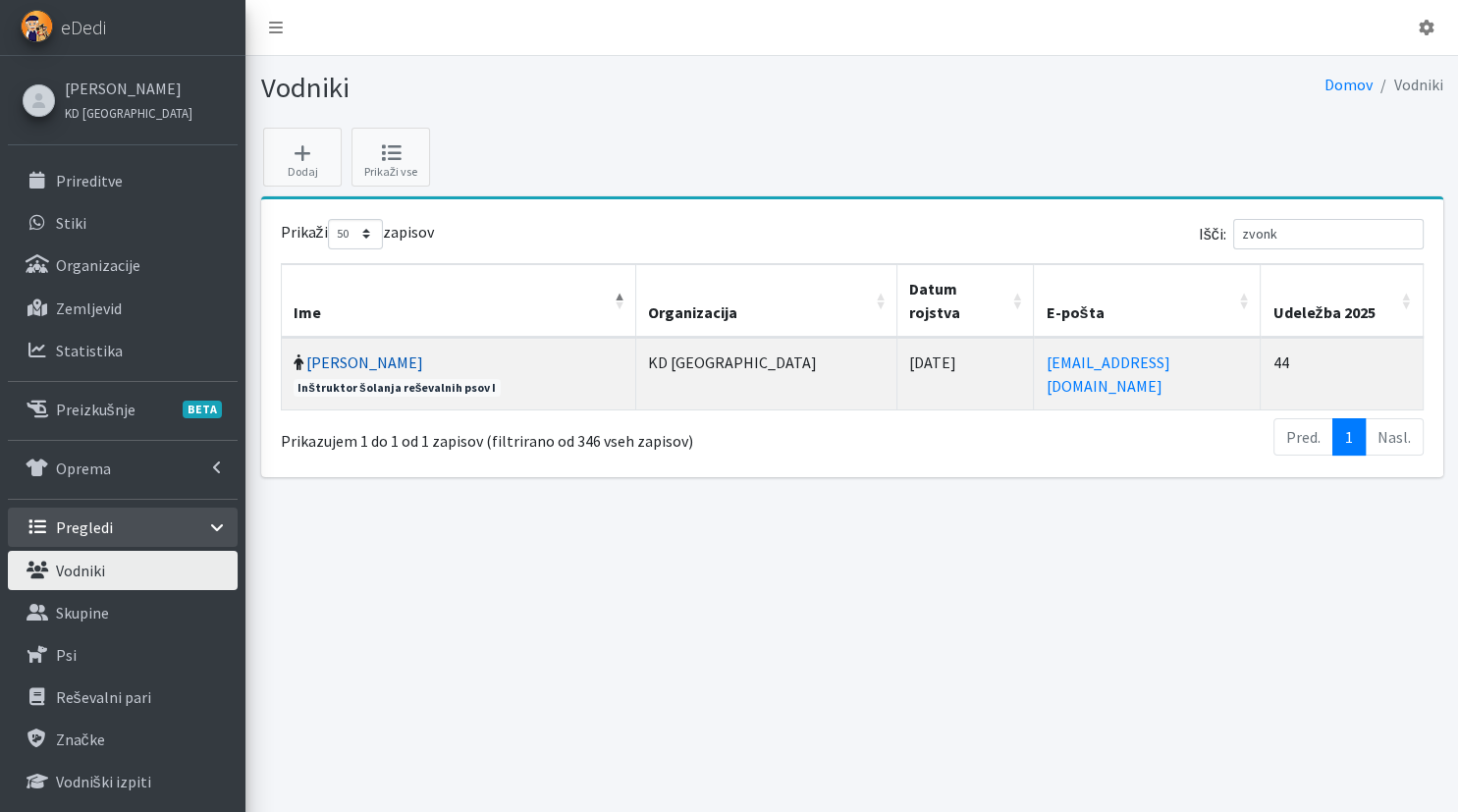 click on "Zvonko Majcen" at bounding box center [364, 362] 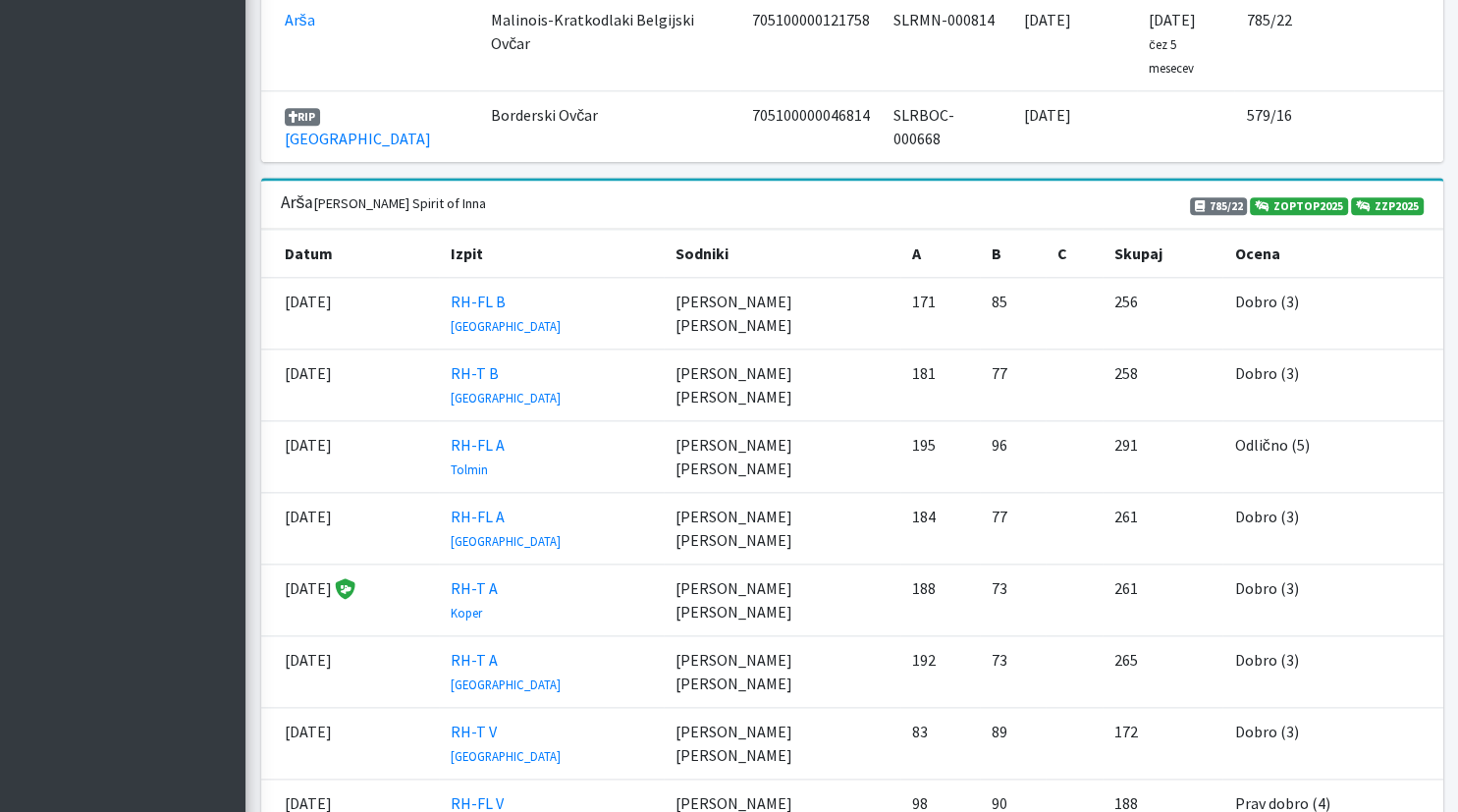 scroll, scrollTop: 2177, scrollLeft: 0, axis: vertical 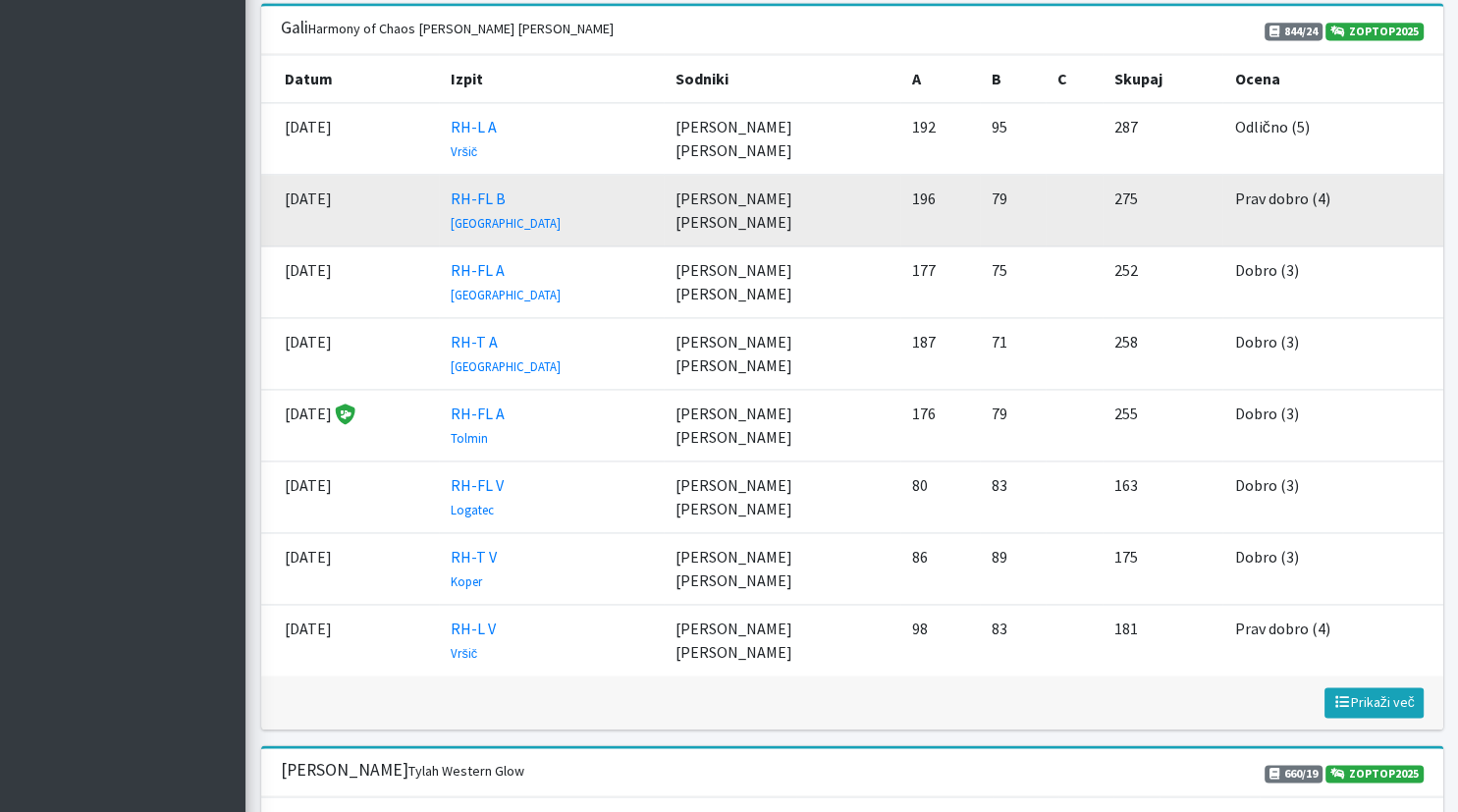 drag, startPoint x: 597, startPoint y: 170, endPoint x: 503, endPoint y: 178, distance: 94.339811 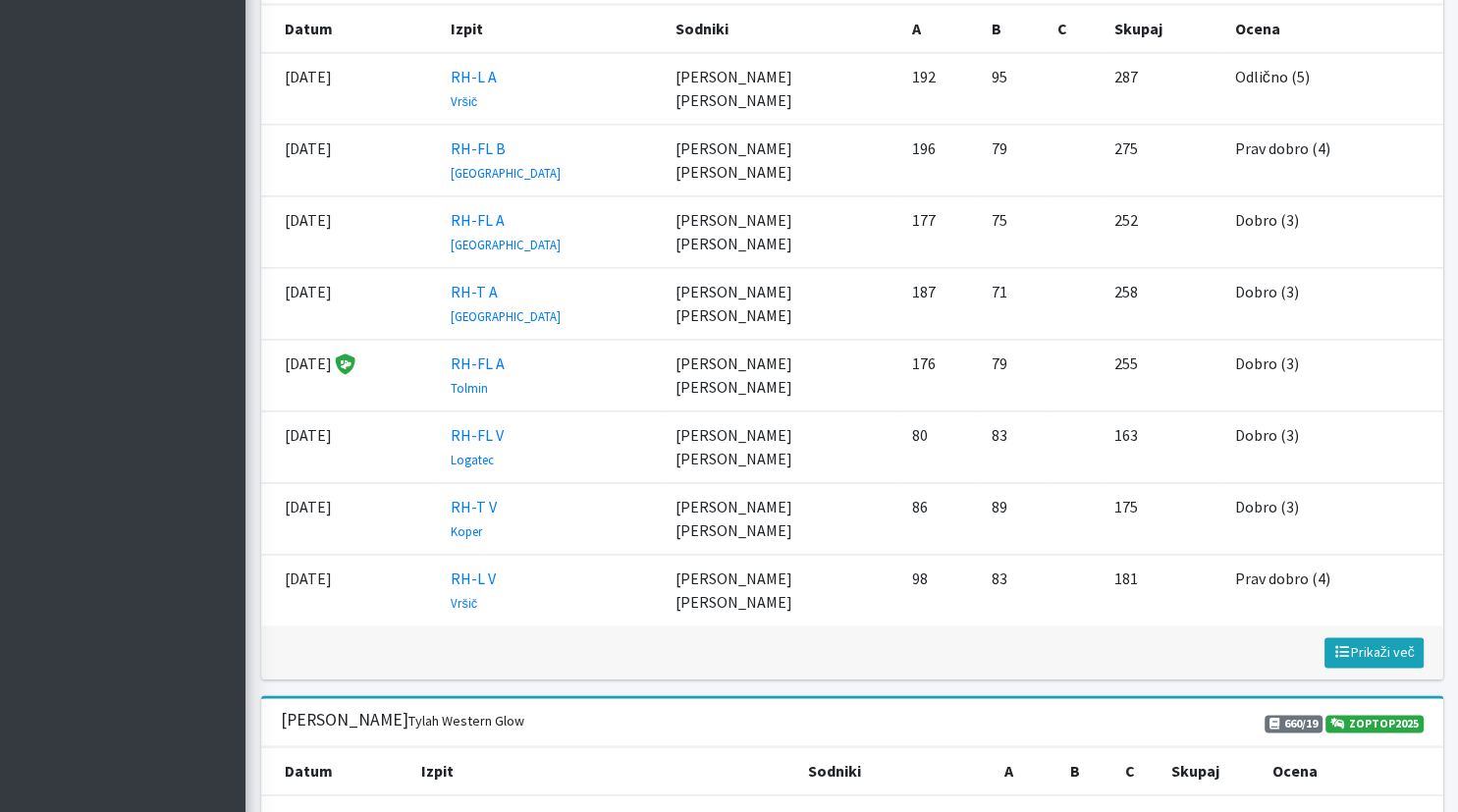 scroll, scrollTop: 2695, scrollLeft: 0, axis: vertical 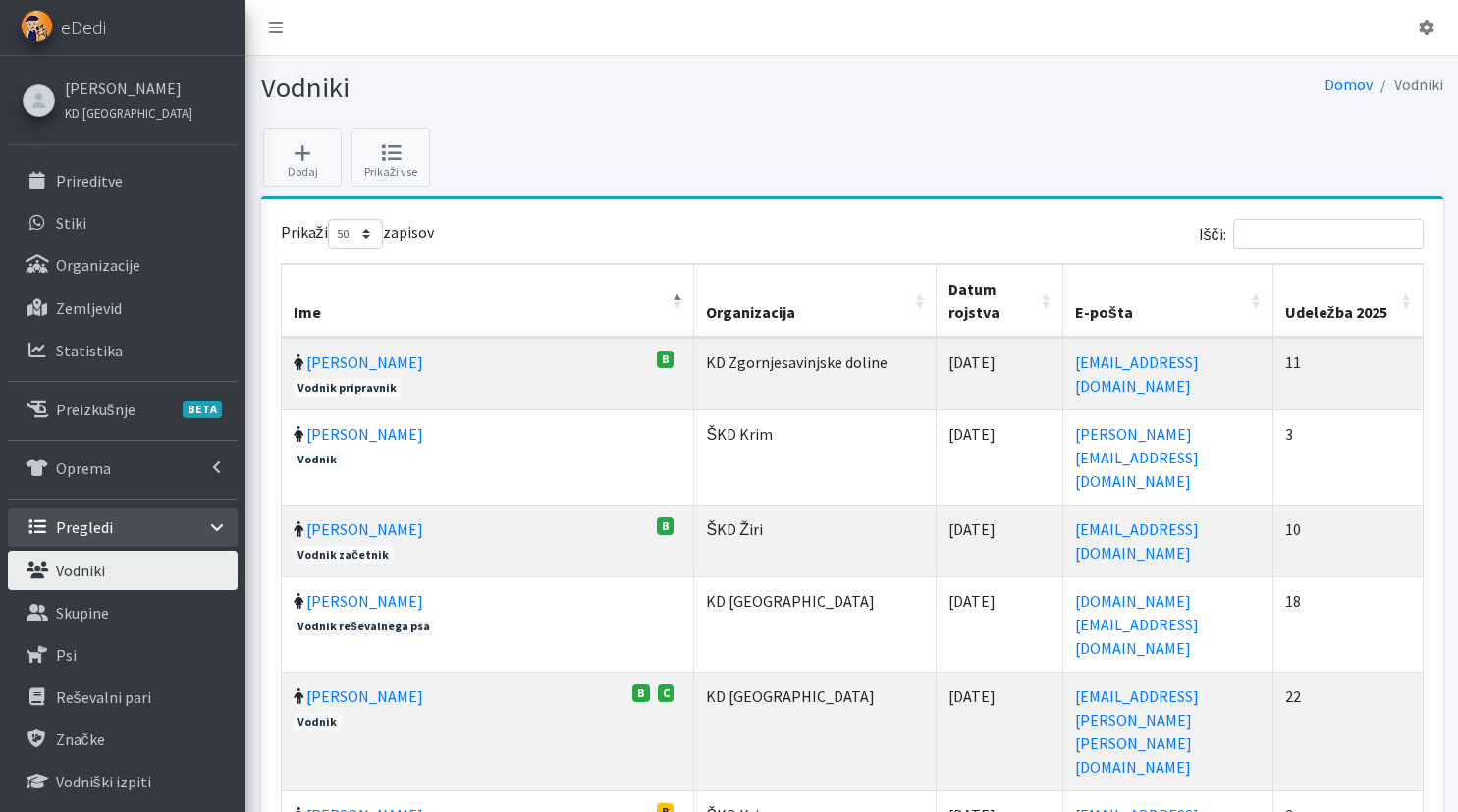 select on "50" 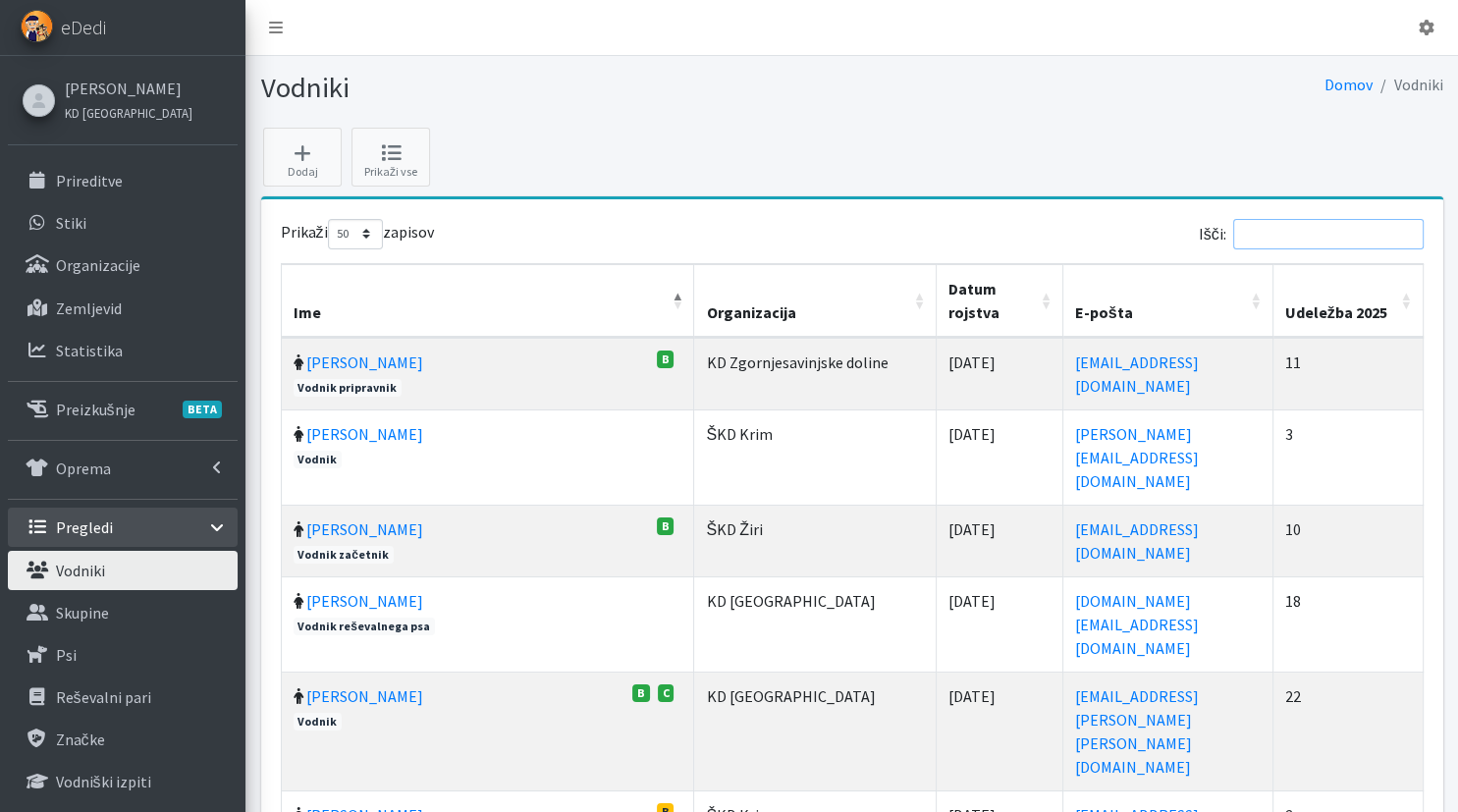 click on "Išči:" at bounding box center [1328, 234] 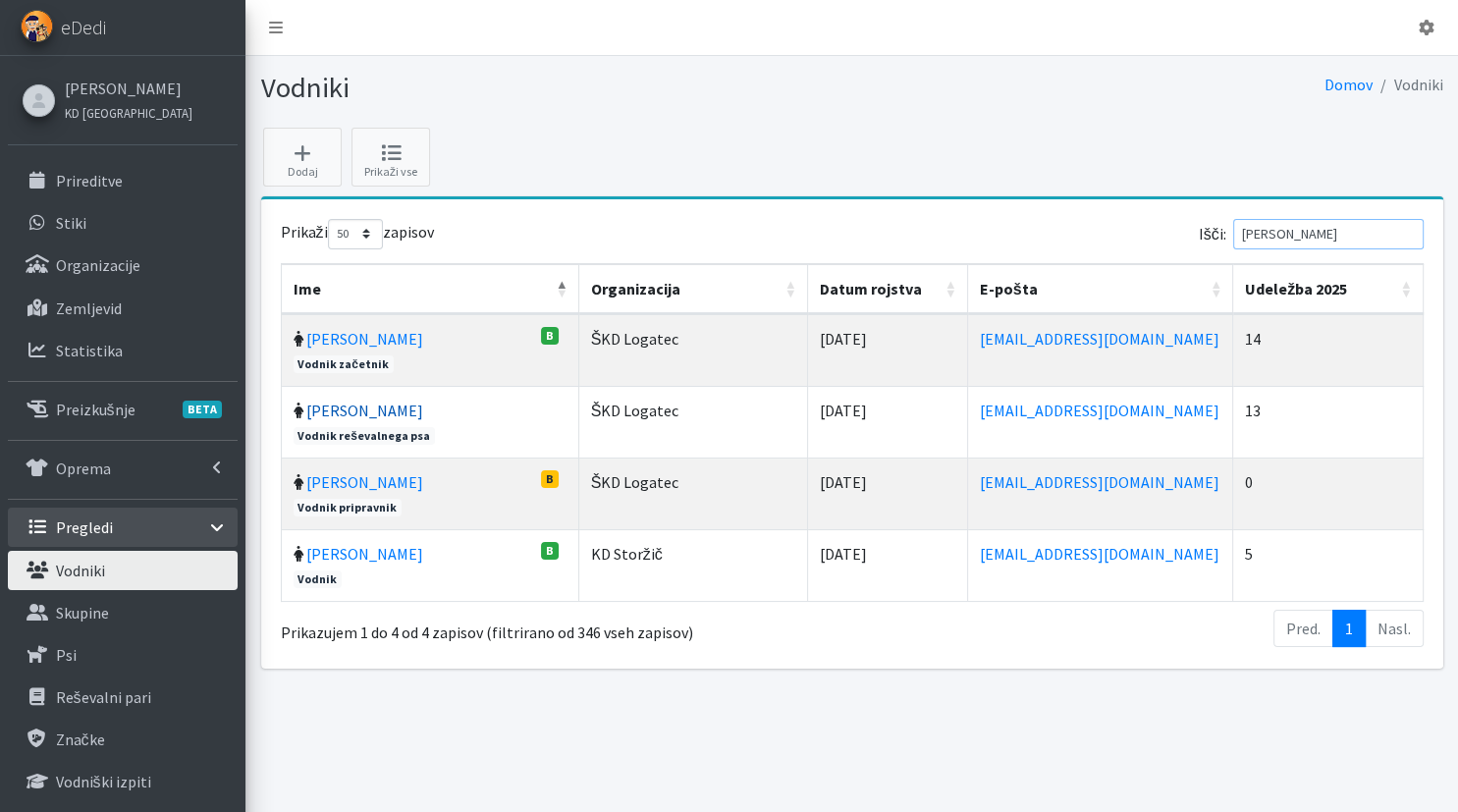 type on "[PERSON_NAME]" 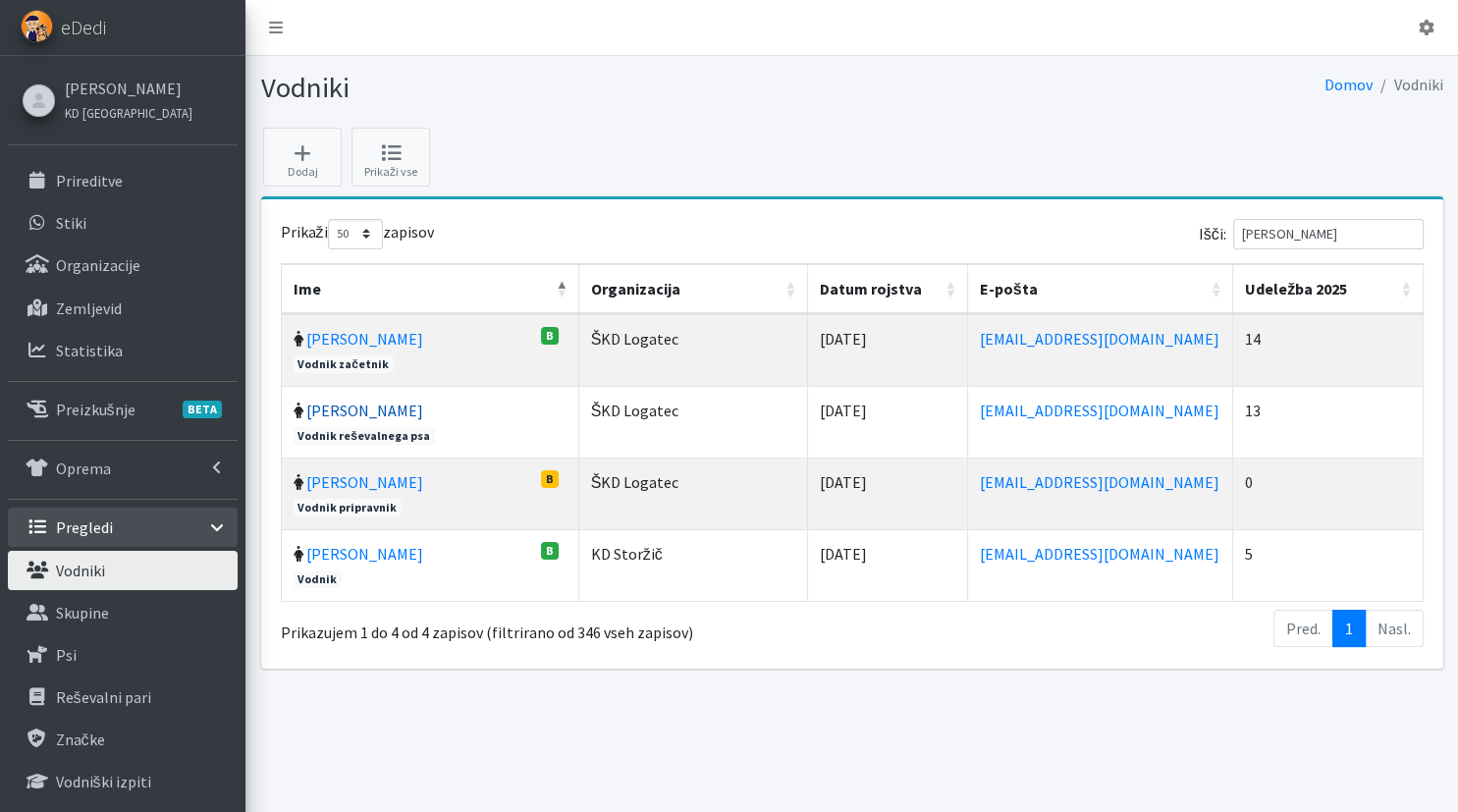 click on "[PERSON_NAME]" at bounding box center (364, 410) 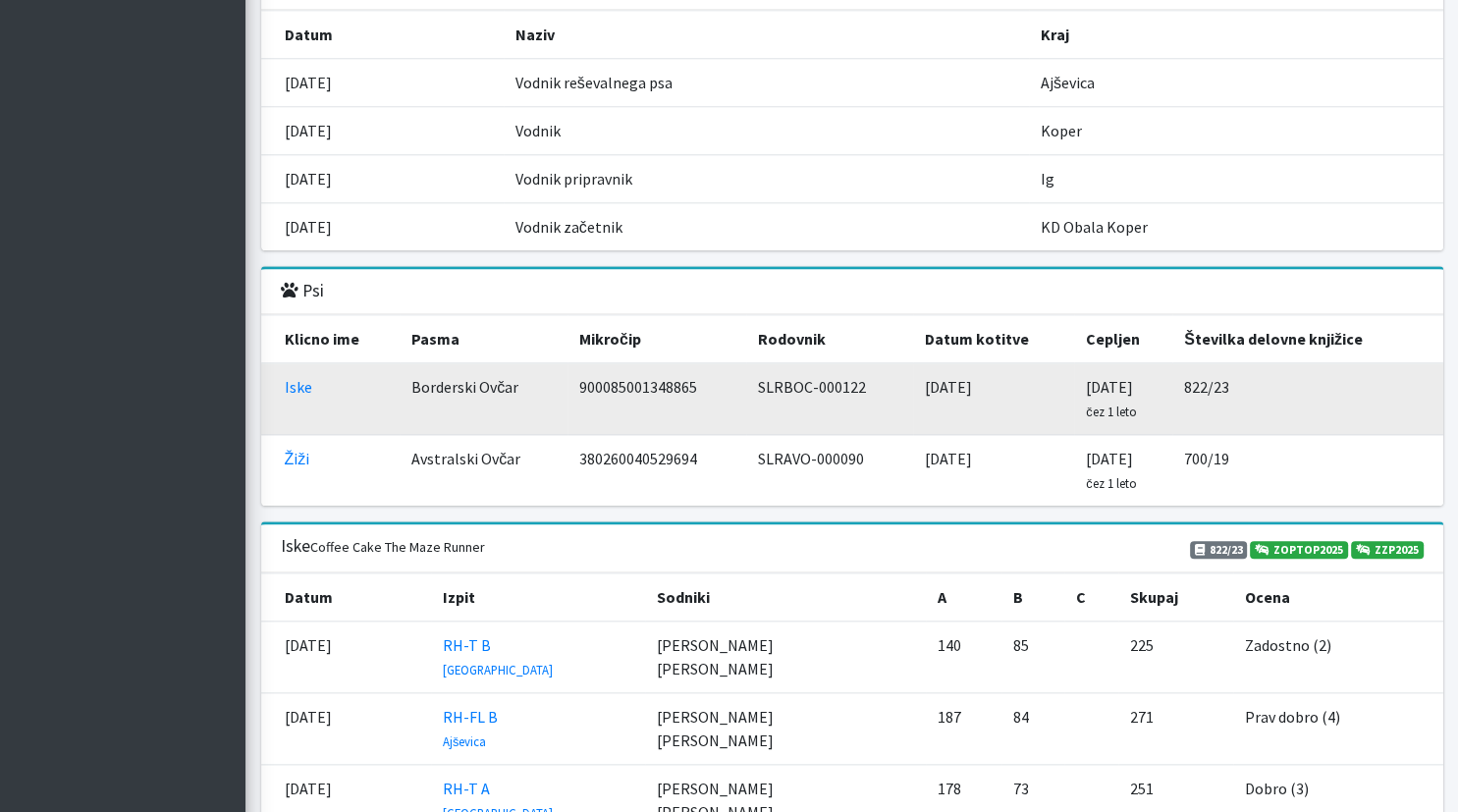 scroll, scrollTop: 2177, scrollLeft: 0, axis: vertical 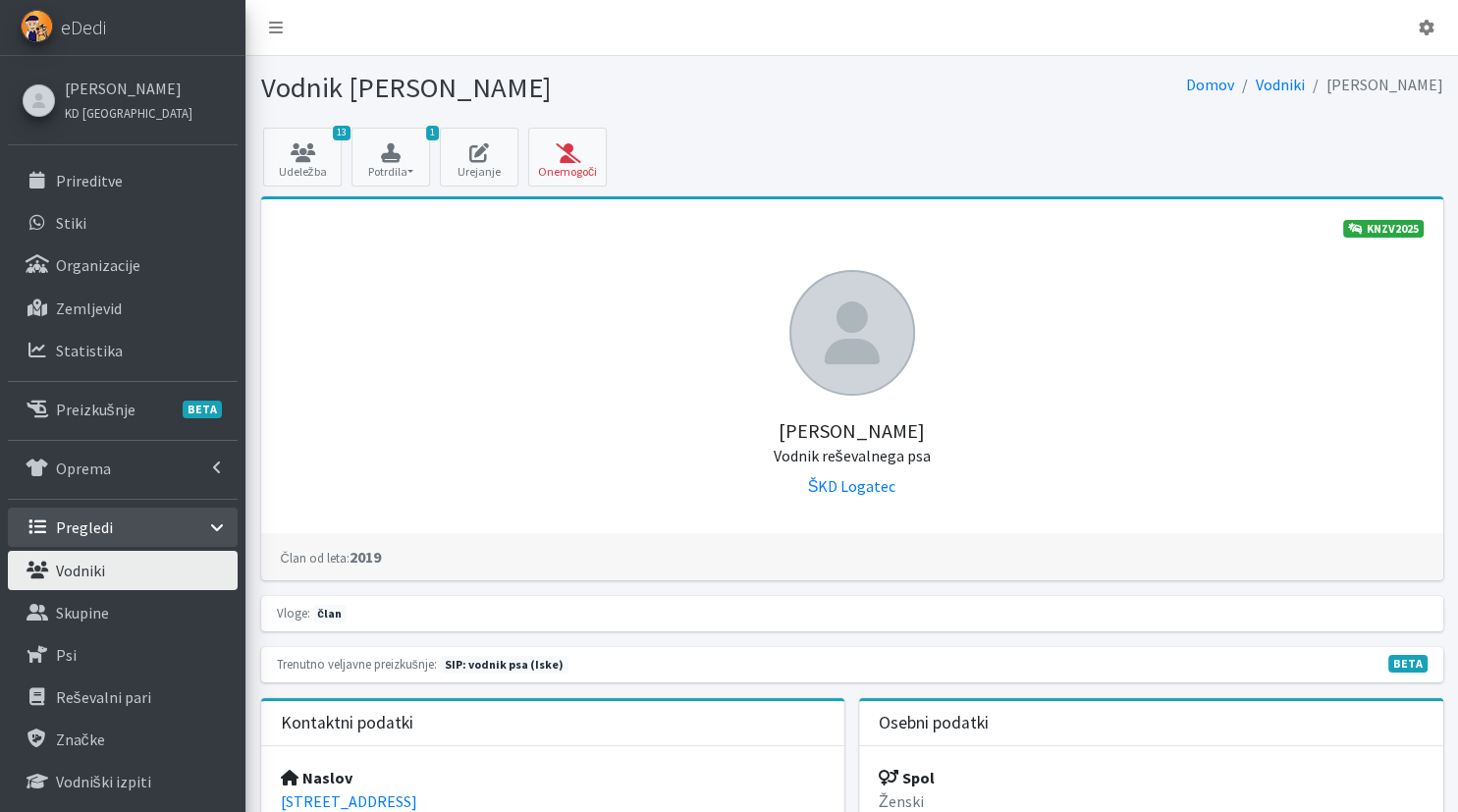 click on "Vodniki" at bounding box center [123, 570] 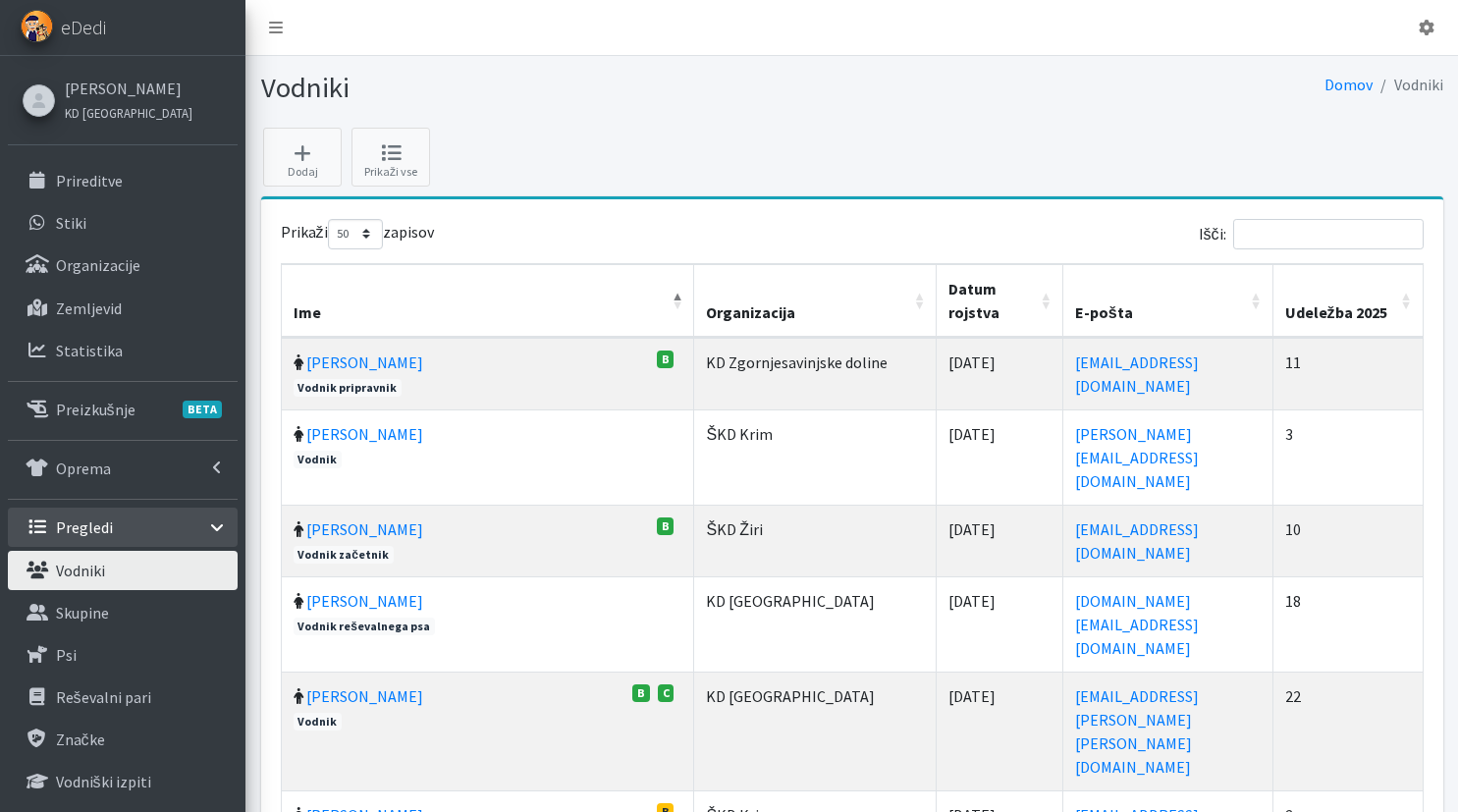 select on "50" 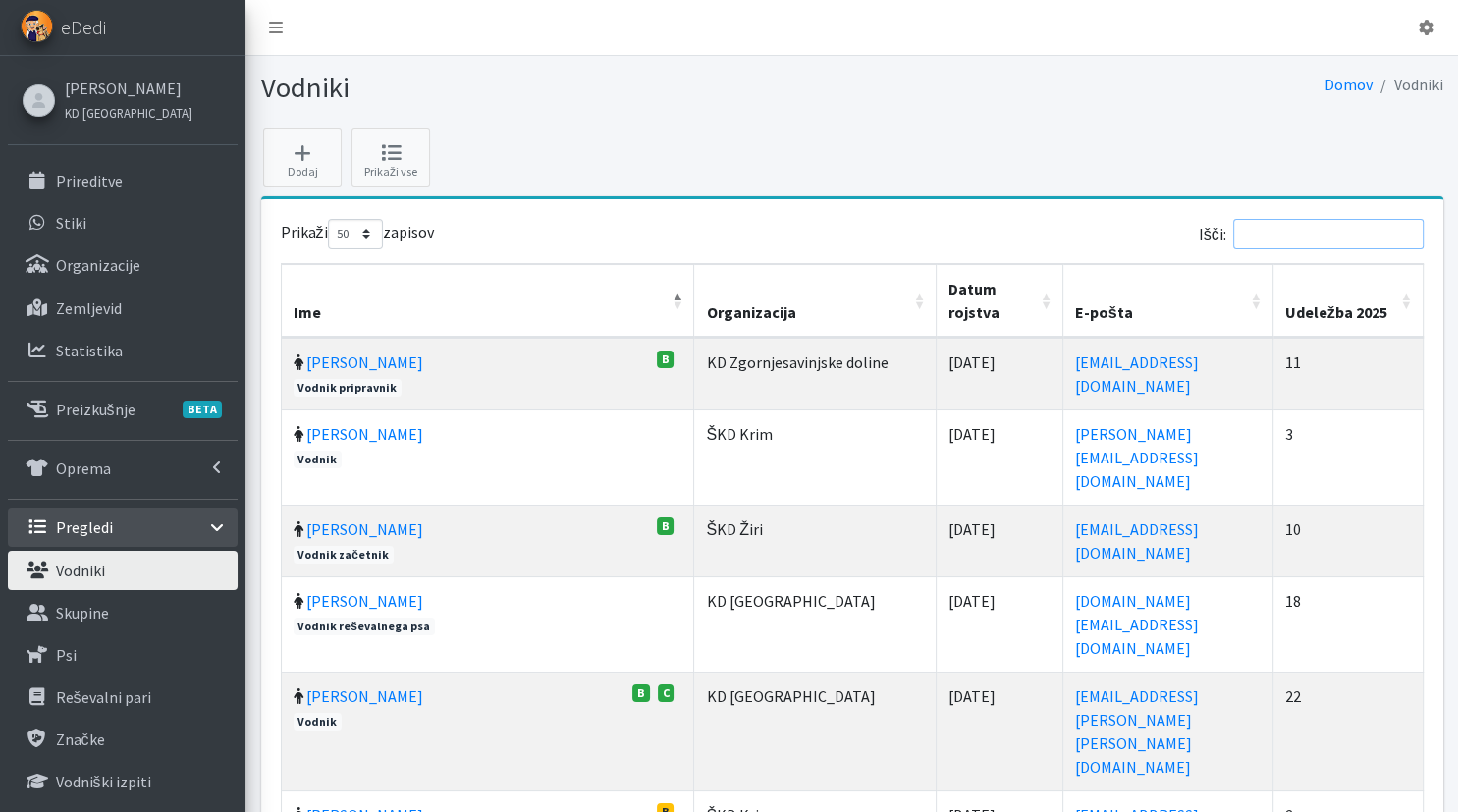 click on "Išči:" at bounding box center [1328, 234] 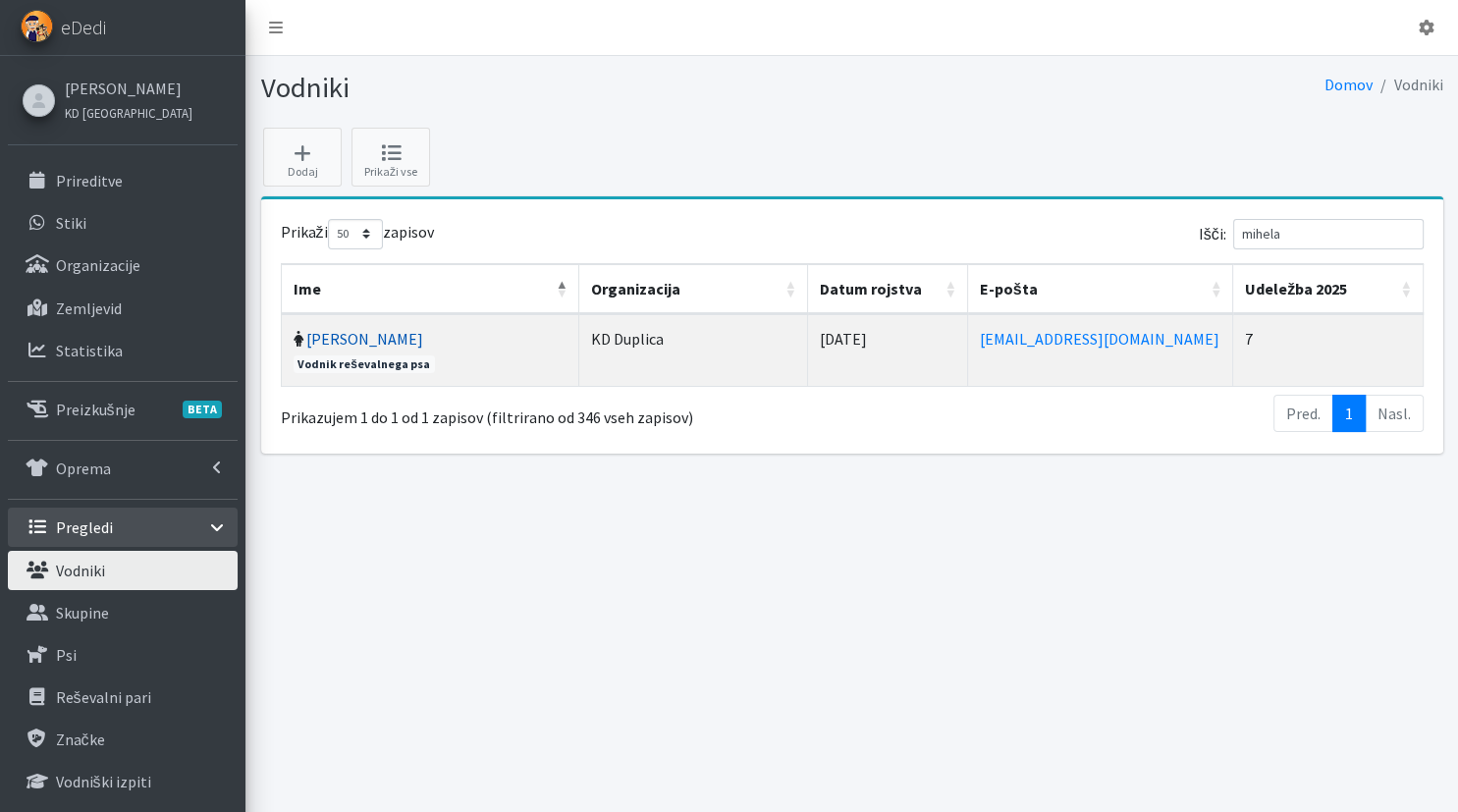 click on "Mihela Zupanc" at bounding box center [364, 339] 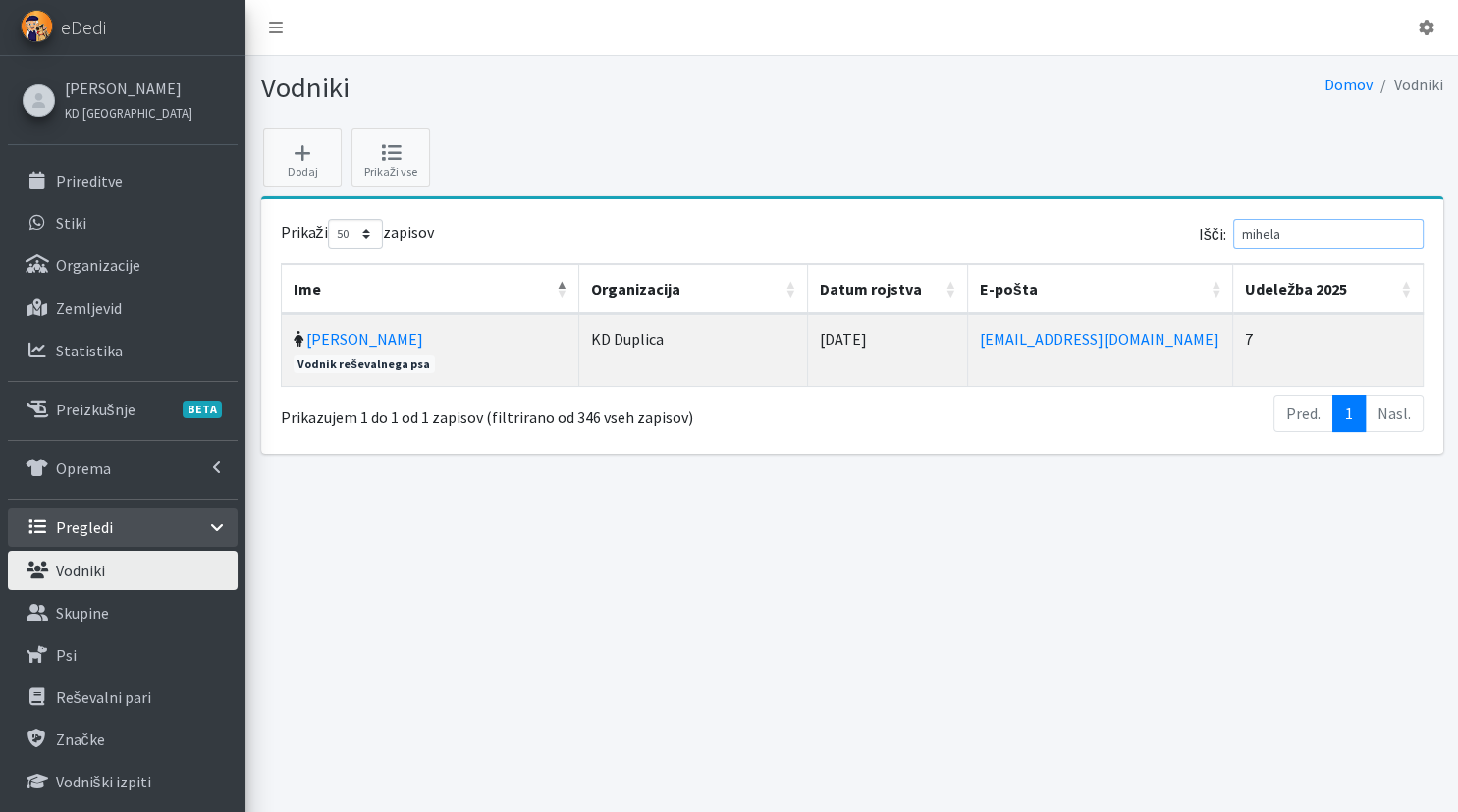 drag, startPoint x: 1227, startPoint y: 240, endPoint x: 1013, endPoint y: 211, distance: 215.95601 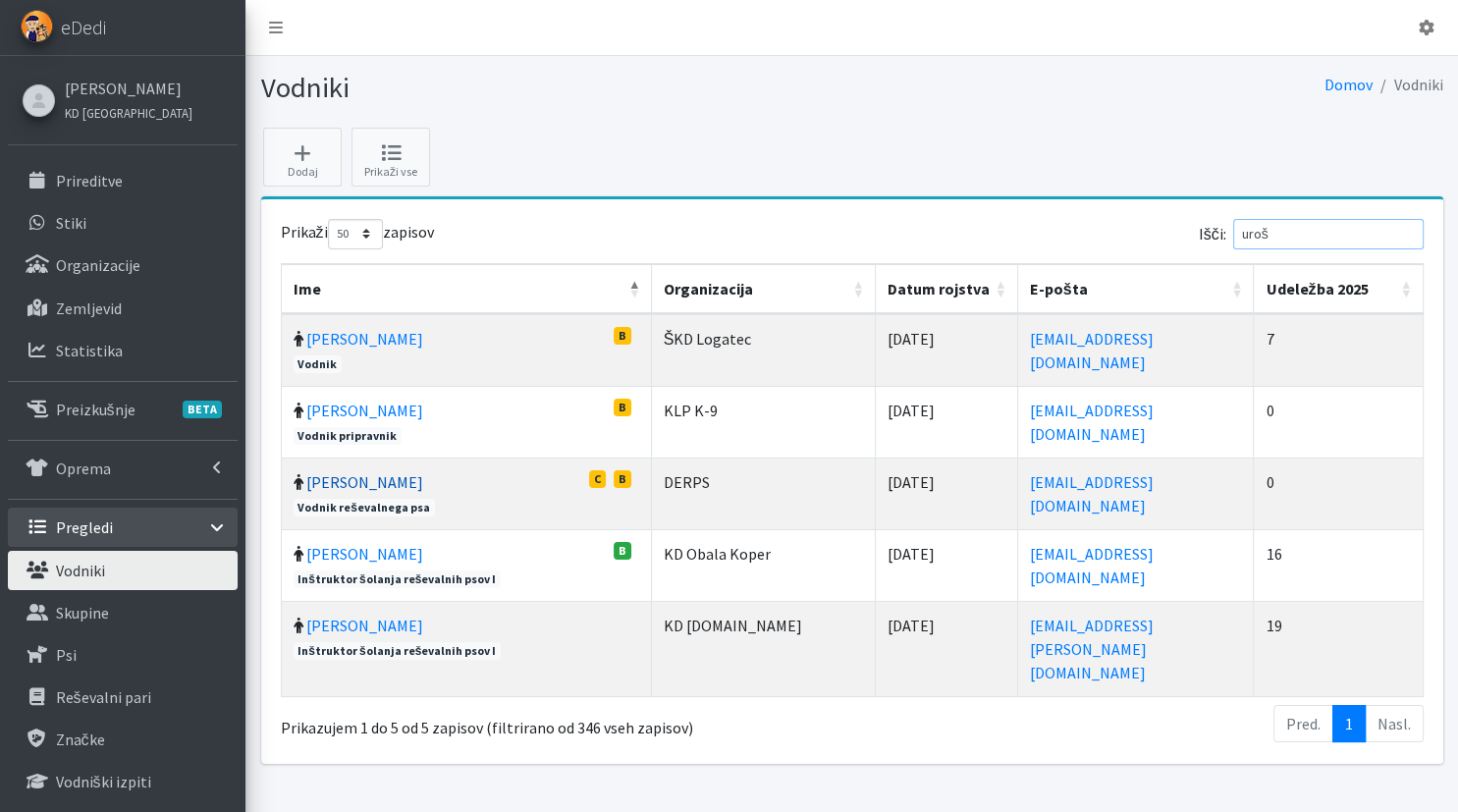 type on "uroš" 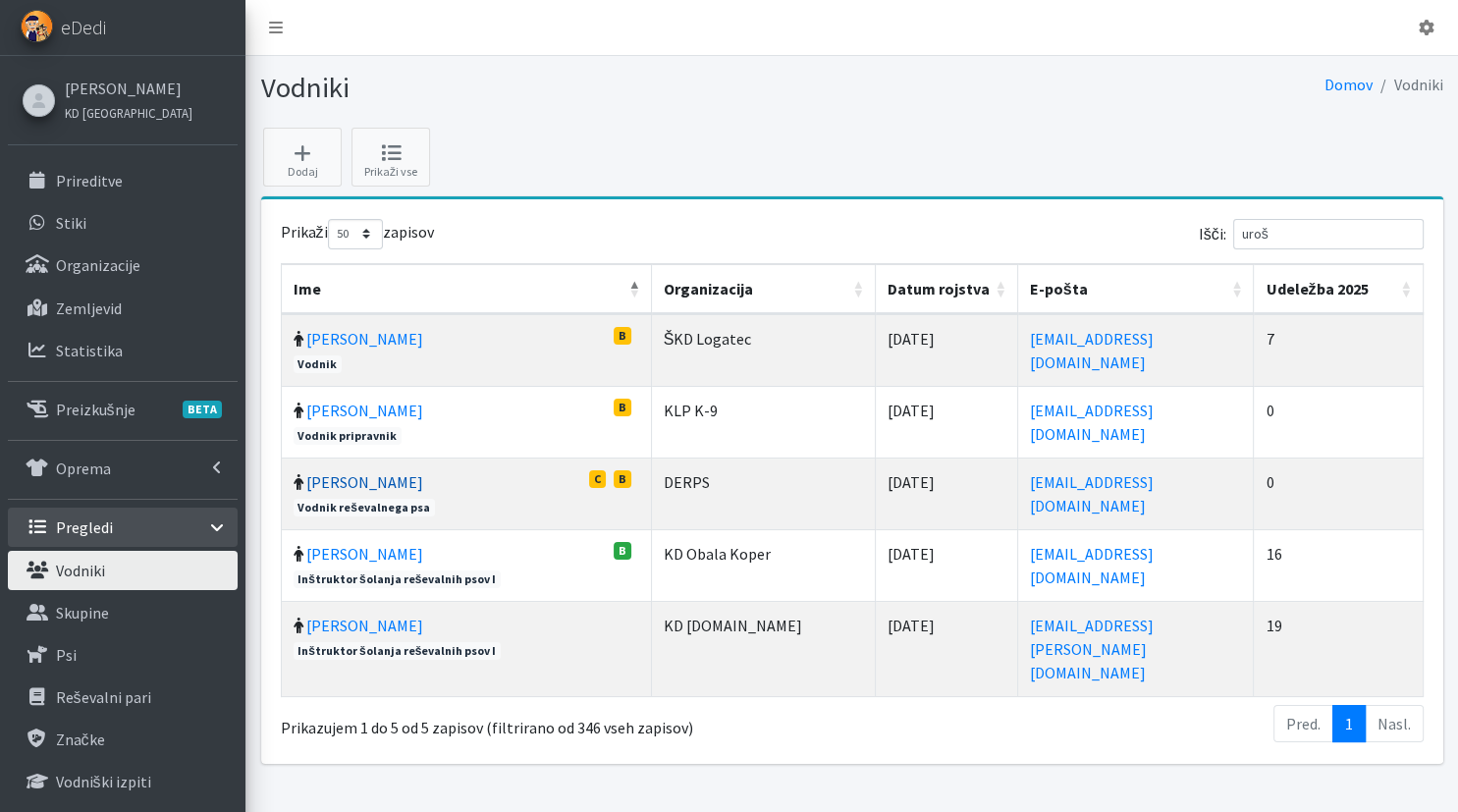click on "[PERSON_NAME]" at bounding box center (364, 482) 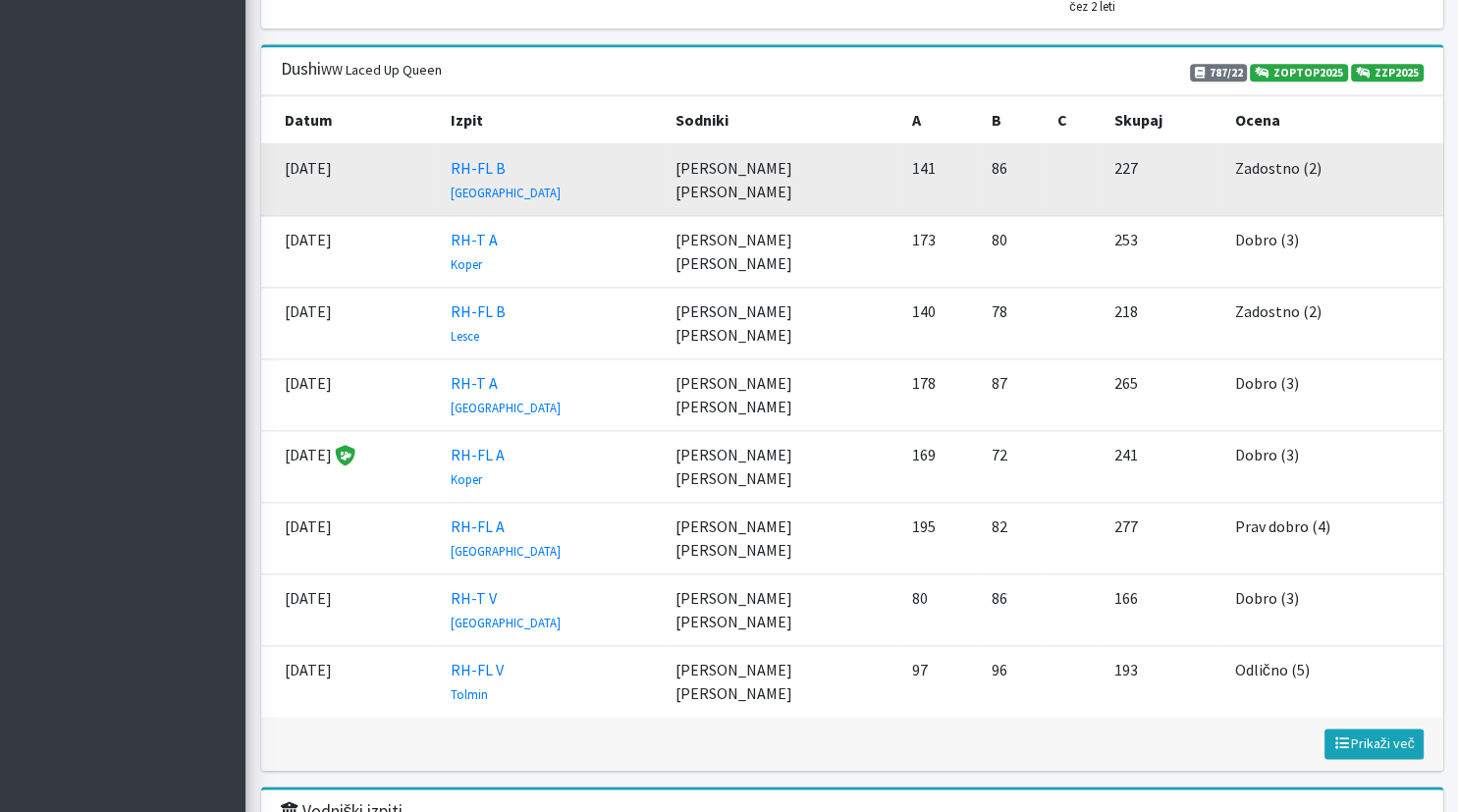 scroll, scrollTop: 2281, scrollLeft: 0, axis: vertical 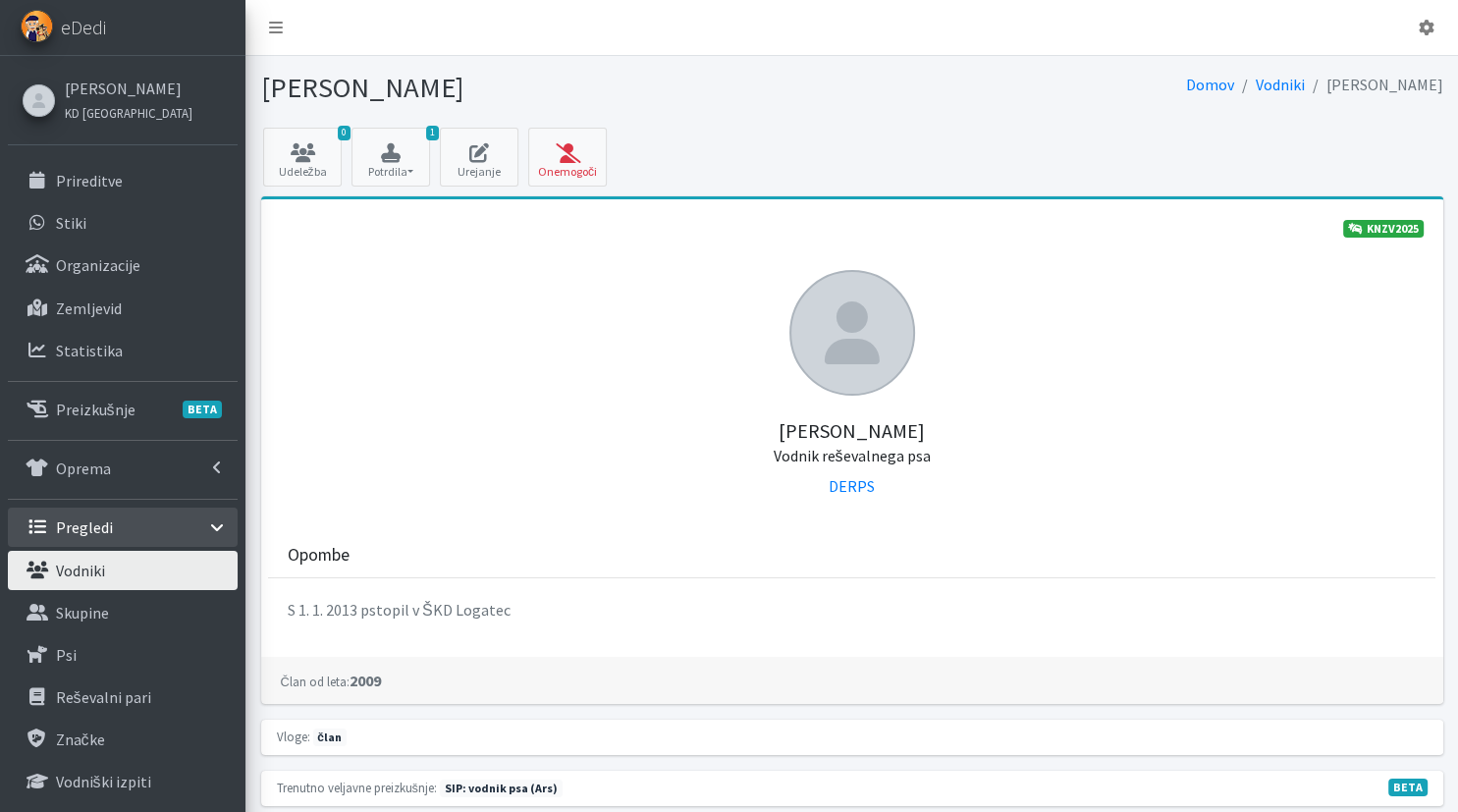 click on "Vodniki" at bounding box center [81, 570] 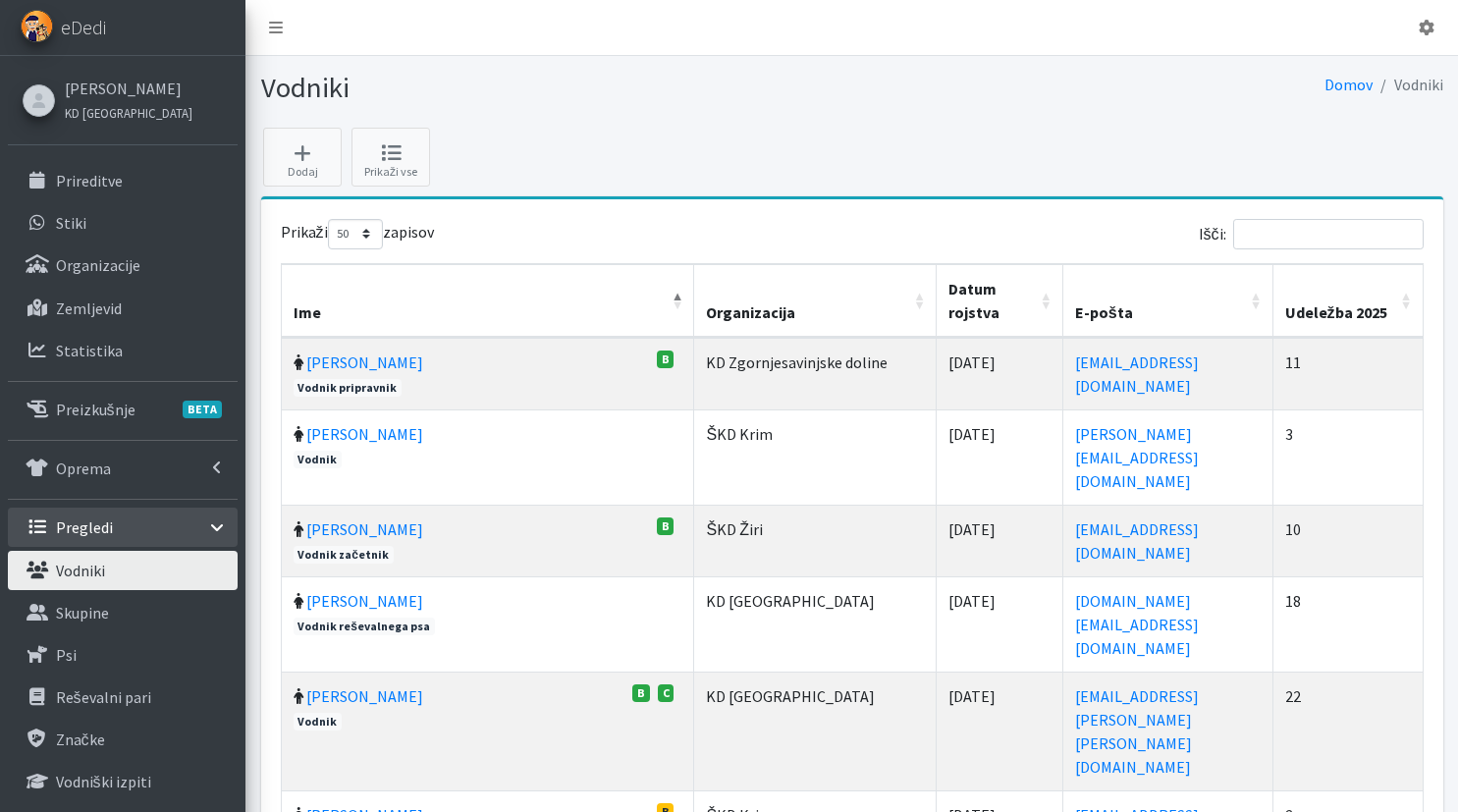 select on "50" 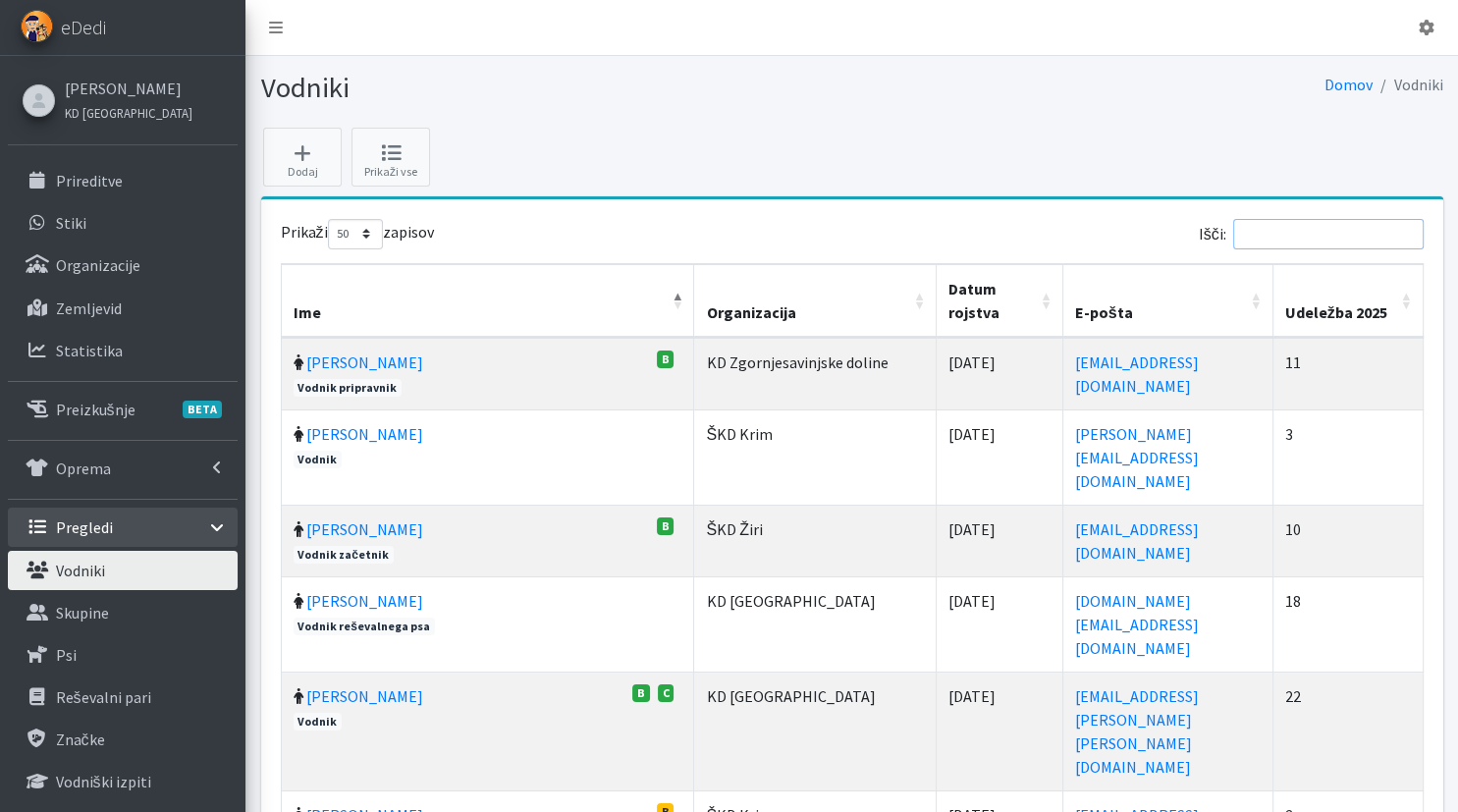 click on "Išči:" at bounding box center [1328, 234] 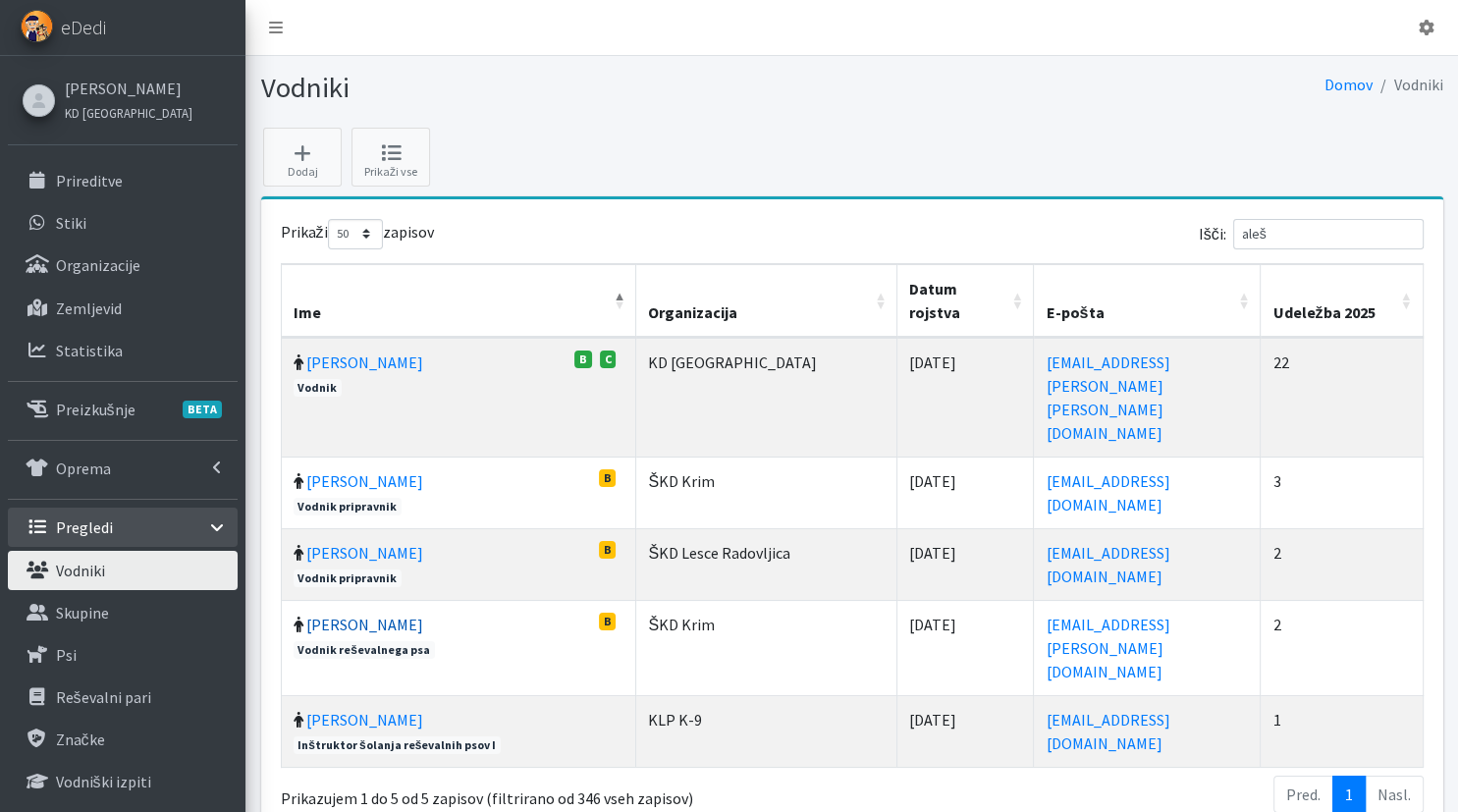 click on "[PERSON_NAME]" at bounding box center [364, 624] 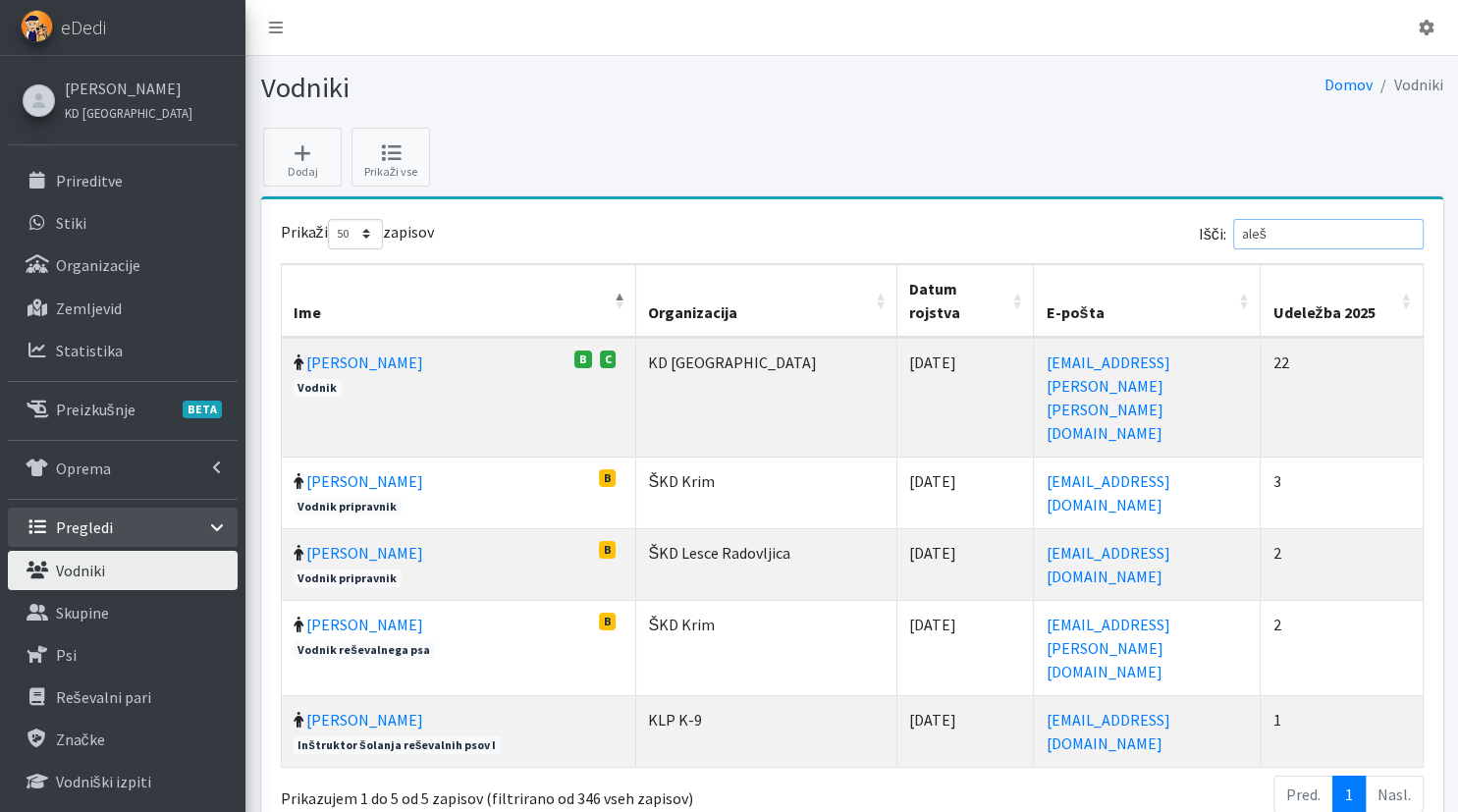 drag, startPoint x: 1341, startPoint y: 229, endPoint x: 1131, endPoint y: 234, distance: 210.05952 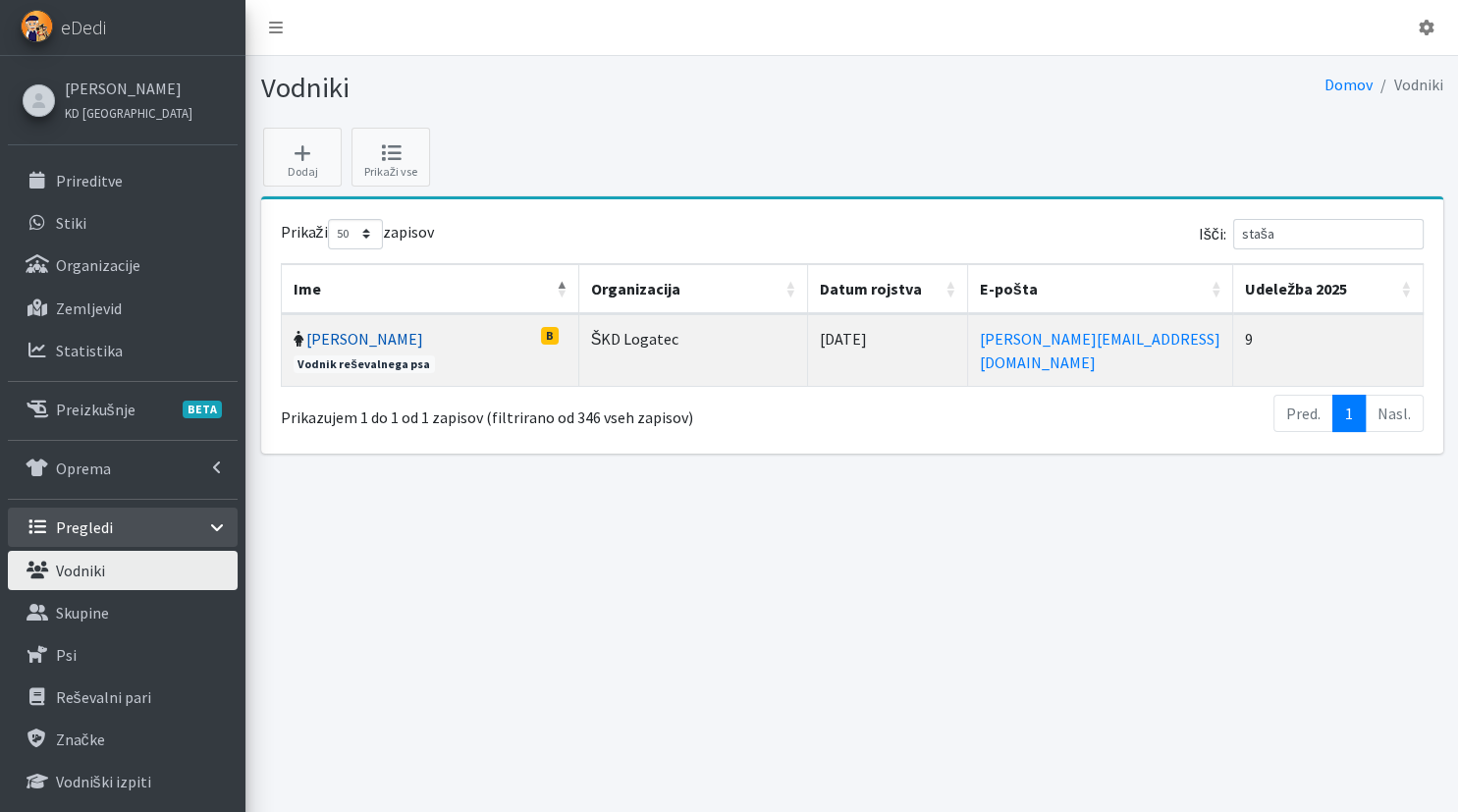 click on "[PERSON_NAME]" at bounding box center [364, 339] 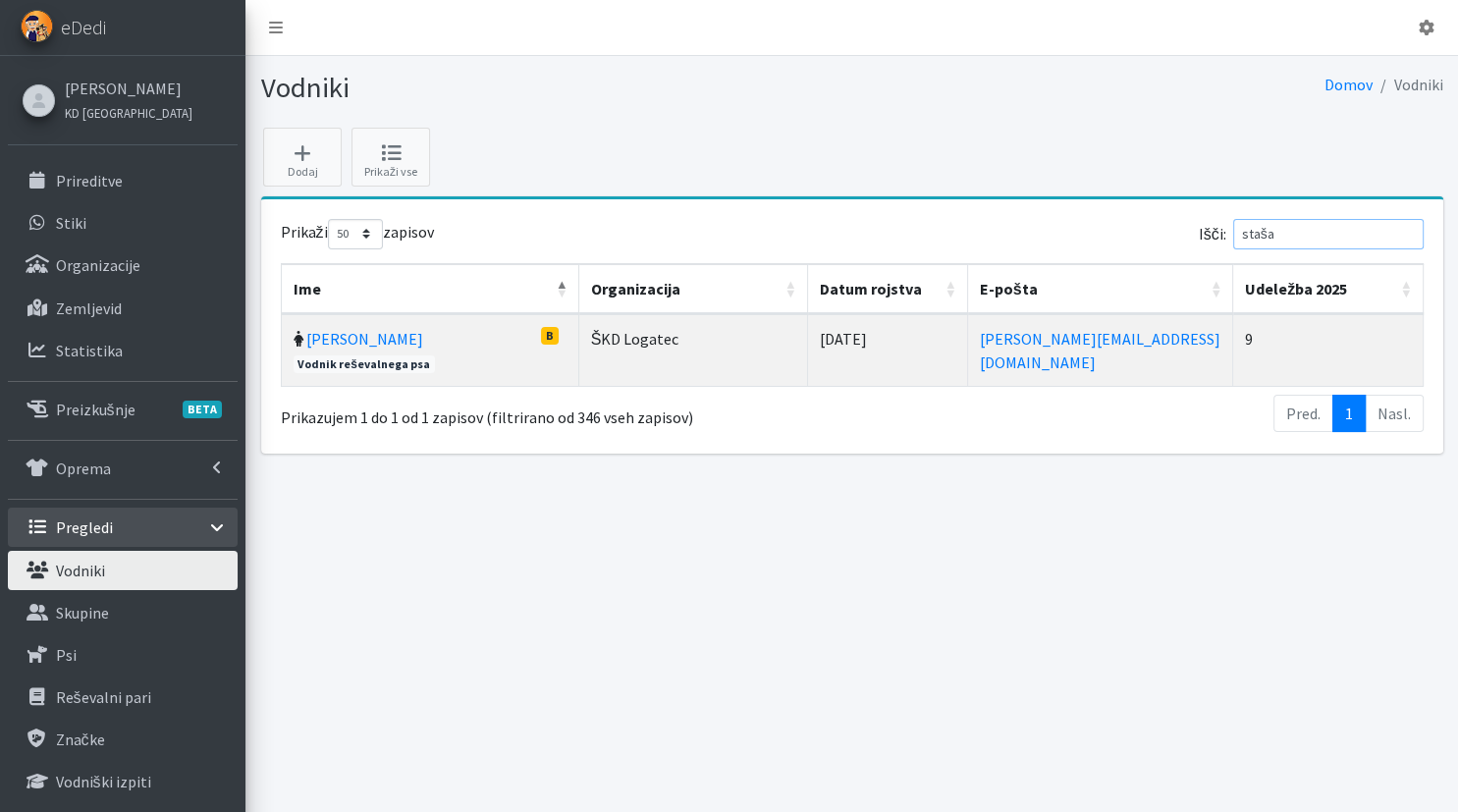 drag, startPoint x: 1305, startPoint y: 230, endPoint x: 1125, endPoint y: 239, distance: 180.22486 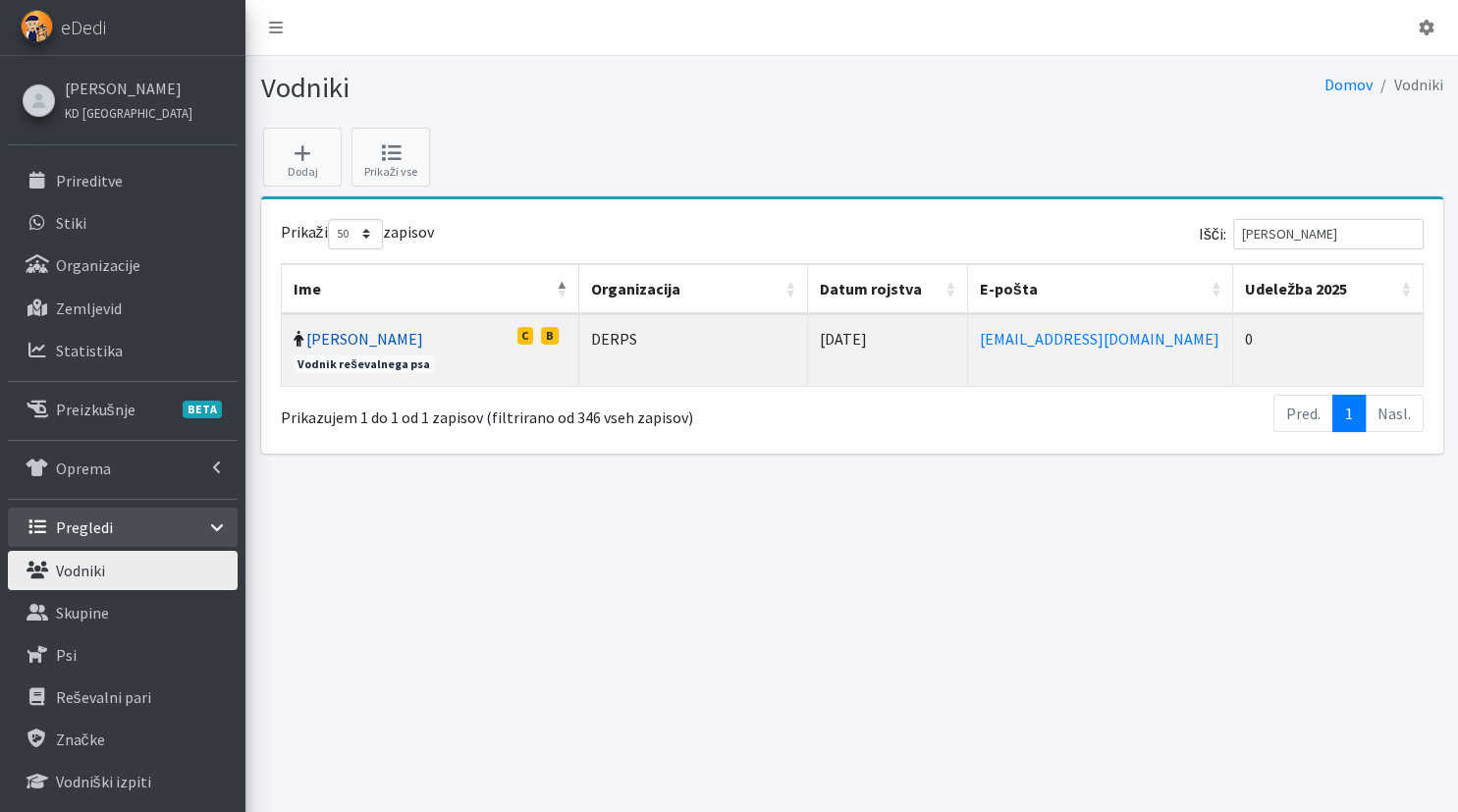 click on "Uroš Marjetič" at bounding box center [364, 339] 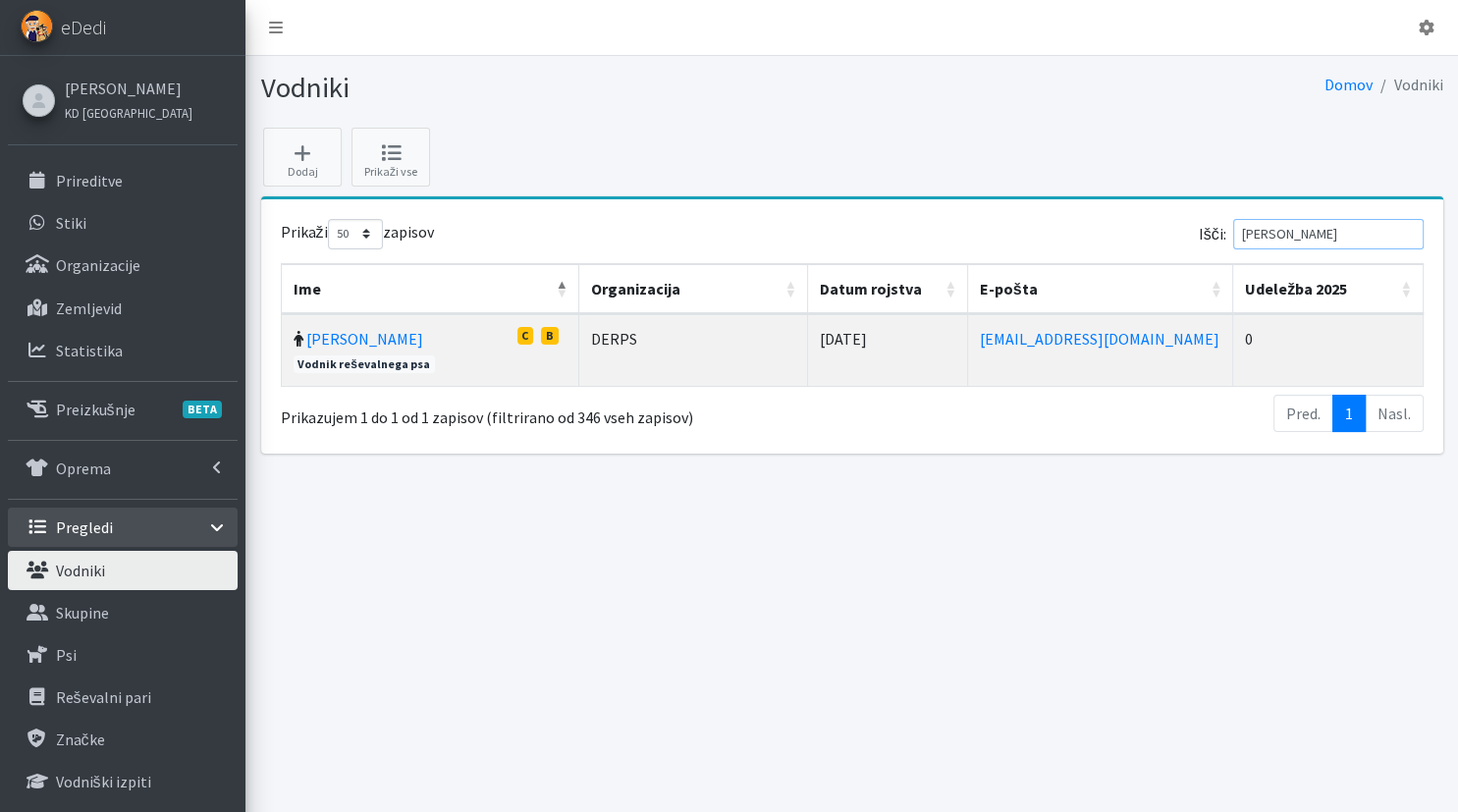 drag, startPoint x: 1297, startPoint y: 230, endPoint x: 1080, endPoint y: 244, distance: 217.451 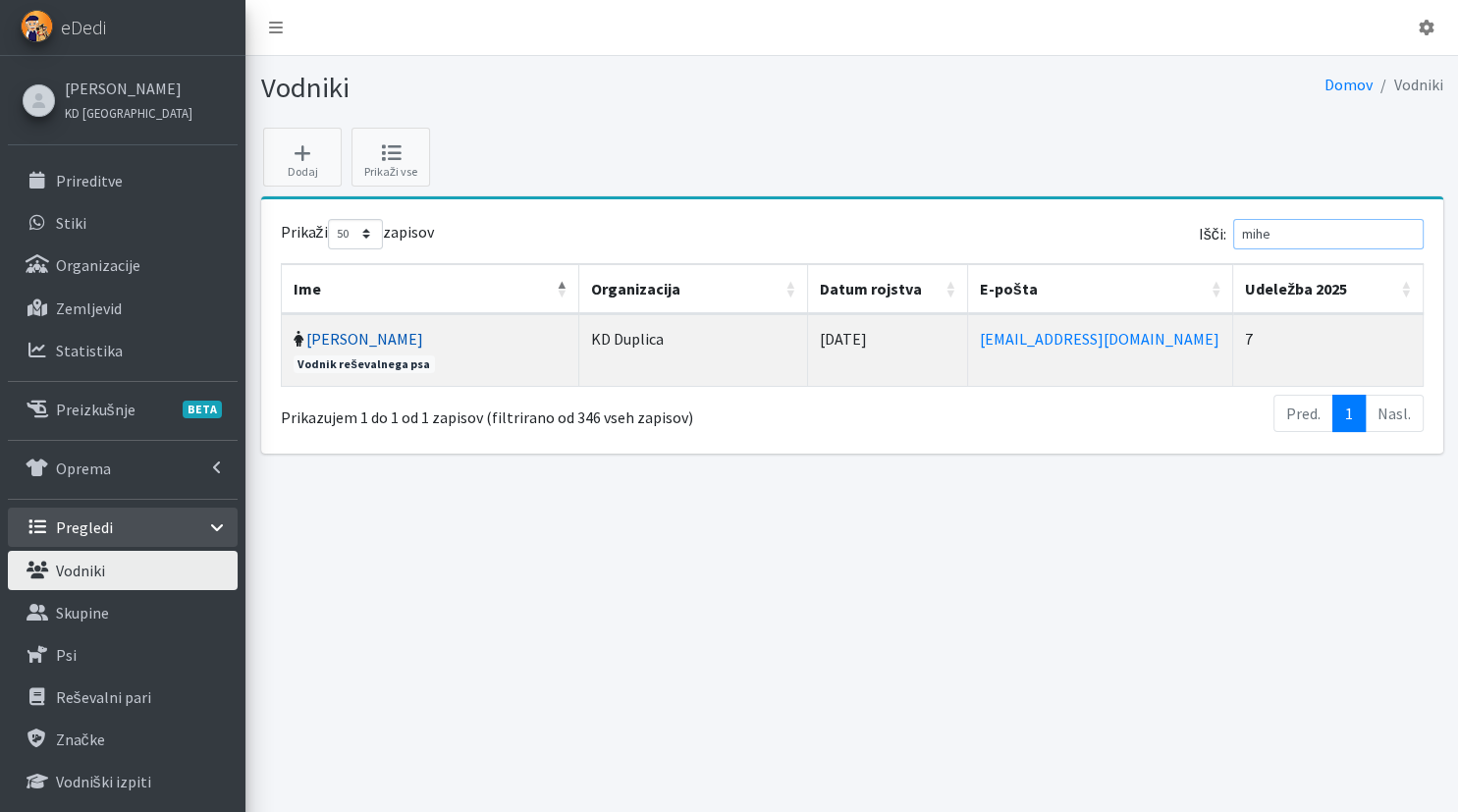 type on "mihe" 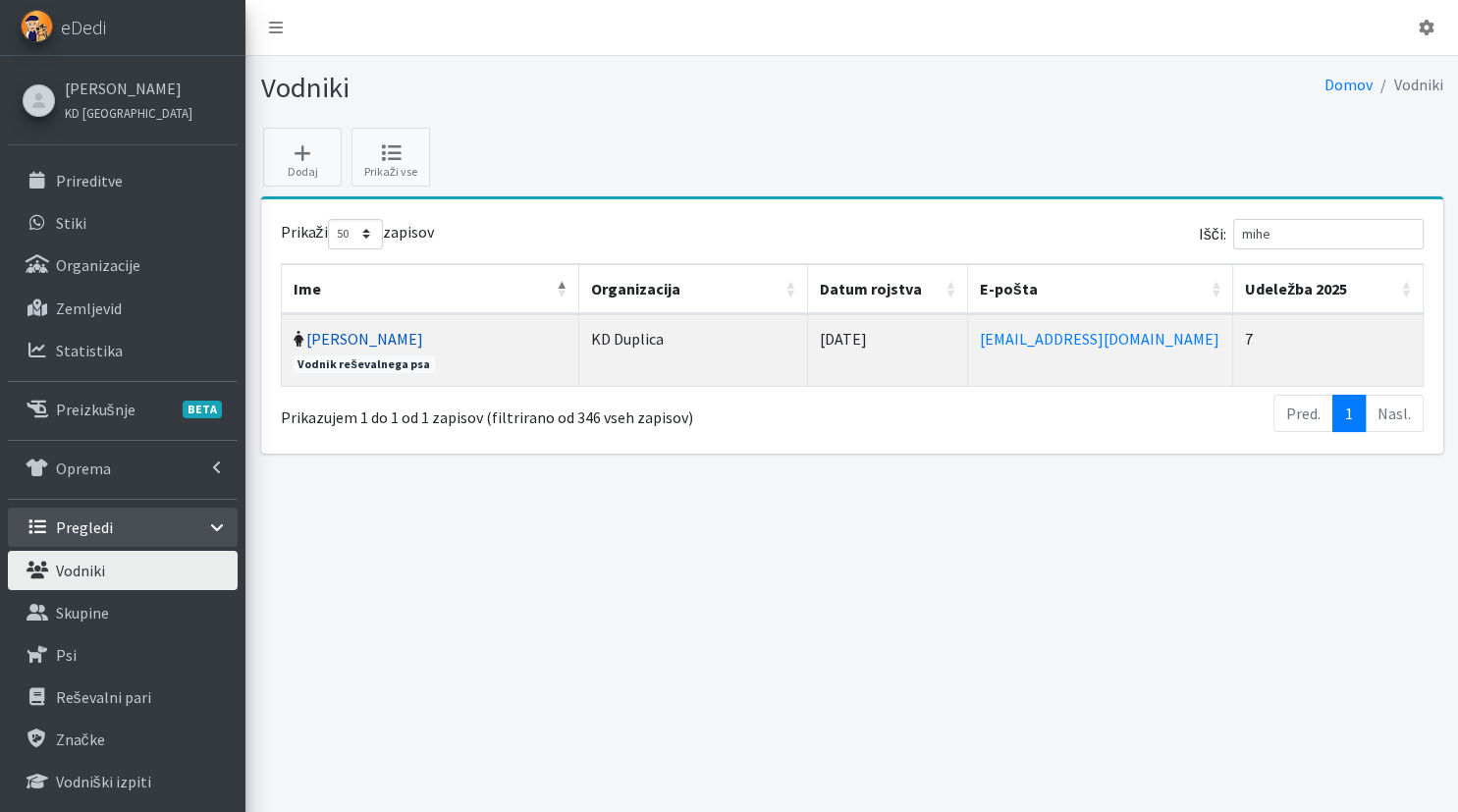click on "Mihela Zupanc" at bounding box center (364, 339) 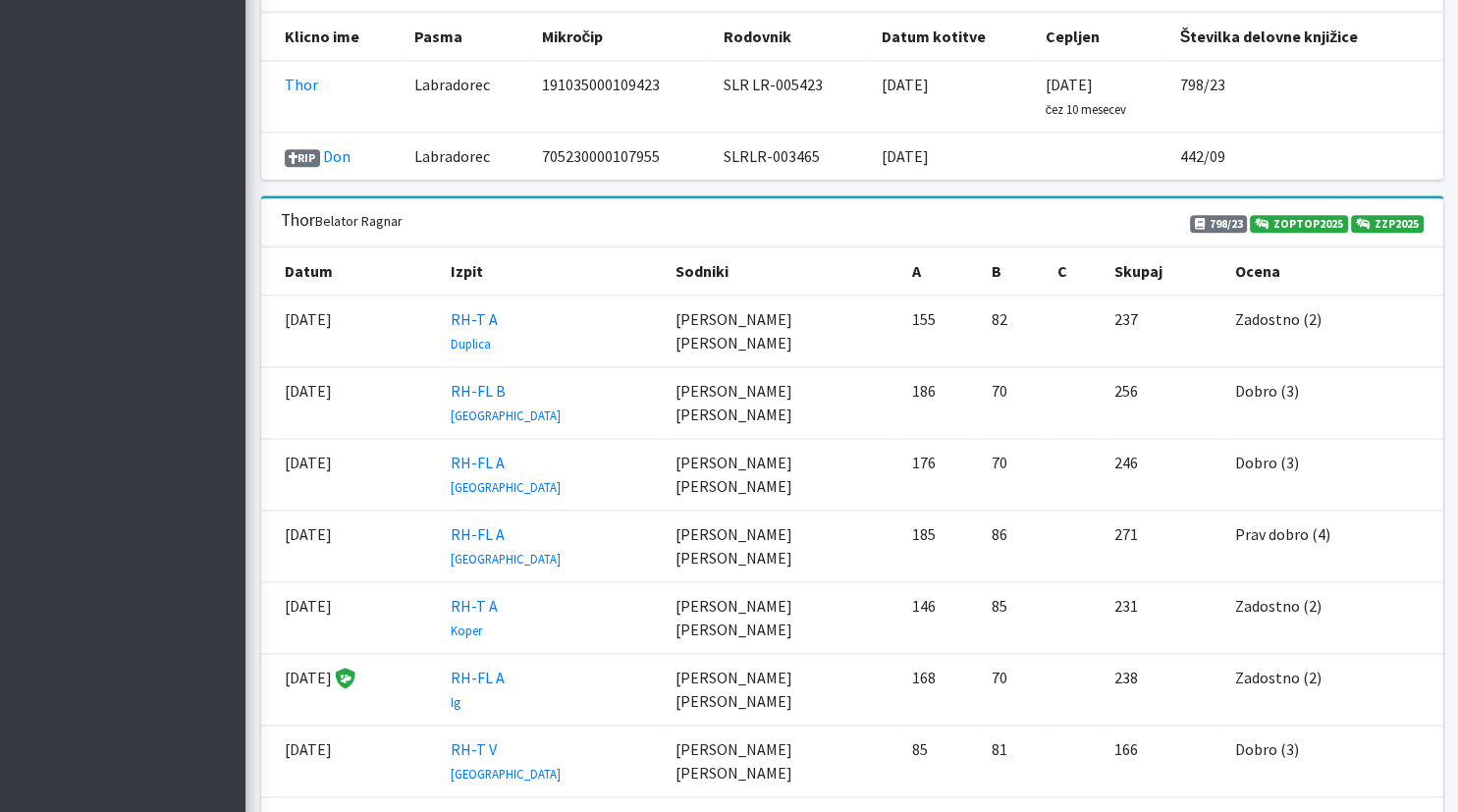 scroll, scrollTop: 2695, scrollLeft: 0, axis: vertical 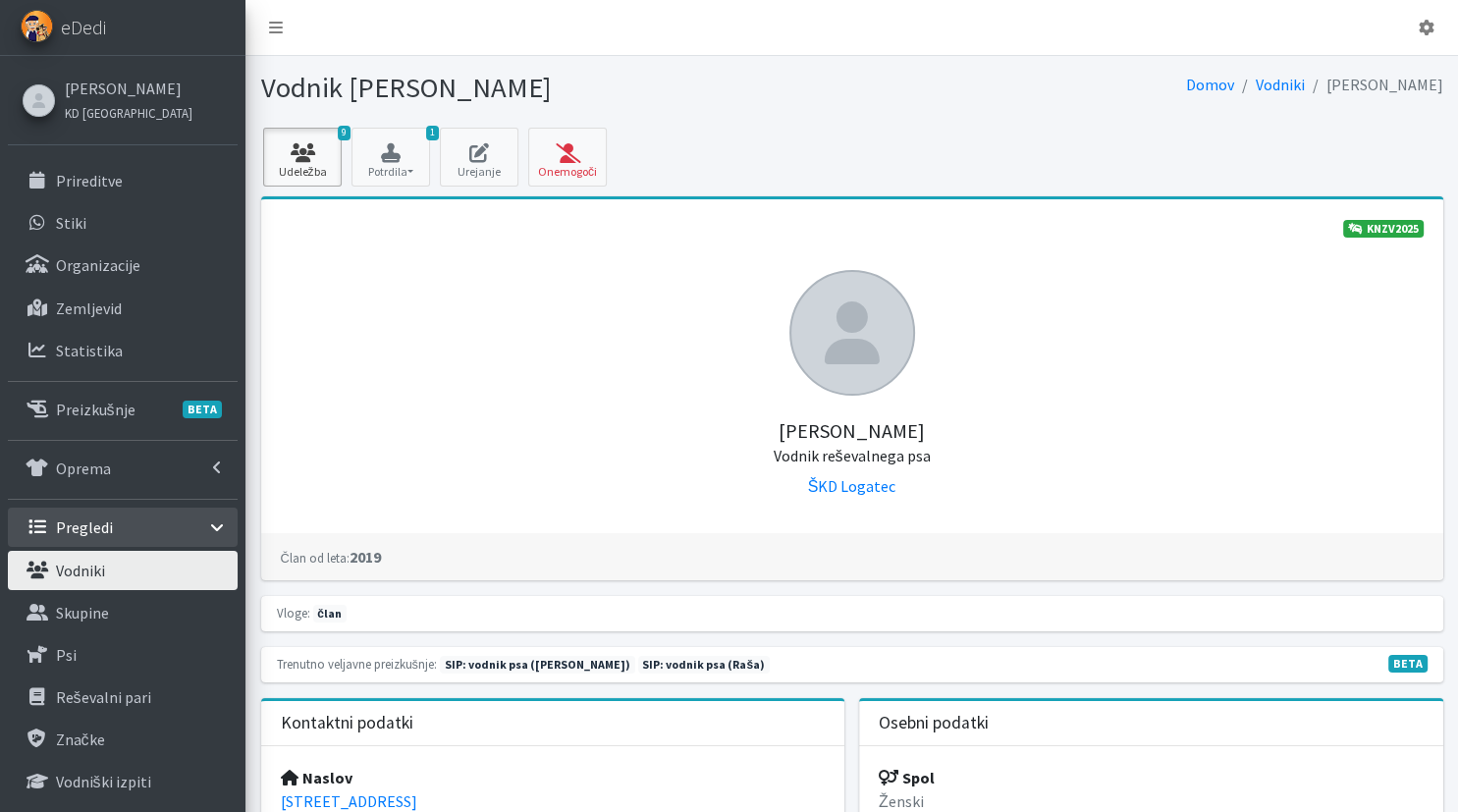 click at bounding box center (302, 153) 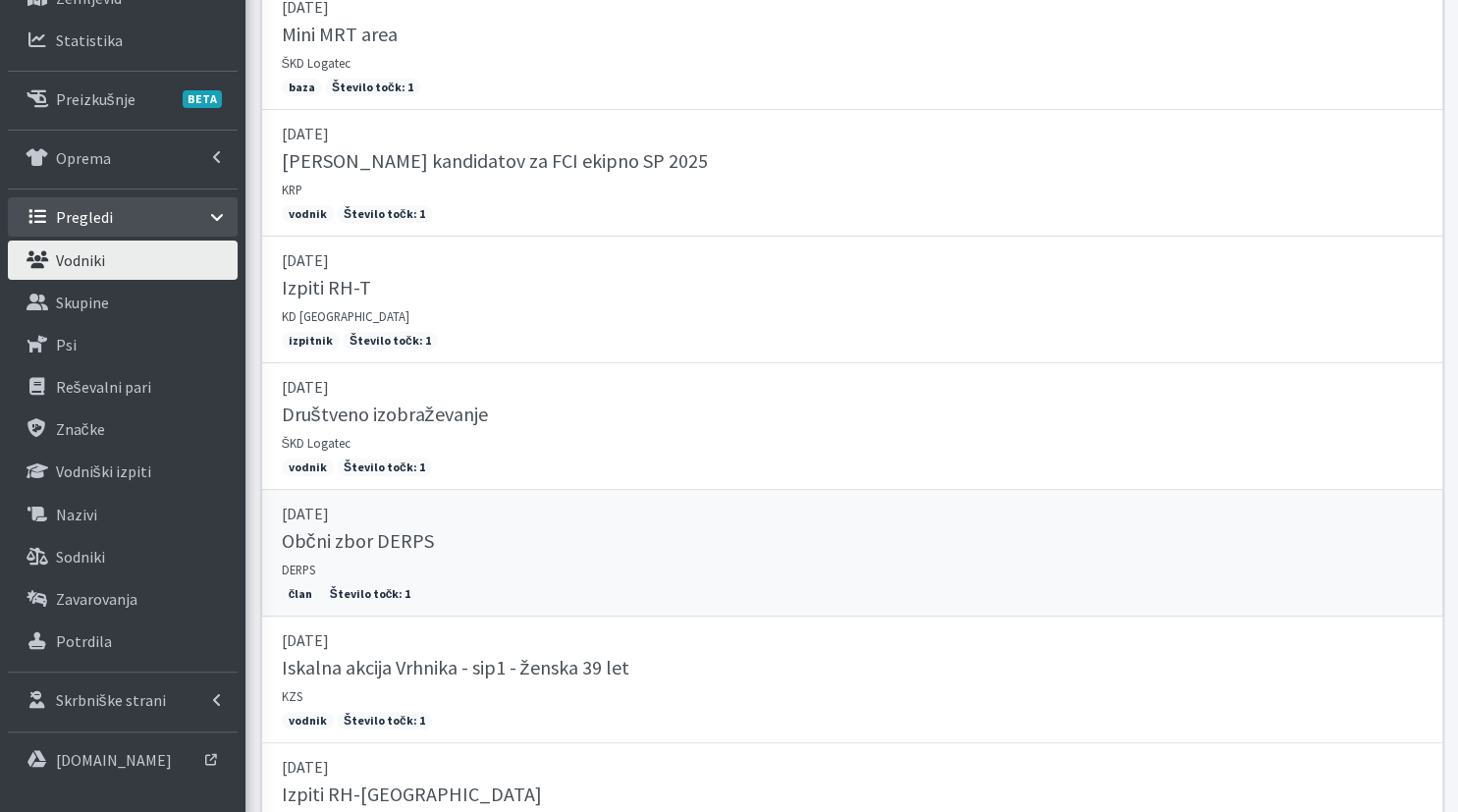 scroll, scrollTop: 0, scrollLeft: 0, axis: both 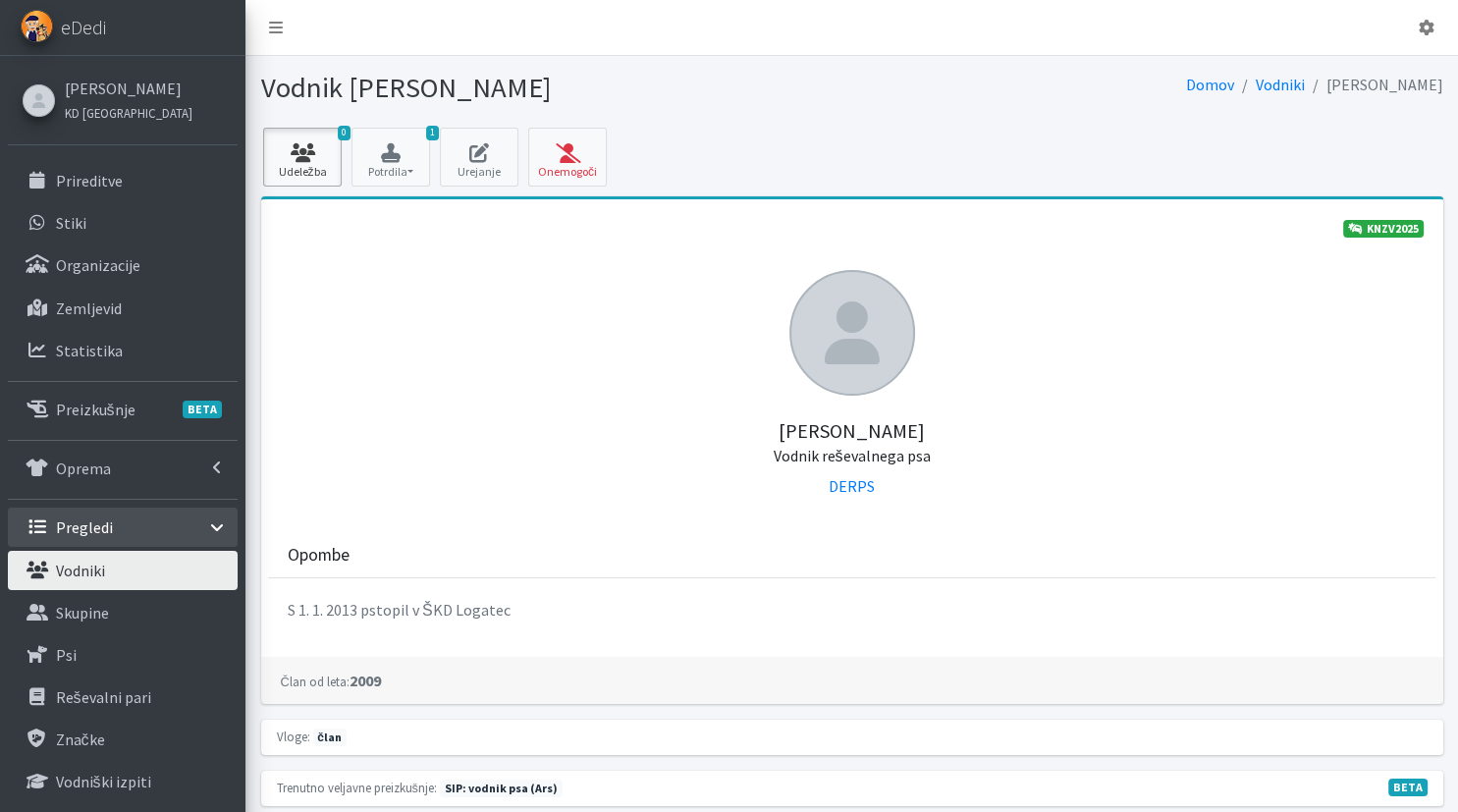 click at bounding box center [302, 153] 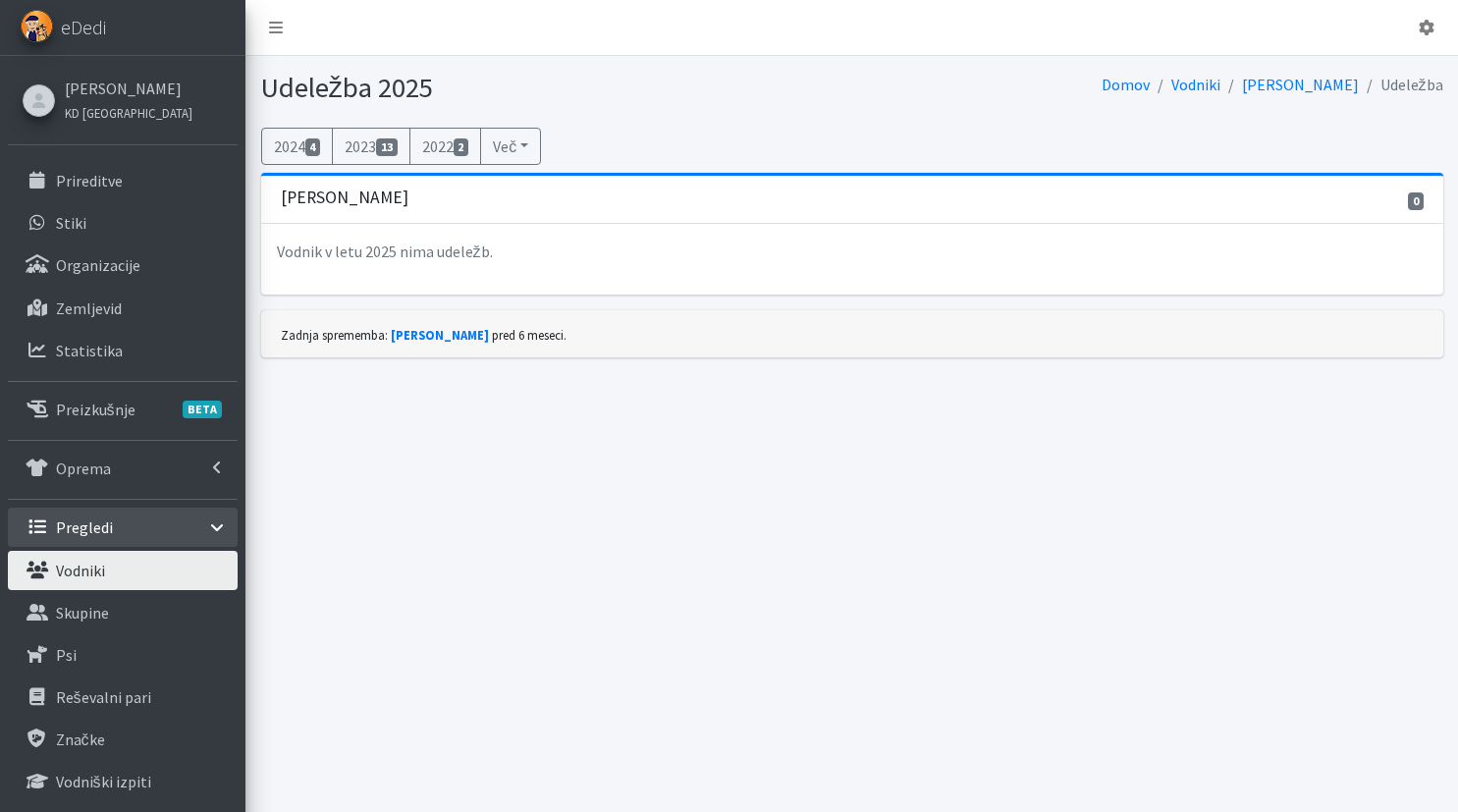 scroll, scrollTop: 0, scrollLeft: 0, axis: both 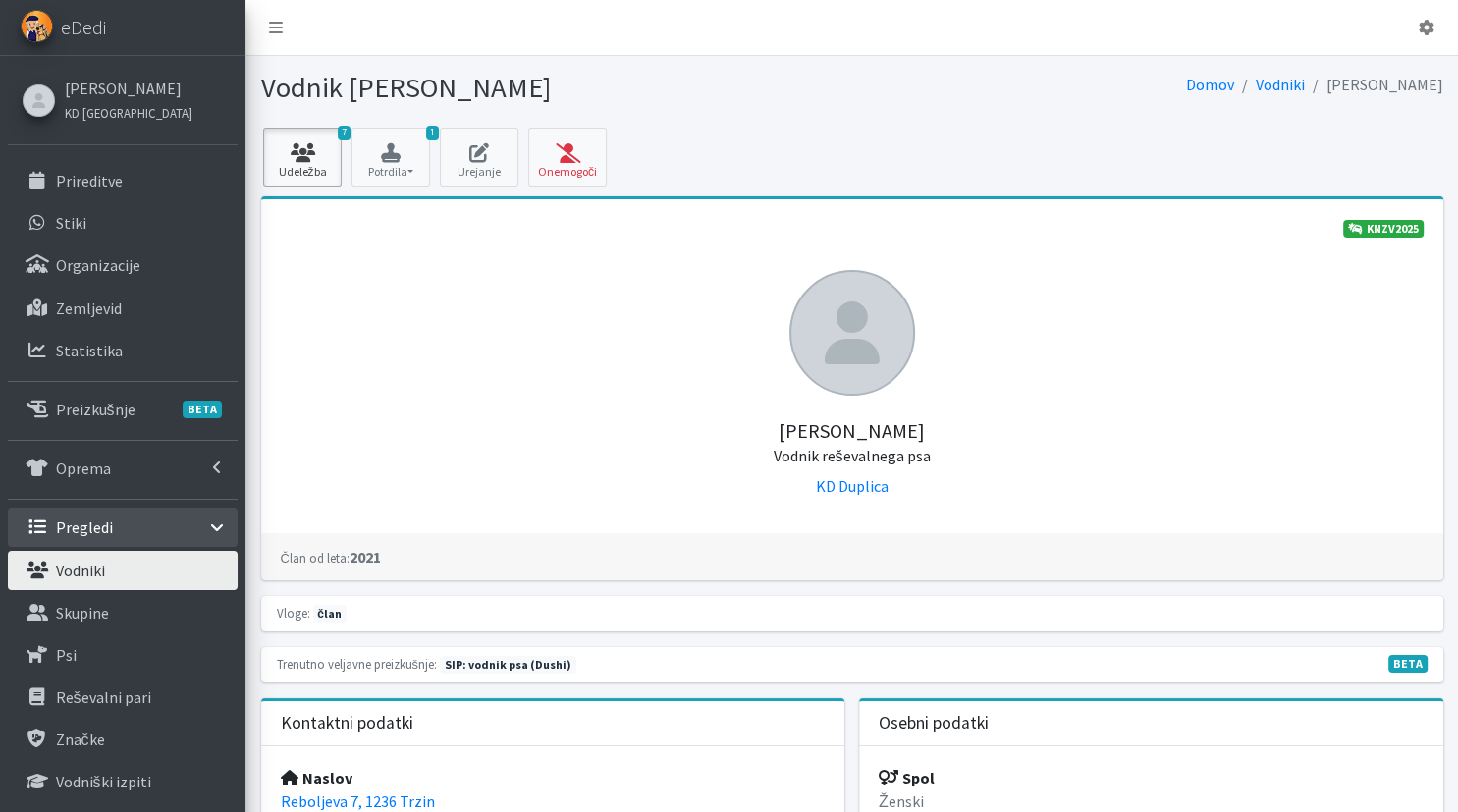 click at bounding box center [302, 153] 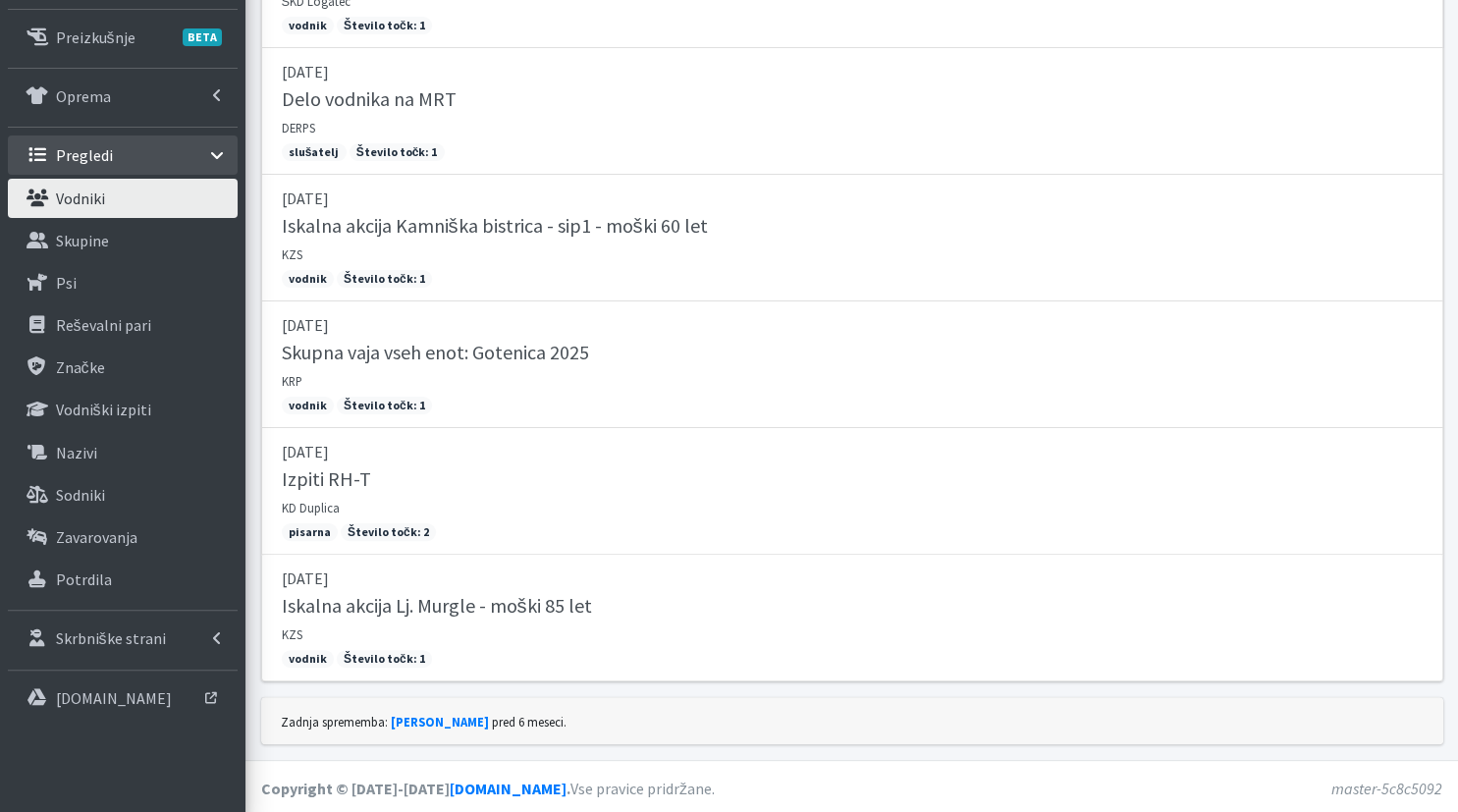 scroll, scrollTop: 0, scrollLeft: 0, axis: both 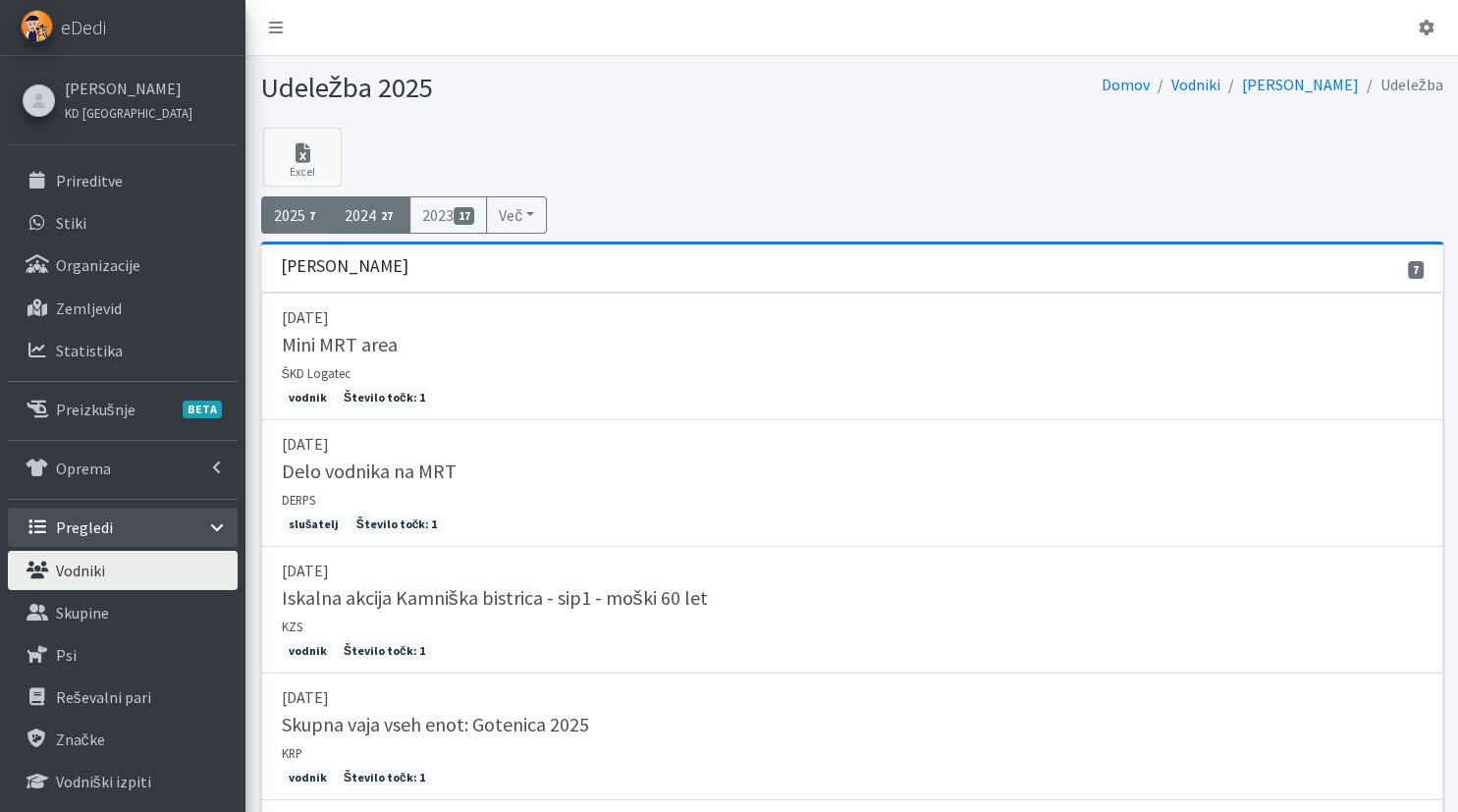 click on "2024
27" at bounding box center [371, 215] 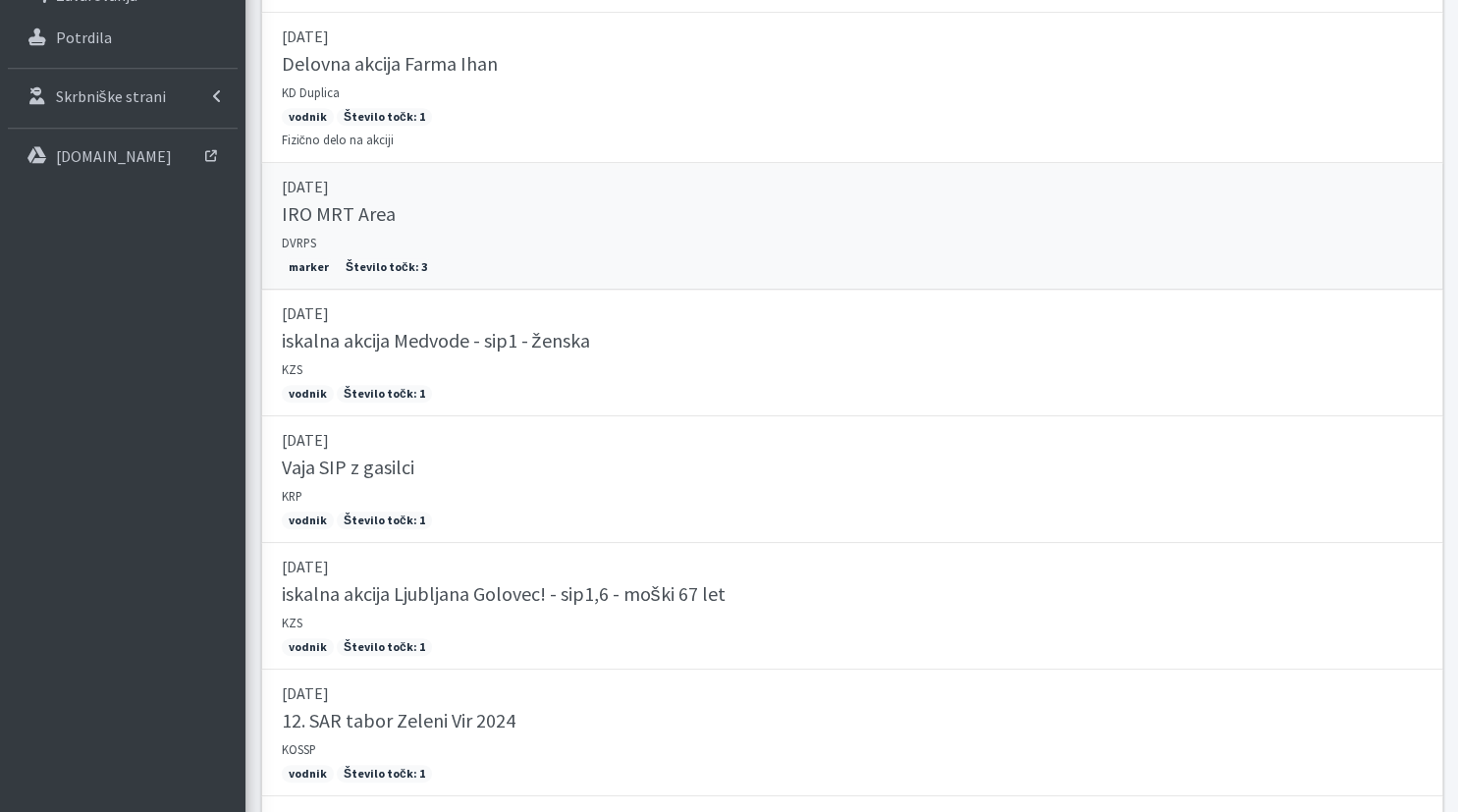 scroll, scrollTop: 1037, scrollLeft: 0, axis: vertical 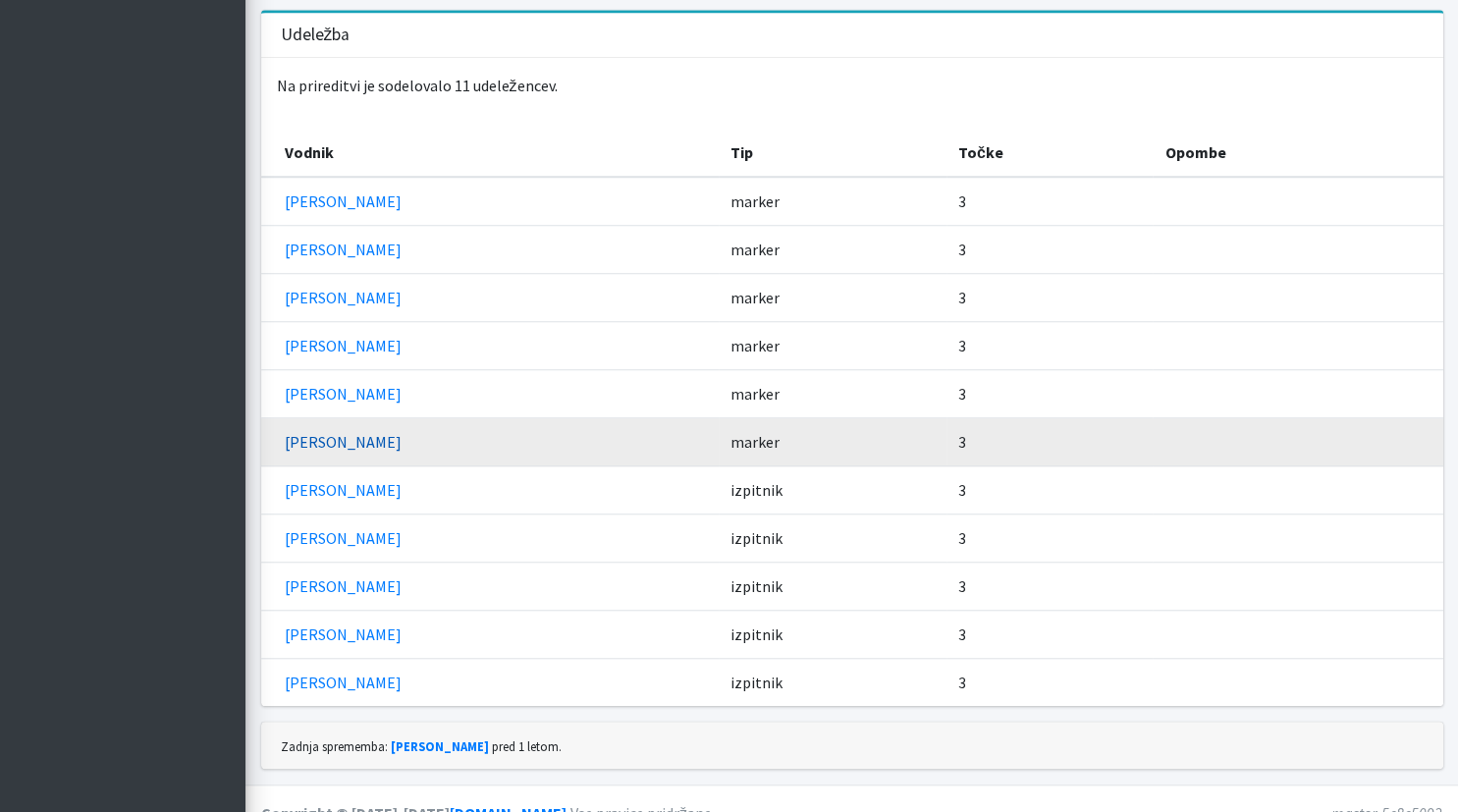 click on "[PERSON_NAME]" at bounding box center (343, 442) 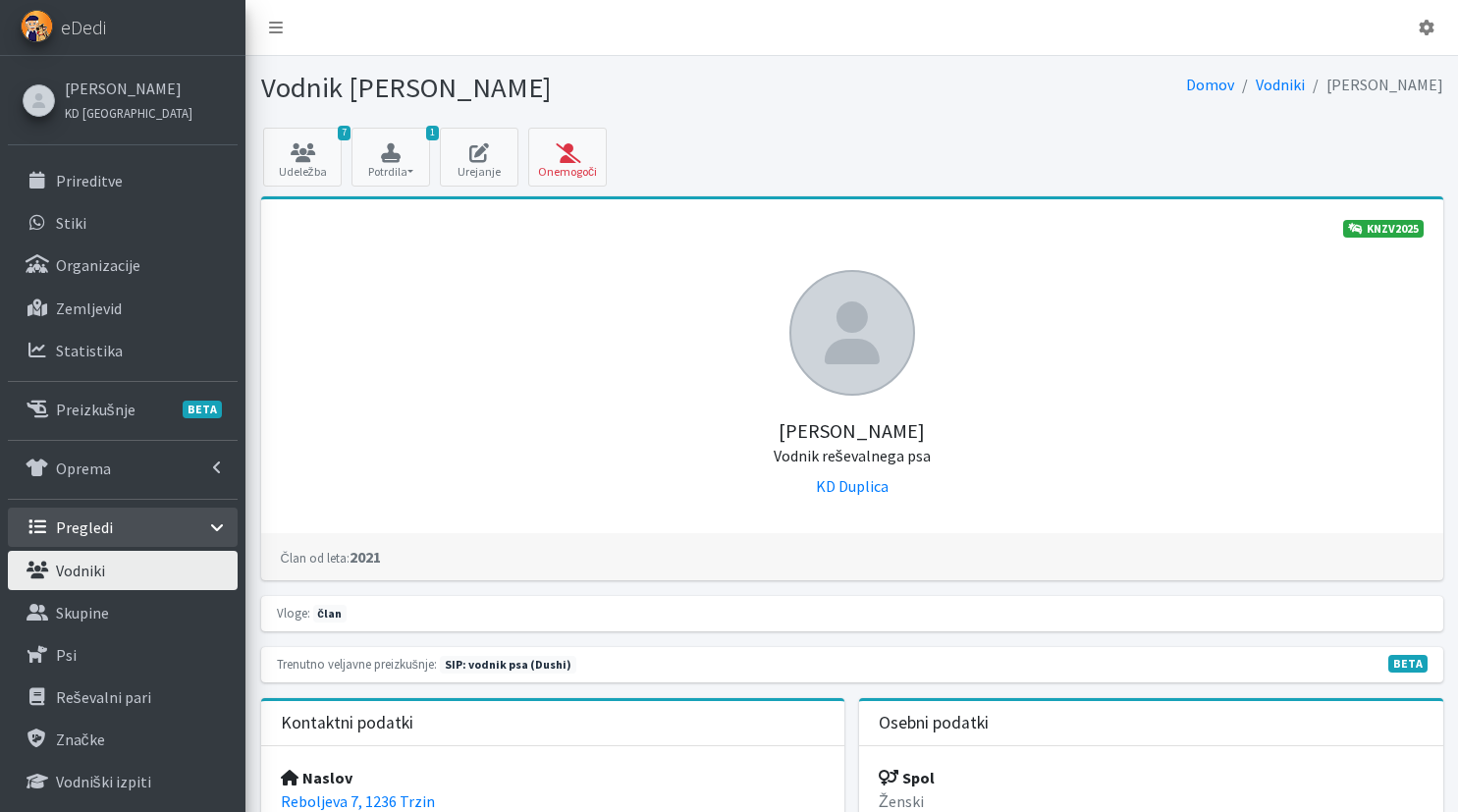 scroll, scrollTop: 0, scrollLeft: 0, axis: both 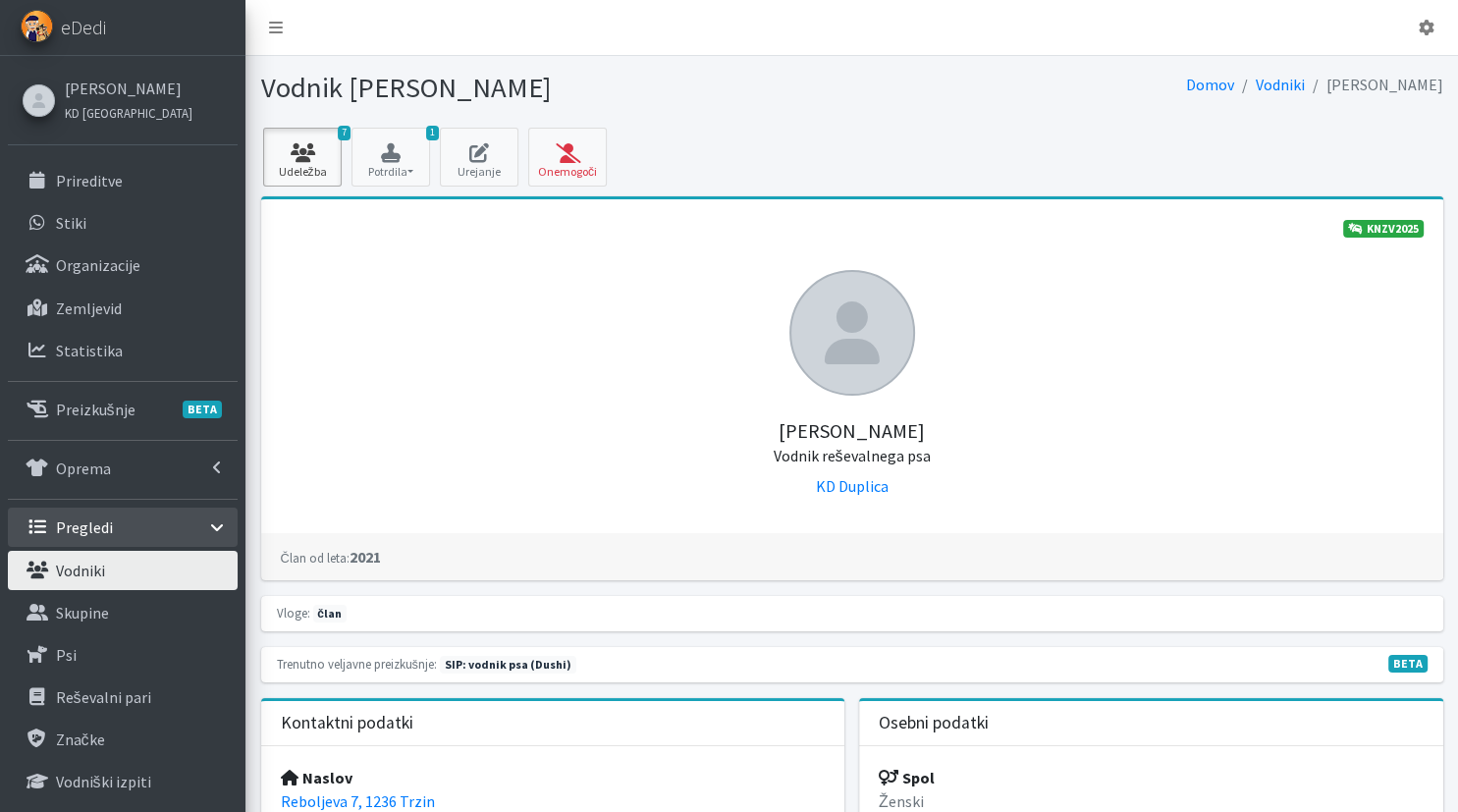 click on "7
Udeležba" at bounding box center [302, 157] 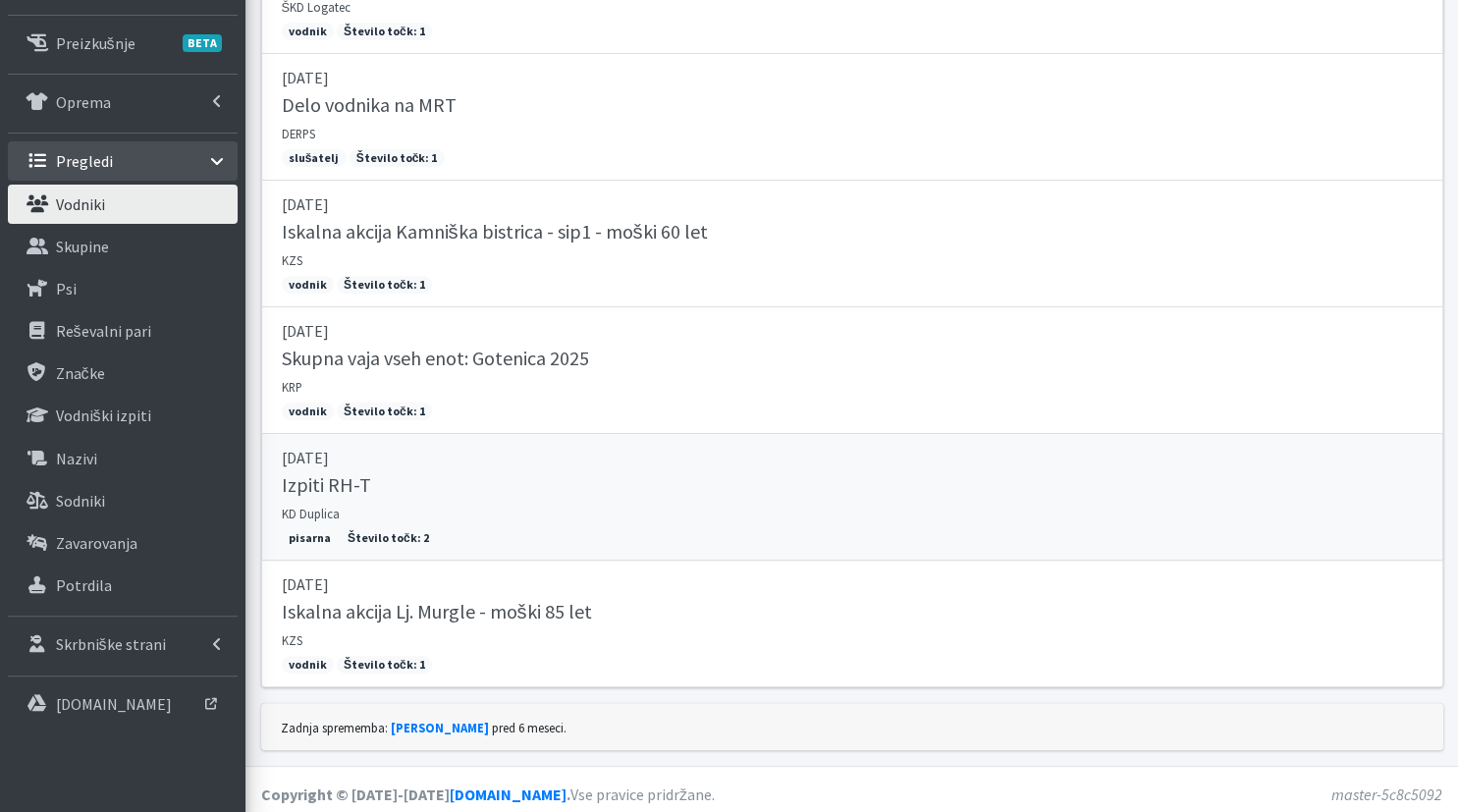 scroll, scrollTop: 372, scrollLeft: 0, axis: vertical 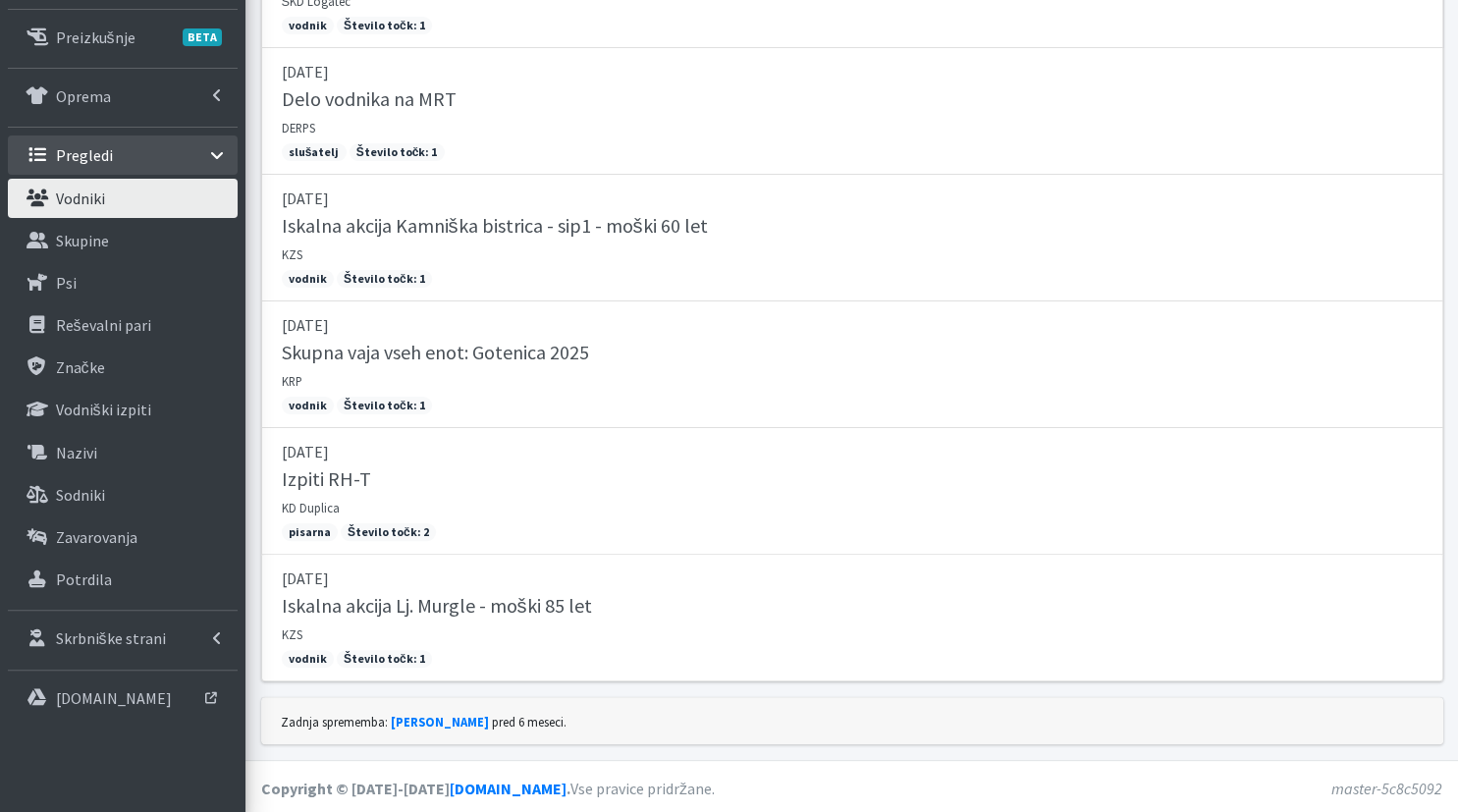 click on "Vodniki" at bounding box center [123, 198] 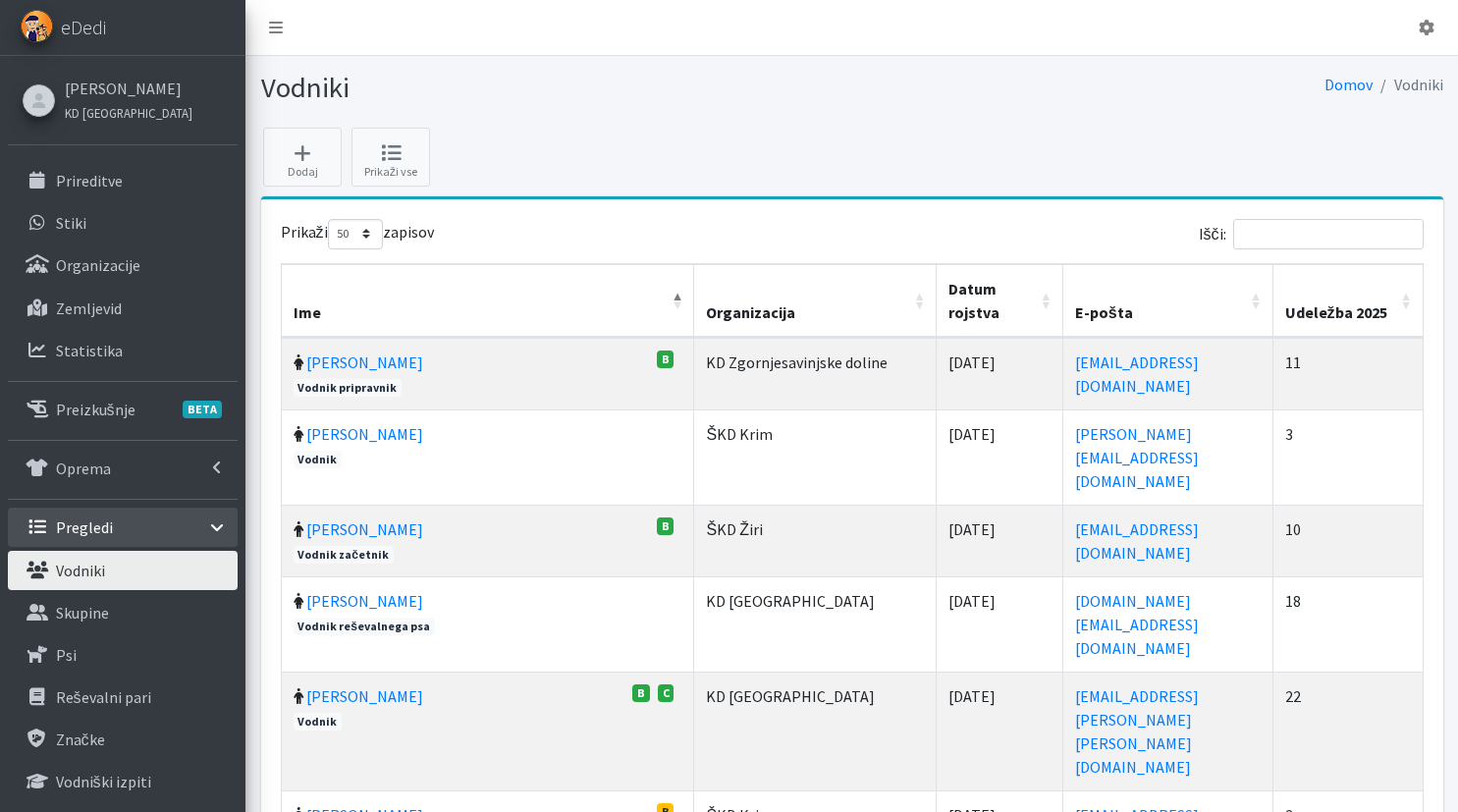 select on "50" 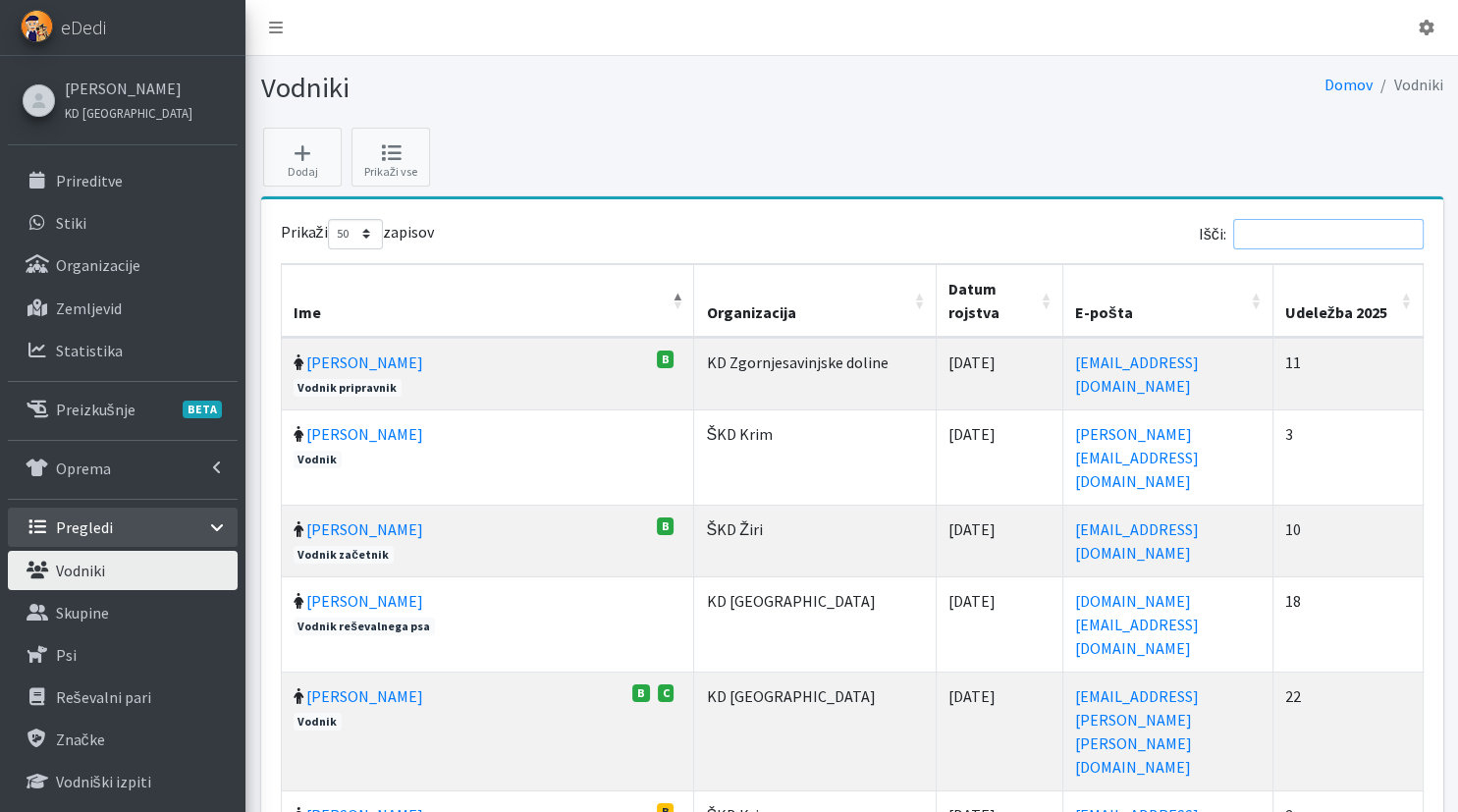click on "Išči:" at bounding box center (1328, 234) 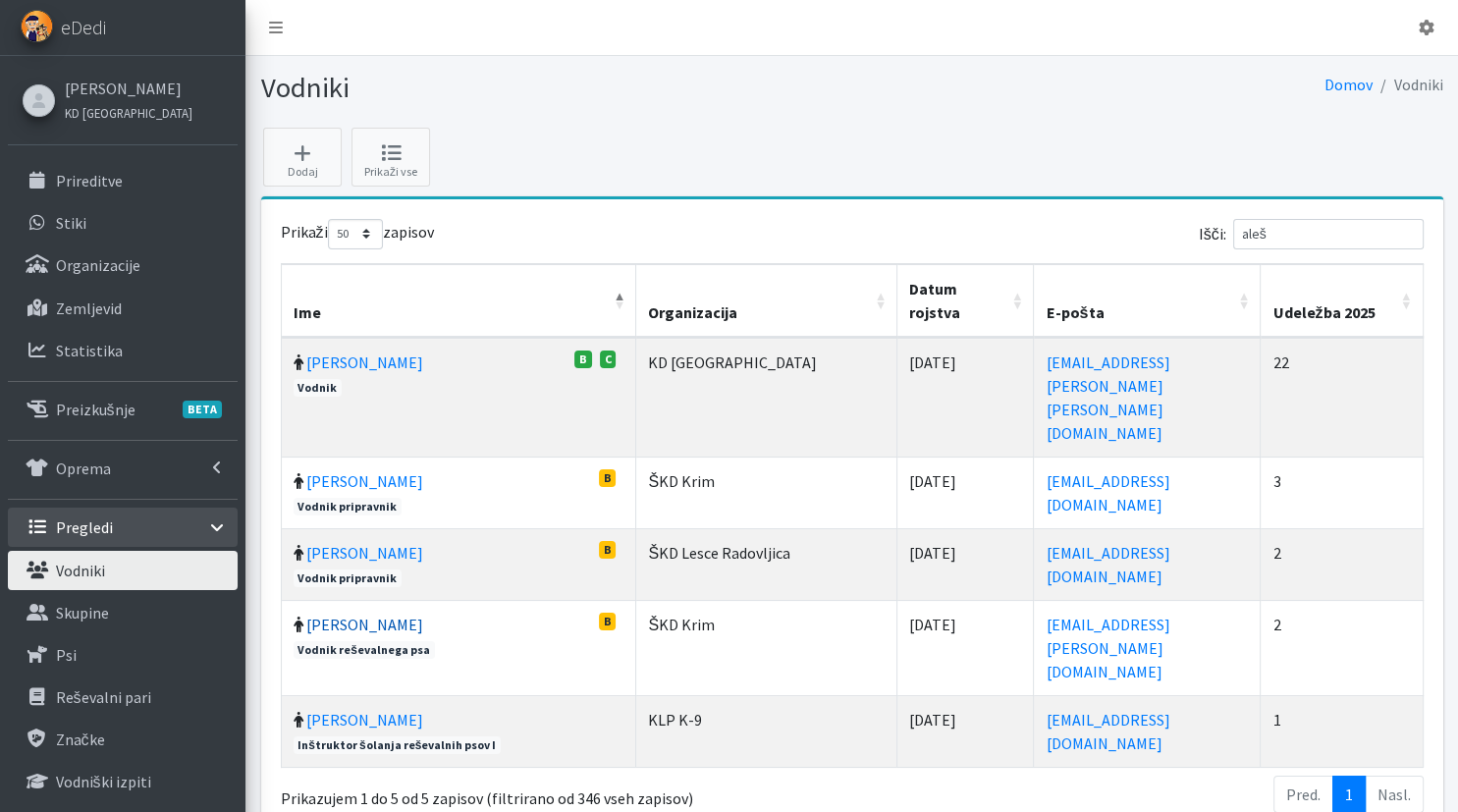click on "[PERSON_NAME]" at bounding box center [364, 624] 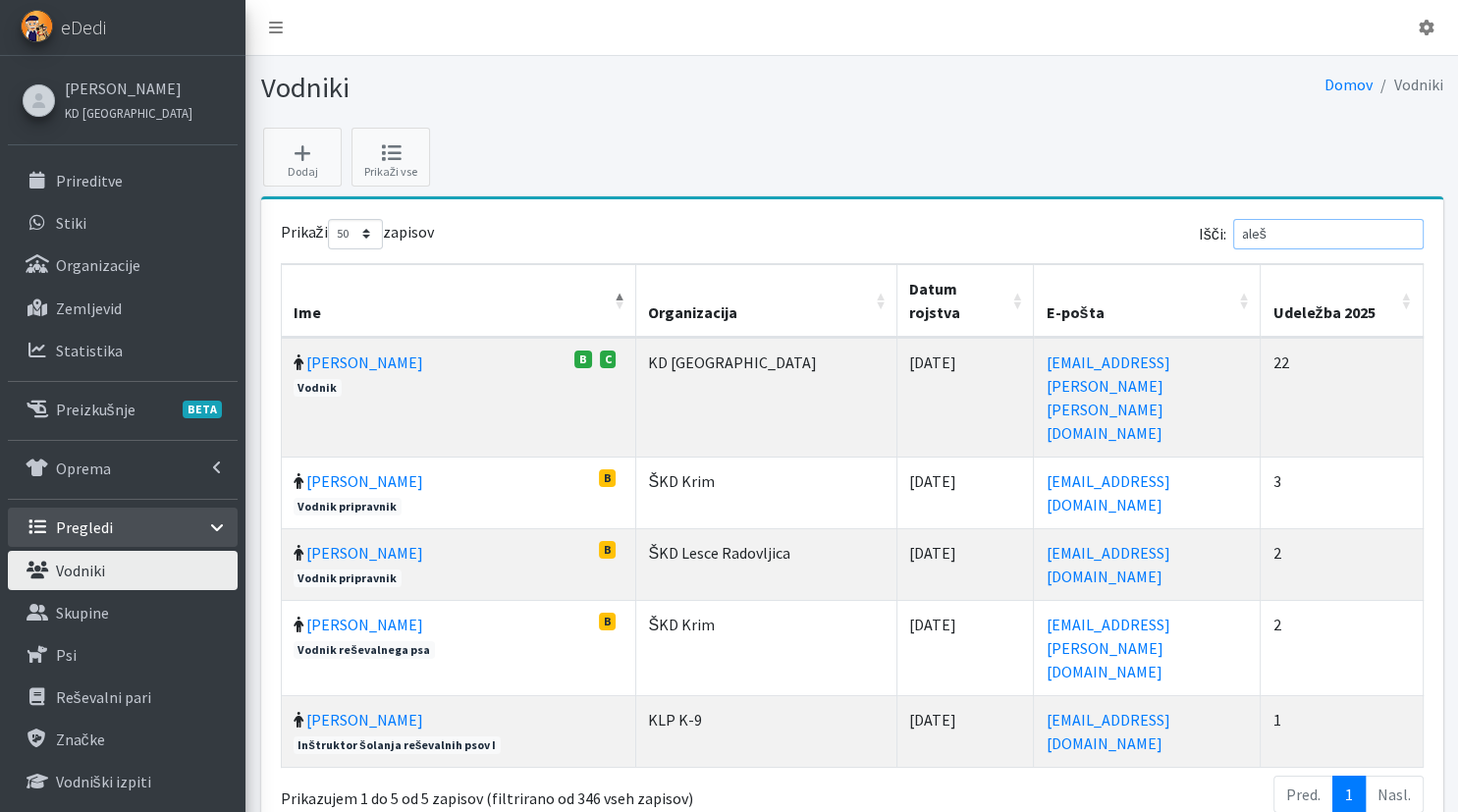 drag, startPoint x: 1306, startPoint y: 242, endPoint x: 1121, endPoint y: 218, distance: 186.55026 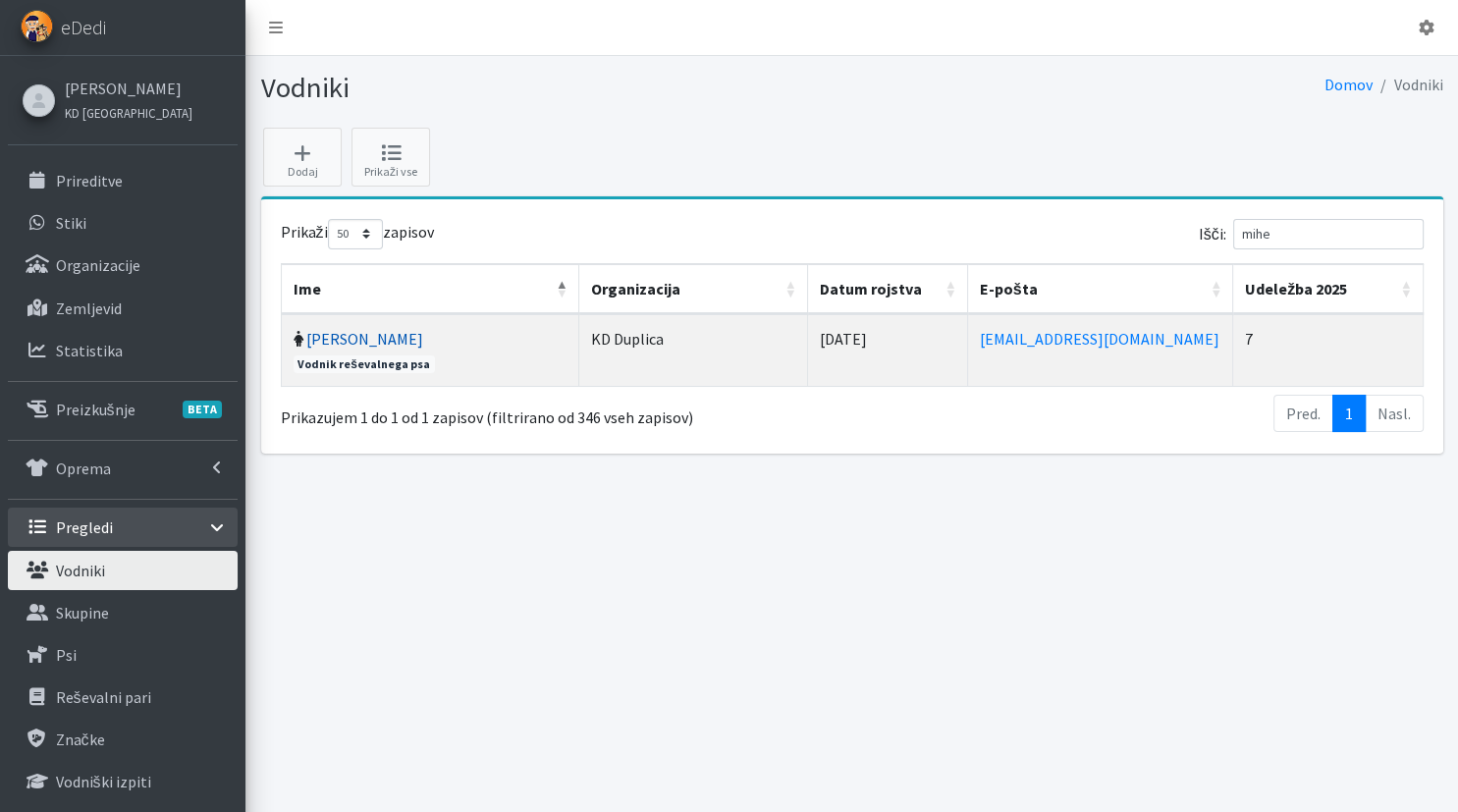 click on "[PERSON_NAME]" at bounding box center [364, 339] 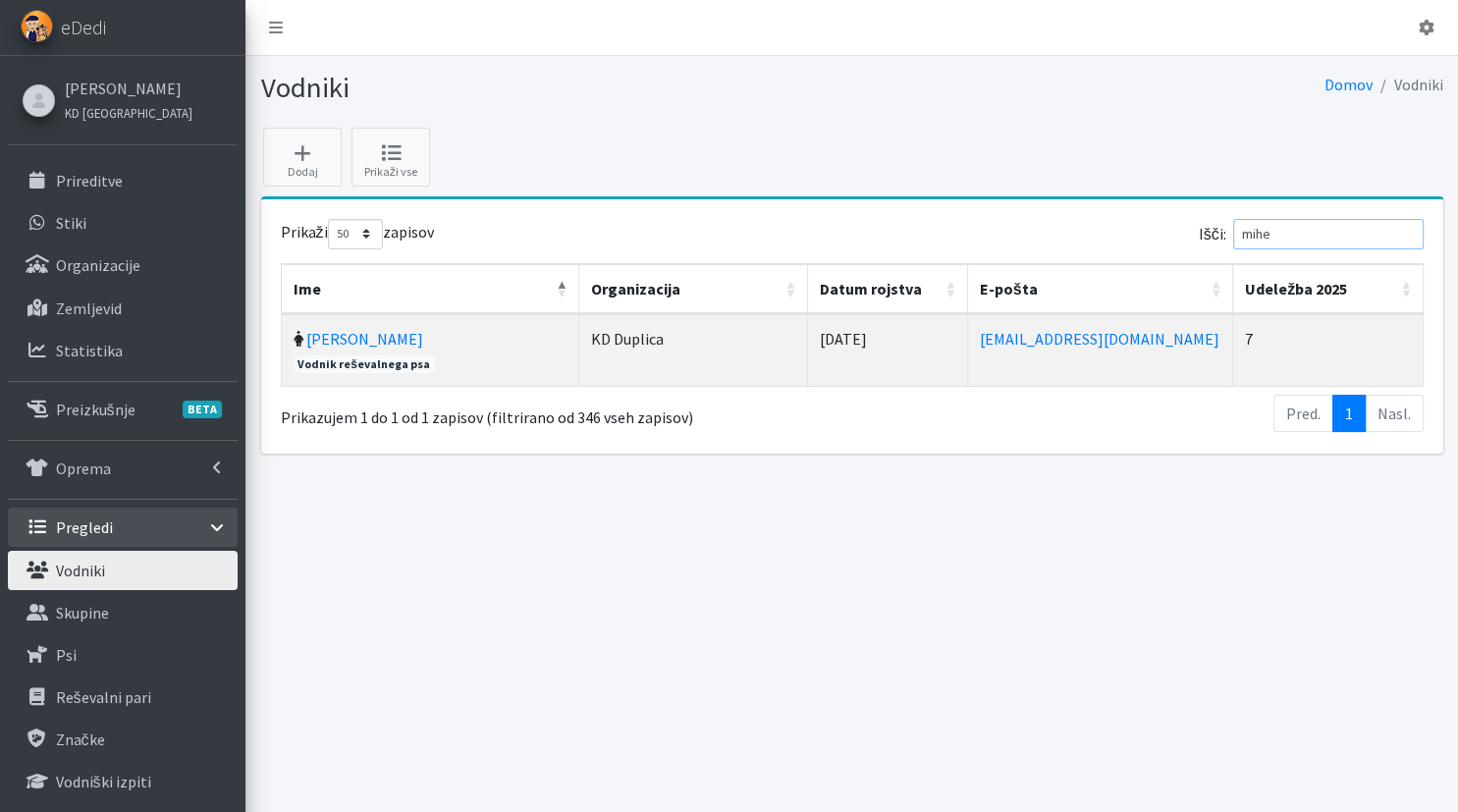 drag, startPoint x: 1302, startPoint y: 232, endPoint x: 1189, endPoint y: 226, distance: 113.15918 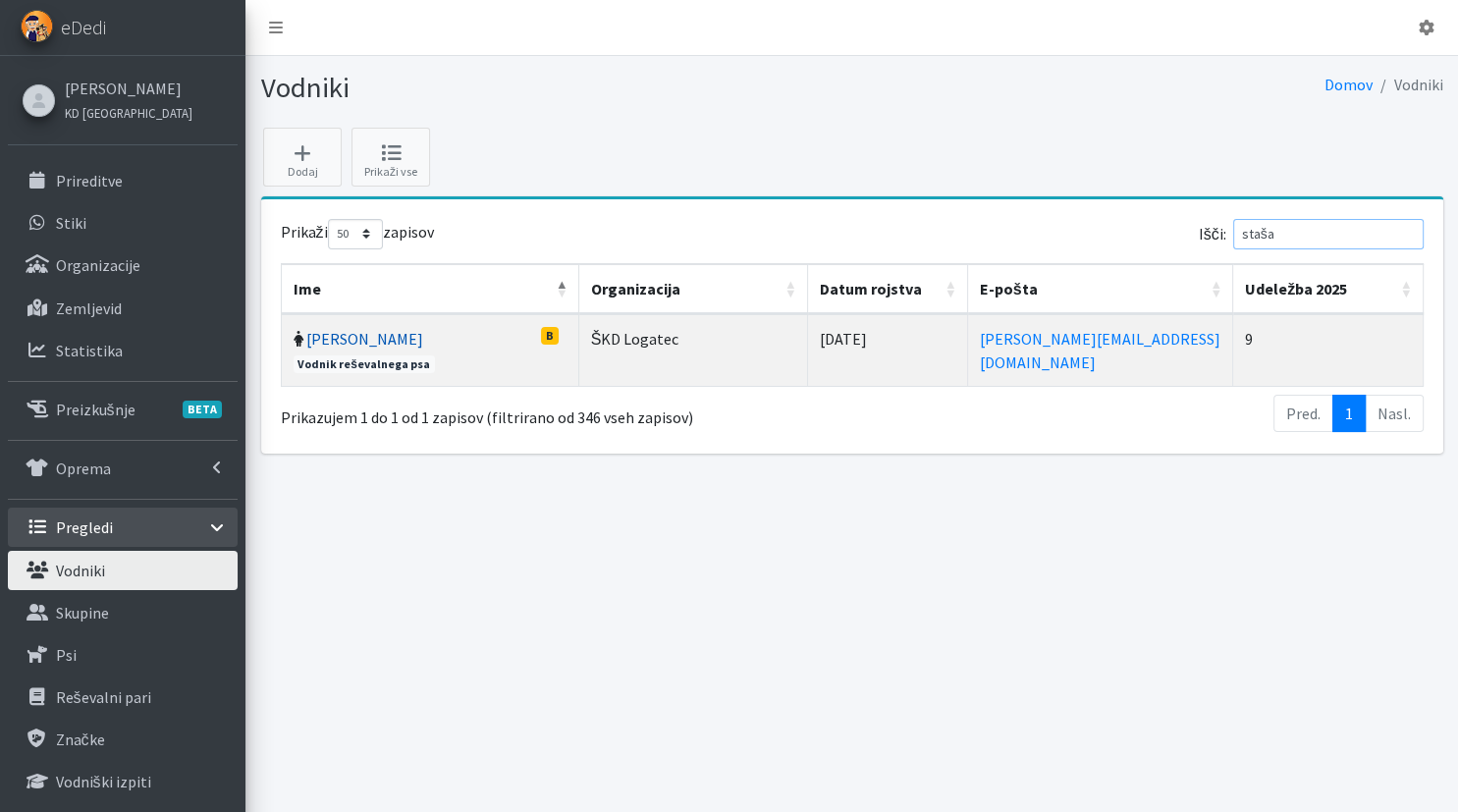 type on "staša" 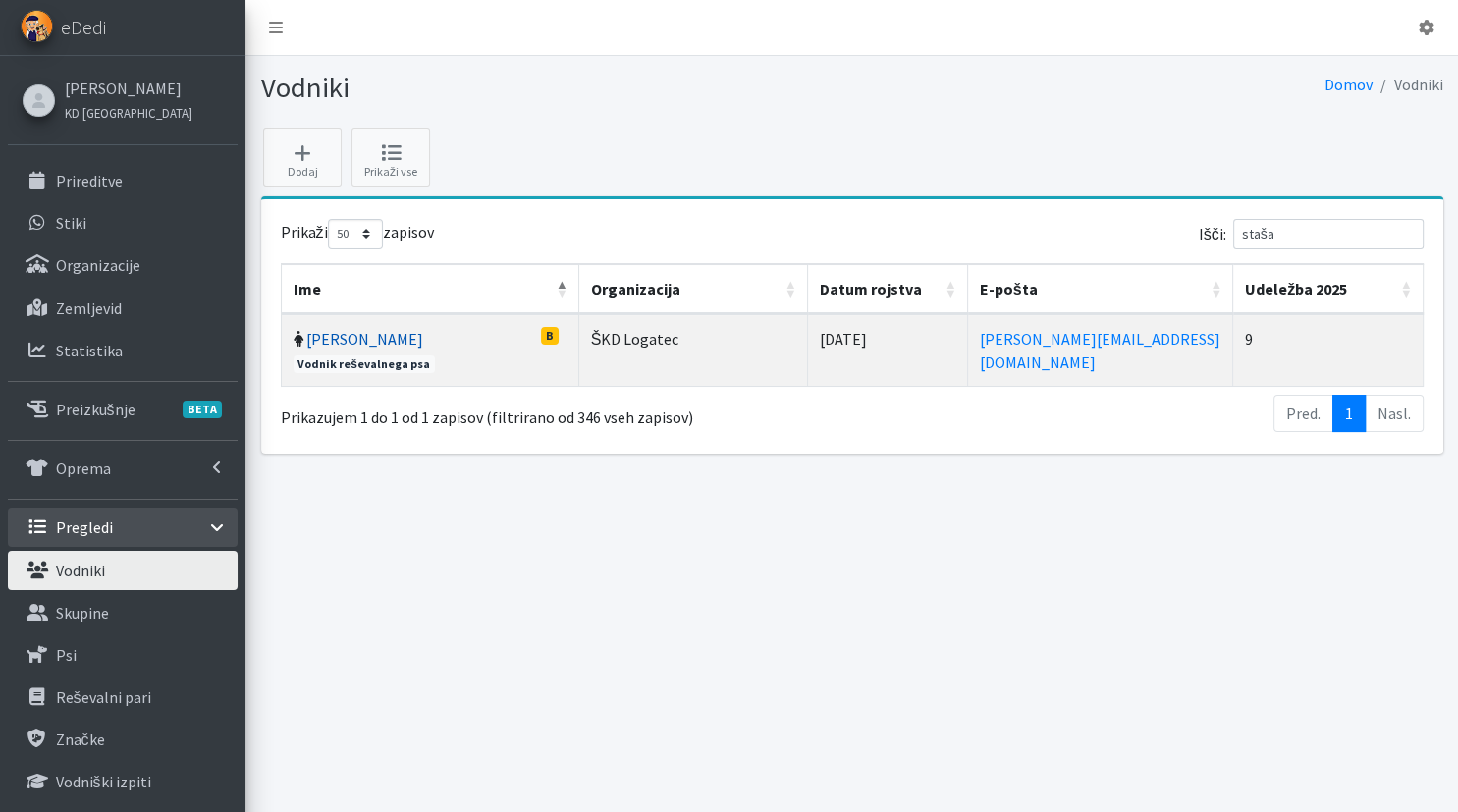 click on "Staša Vošnjak" at bounding box center (364, 339) 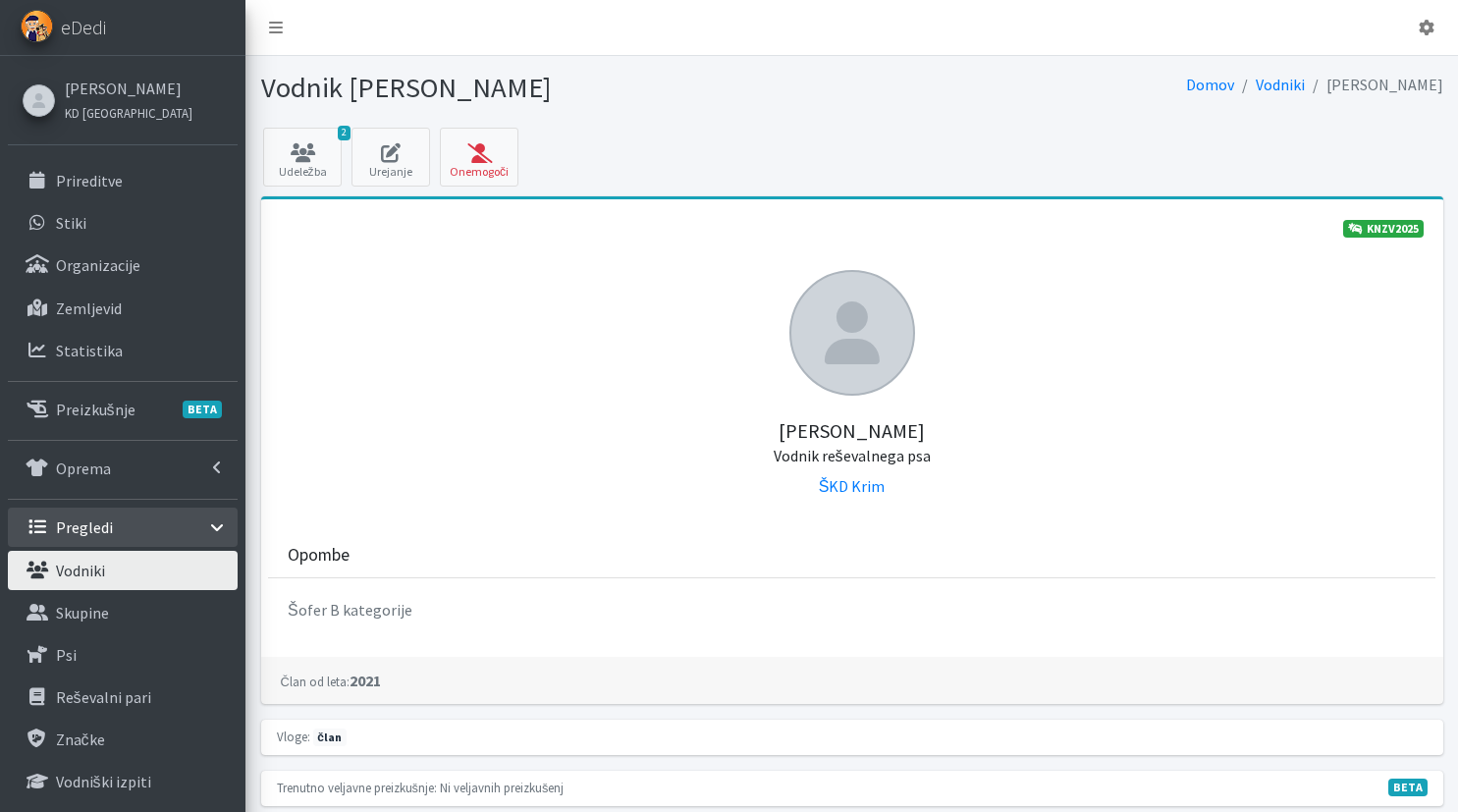 scroll, scrollTop: 0, scrollLeft: 0, axis: both 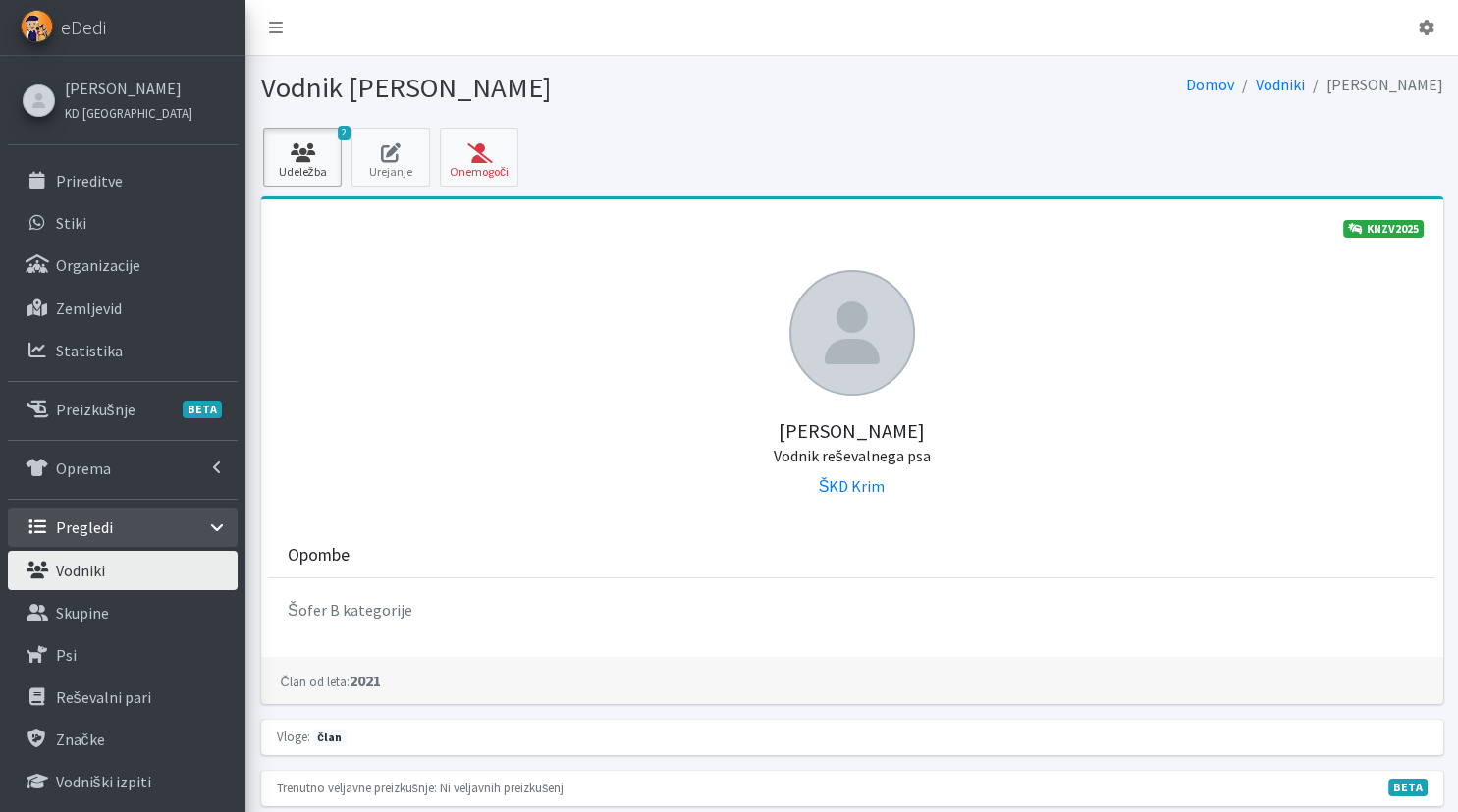 click at bounding box center (302, 153) 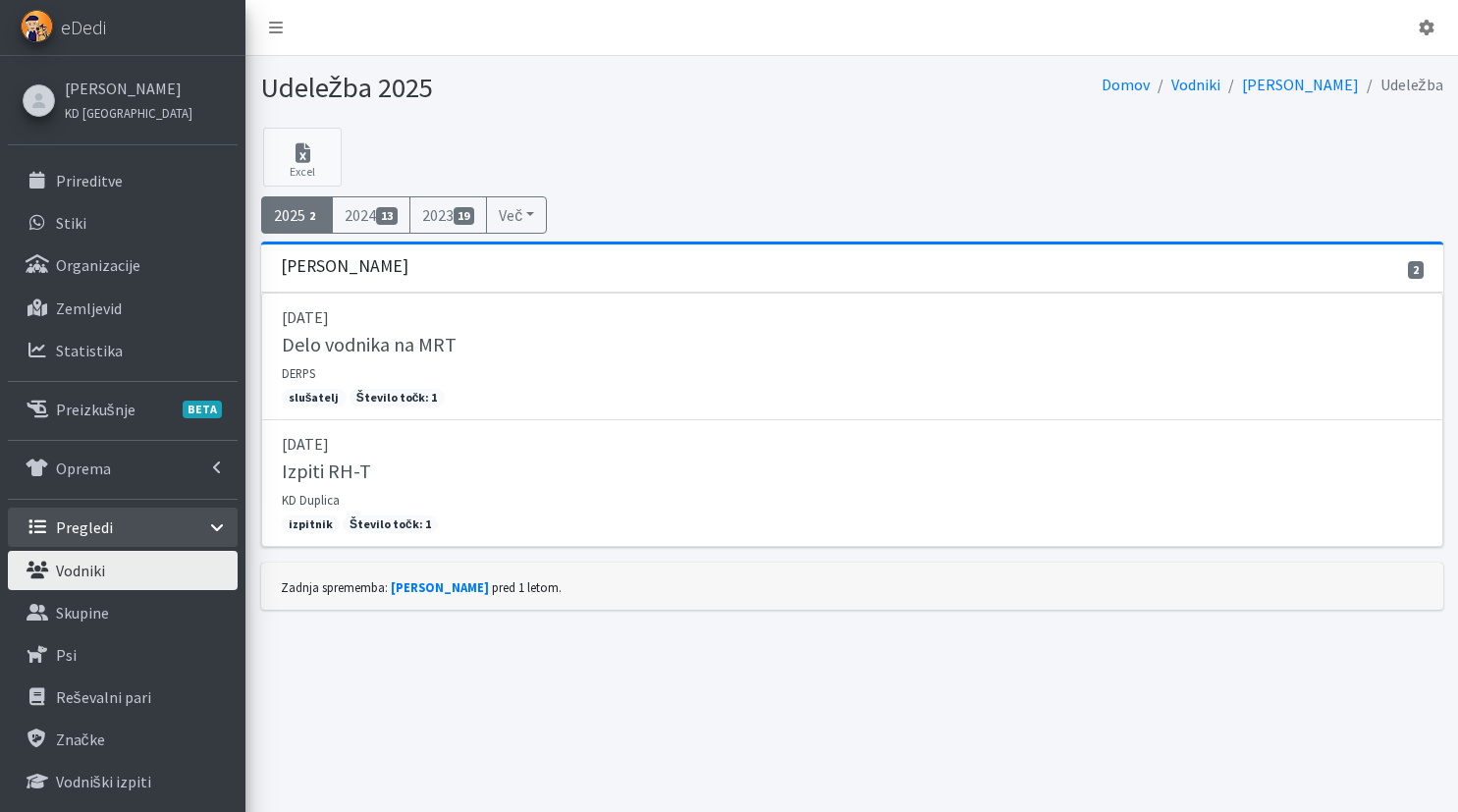 scroll, scrollTop: 0, scrollLeft: 0, axis: both 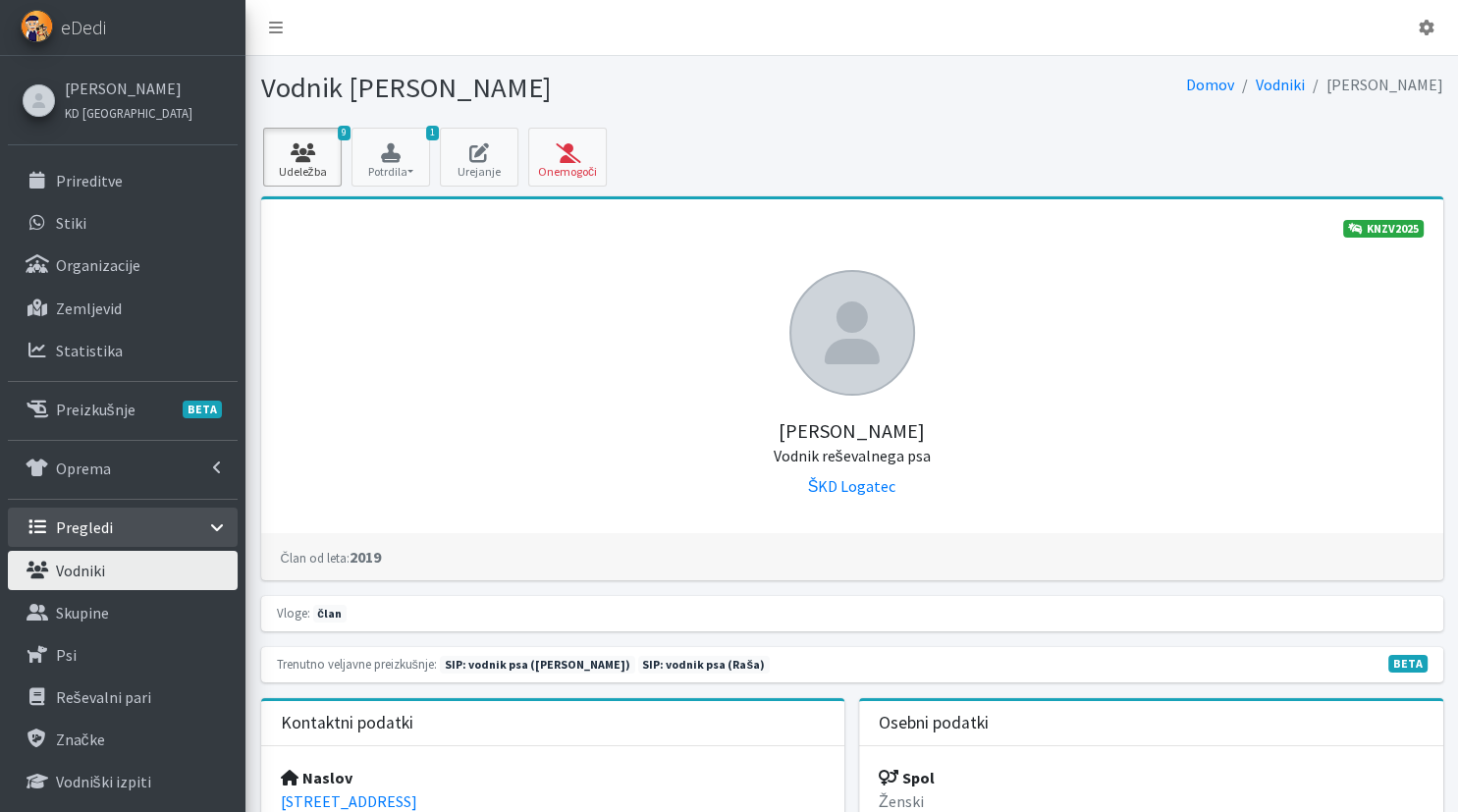 click on "9
Udeležba" at bounding box center (302, 157) 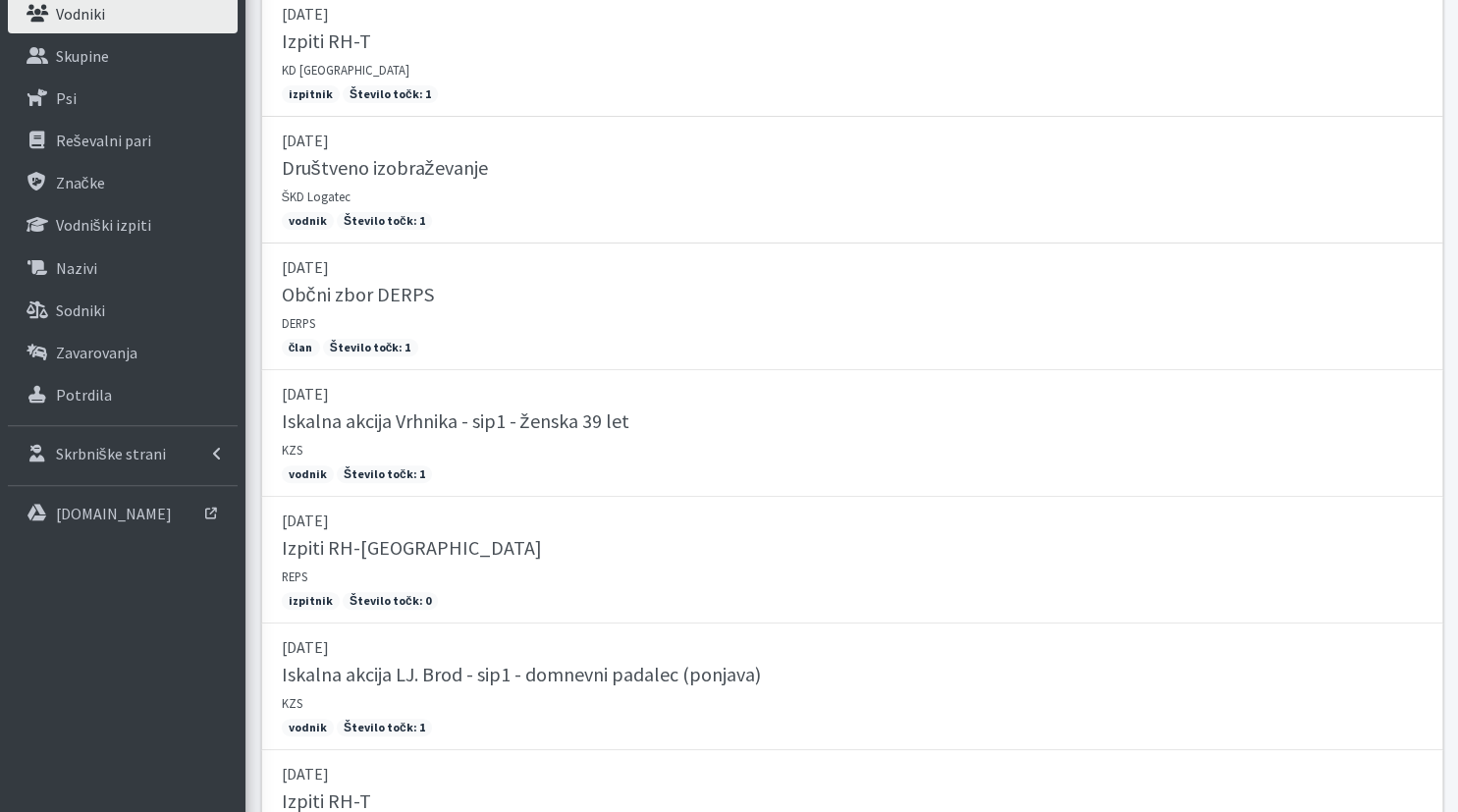 scroll, scrollTop: 486, scrollLeft: 0, axis: vertical 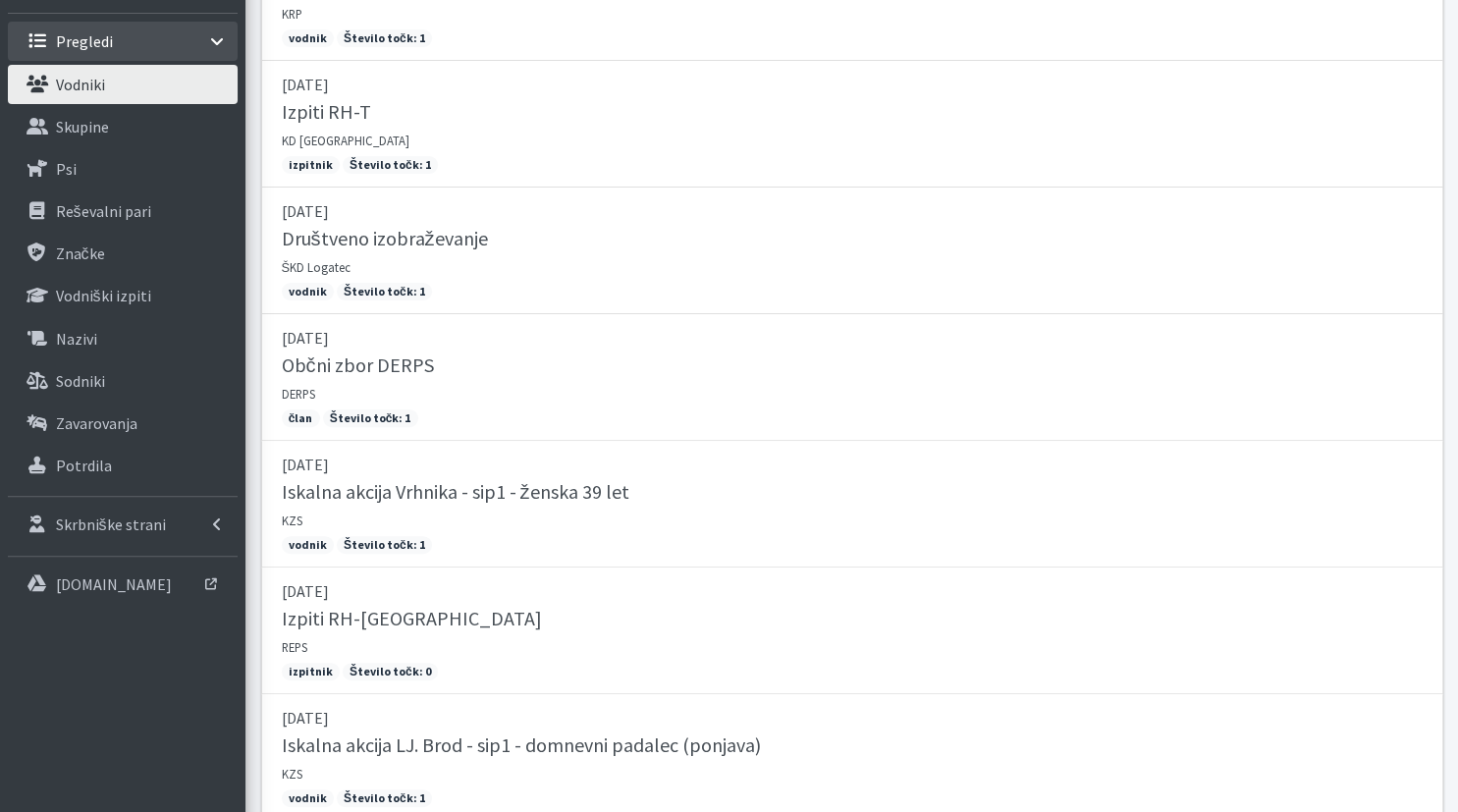 click on "Vodniki" at bounding box center [81, 84] 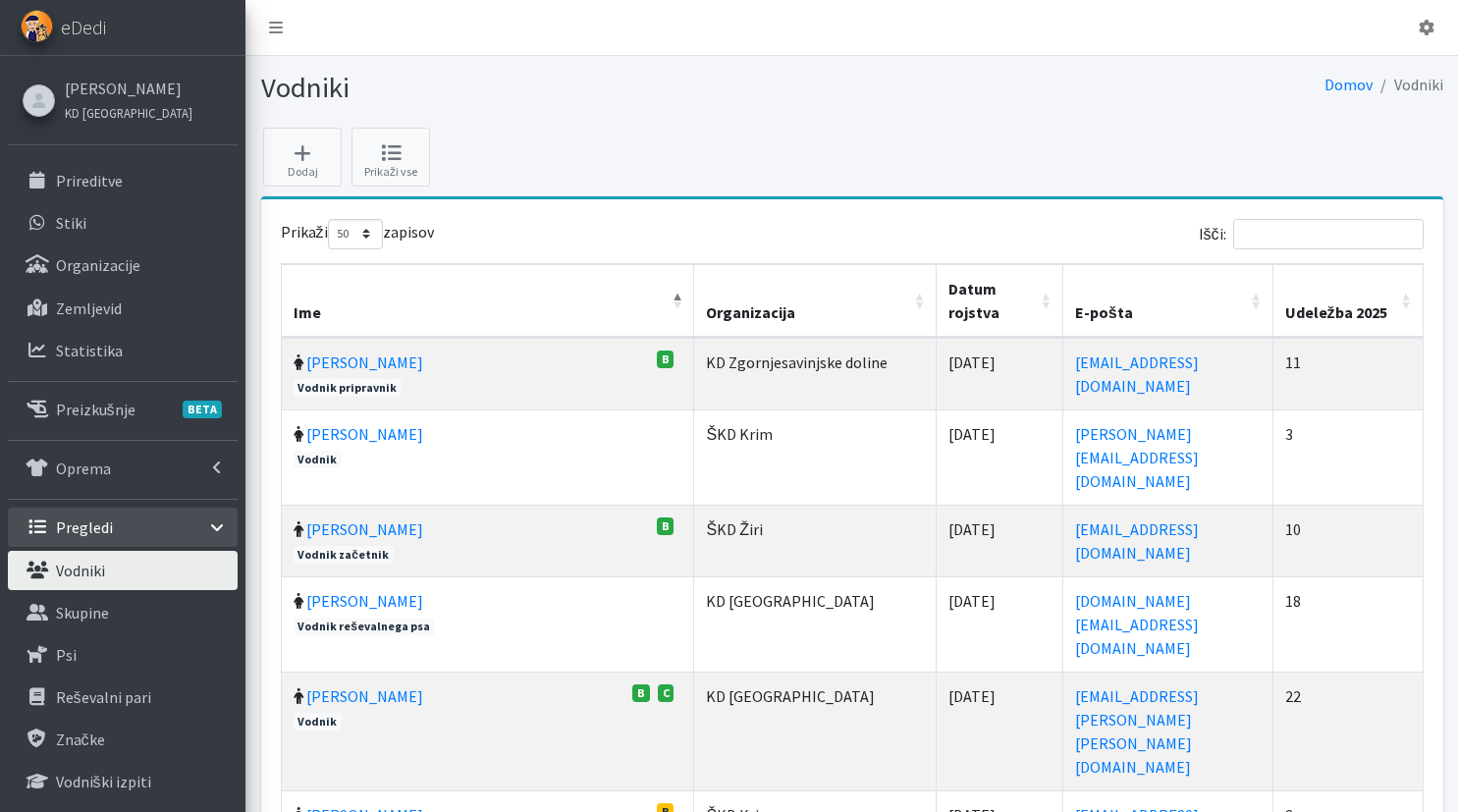 select on "50" 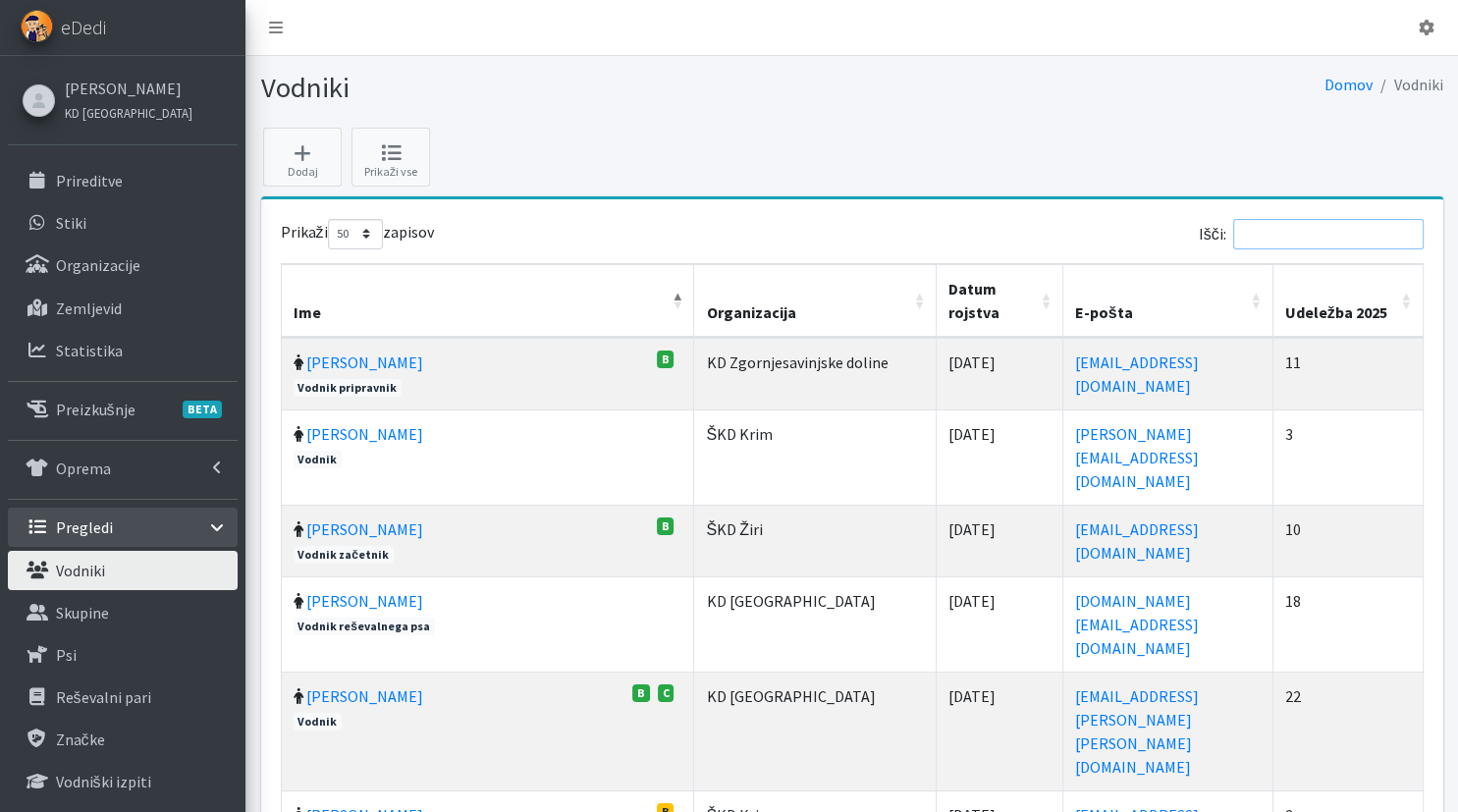 click on "Išči:" at bounding box center [1328, 234] 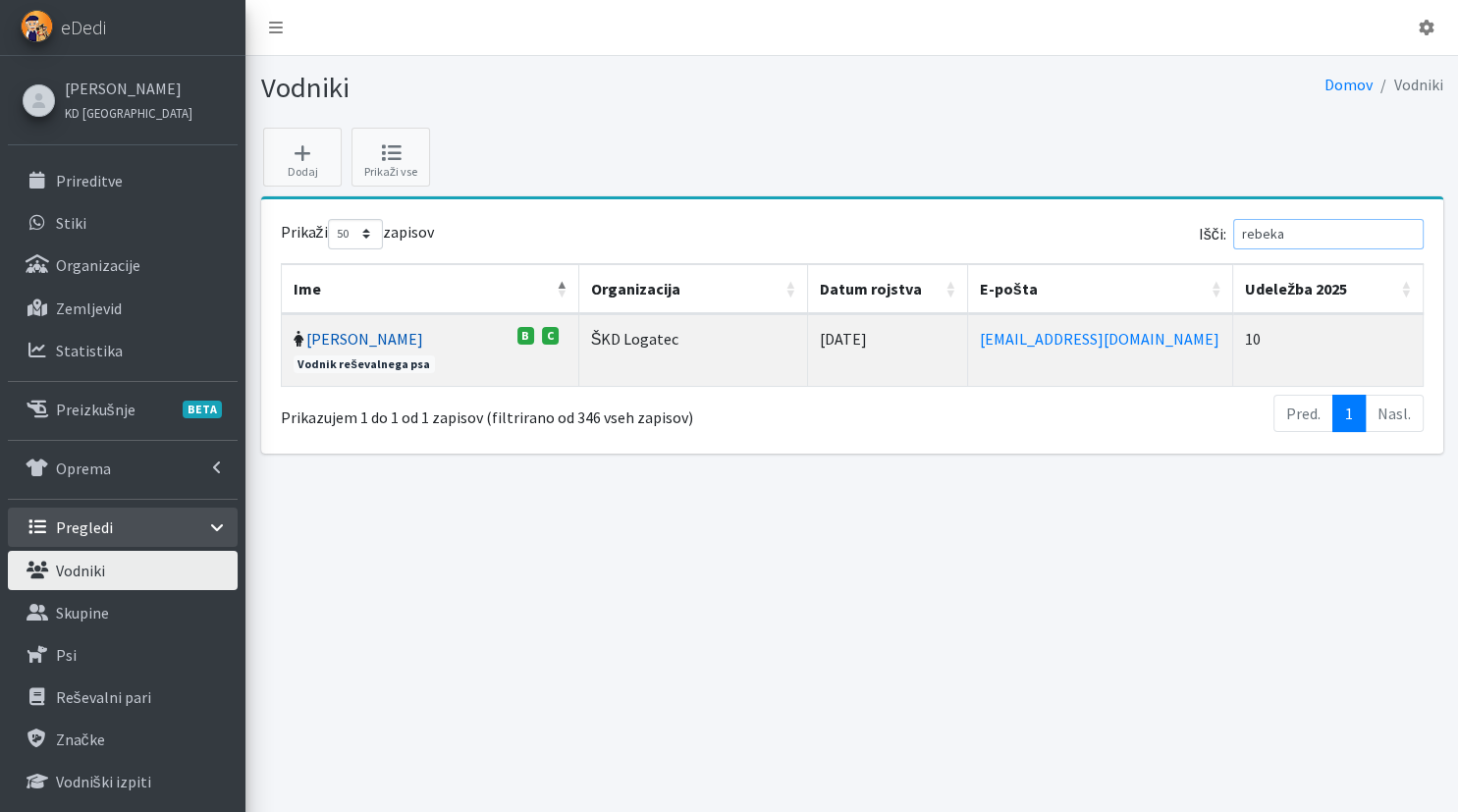 type on "rebeka" 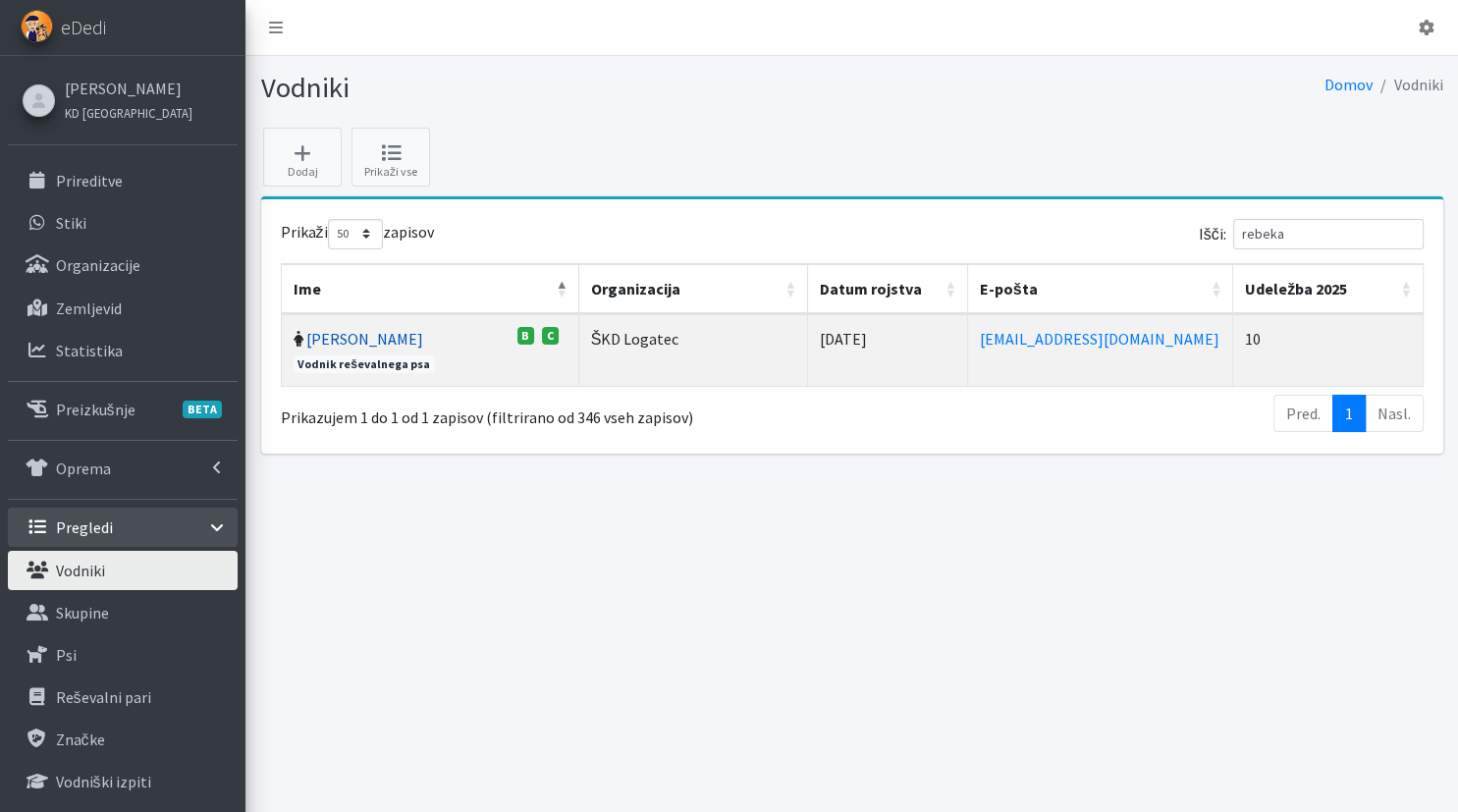 click on "[PERSON_NAME]" at bounding box center [364, 339] 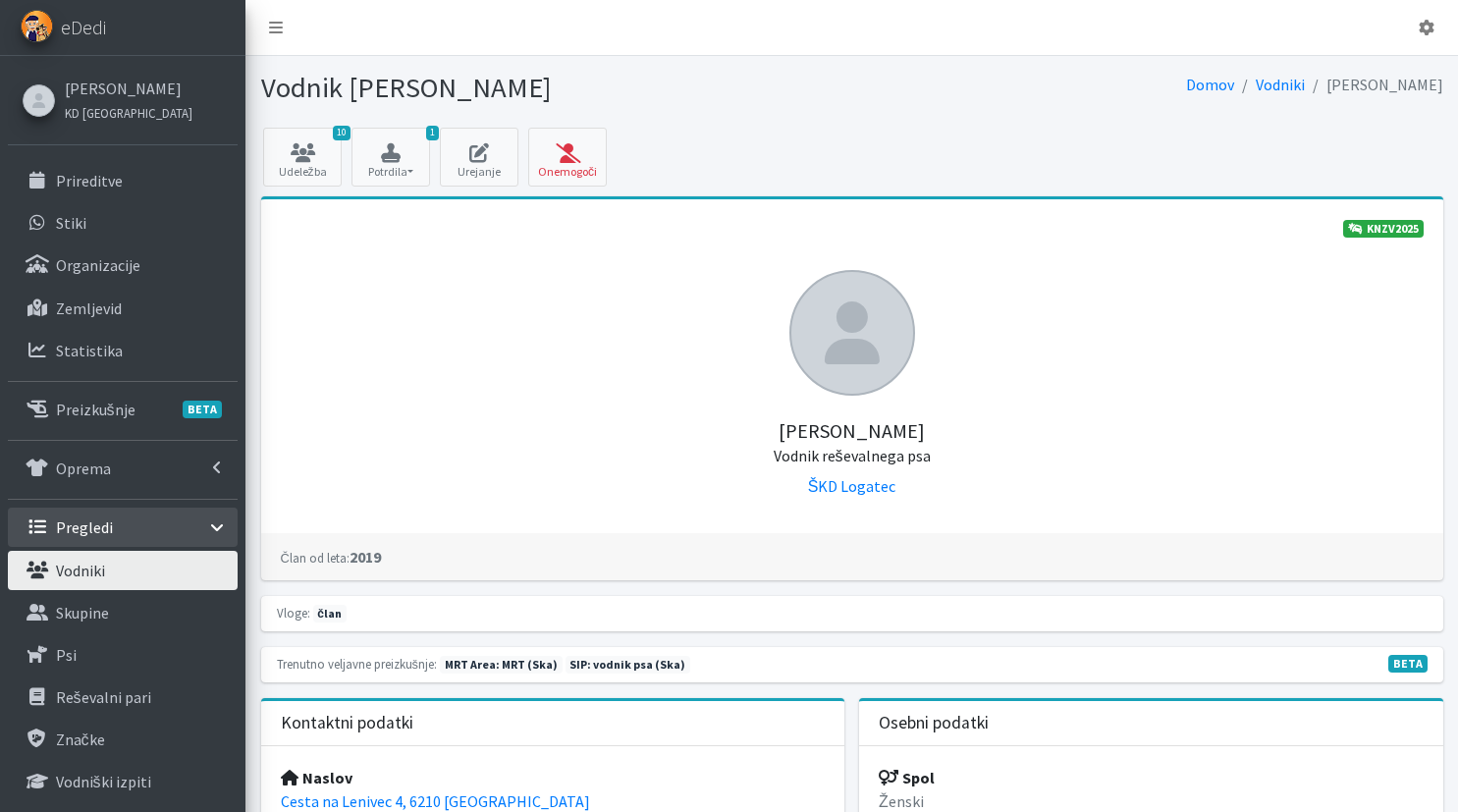 scroll, scrollTop: 0, scrollLeft: 0, axis: both 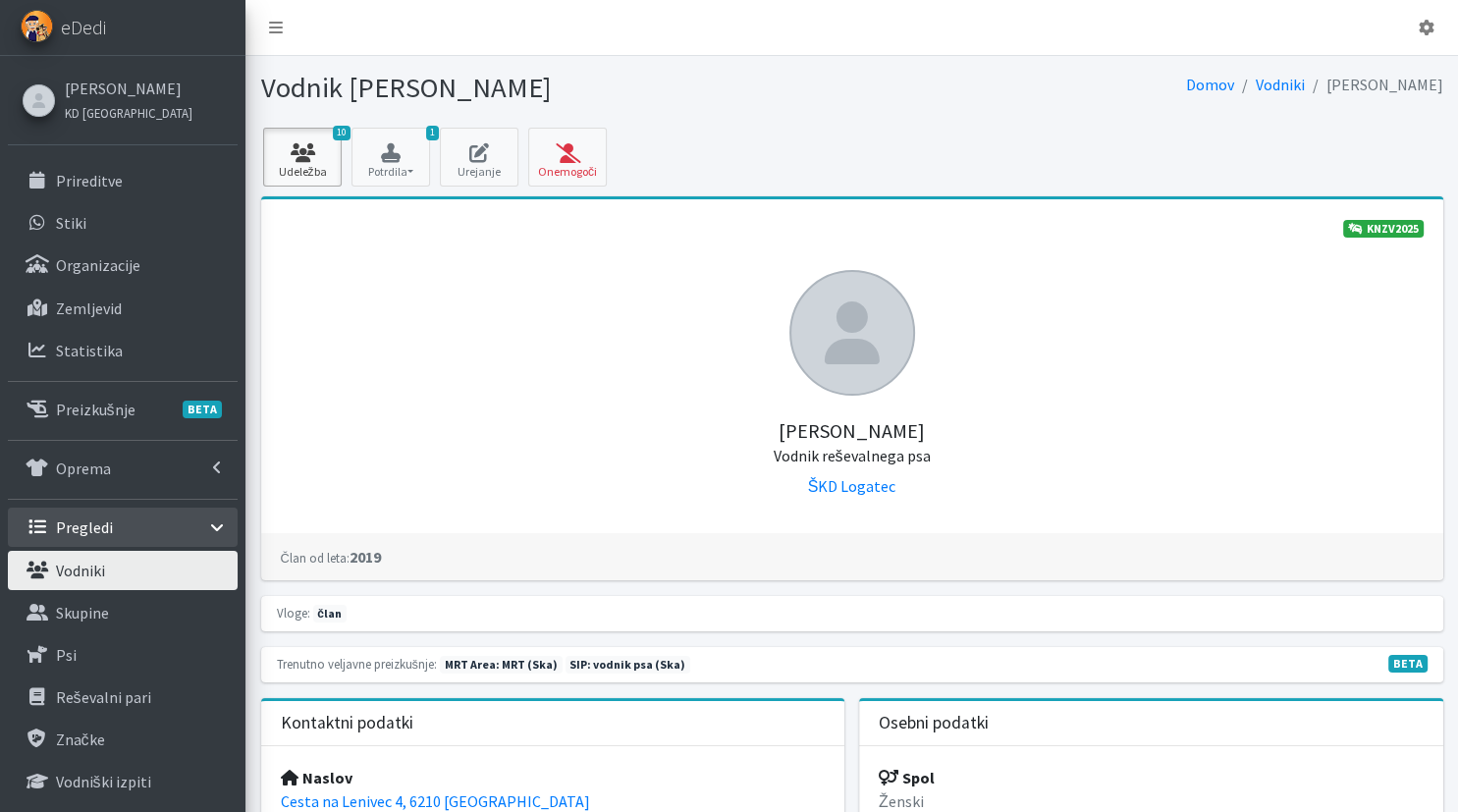 click at bounding box center (302, 153) 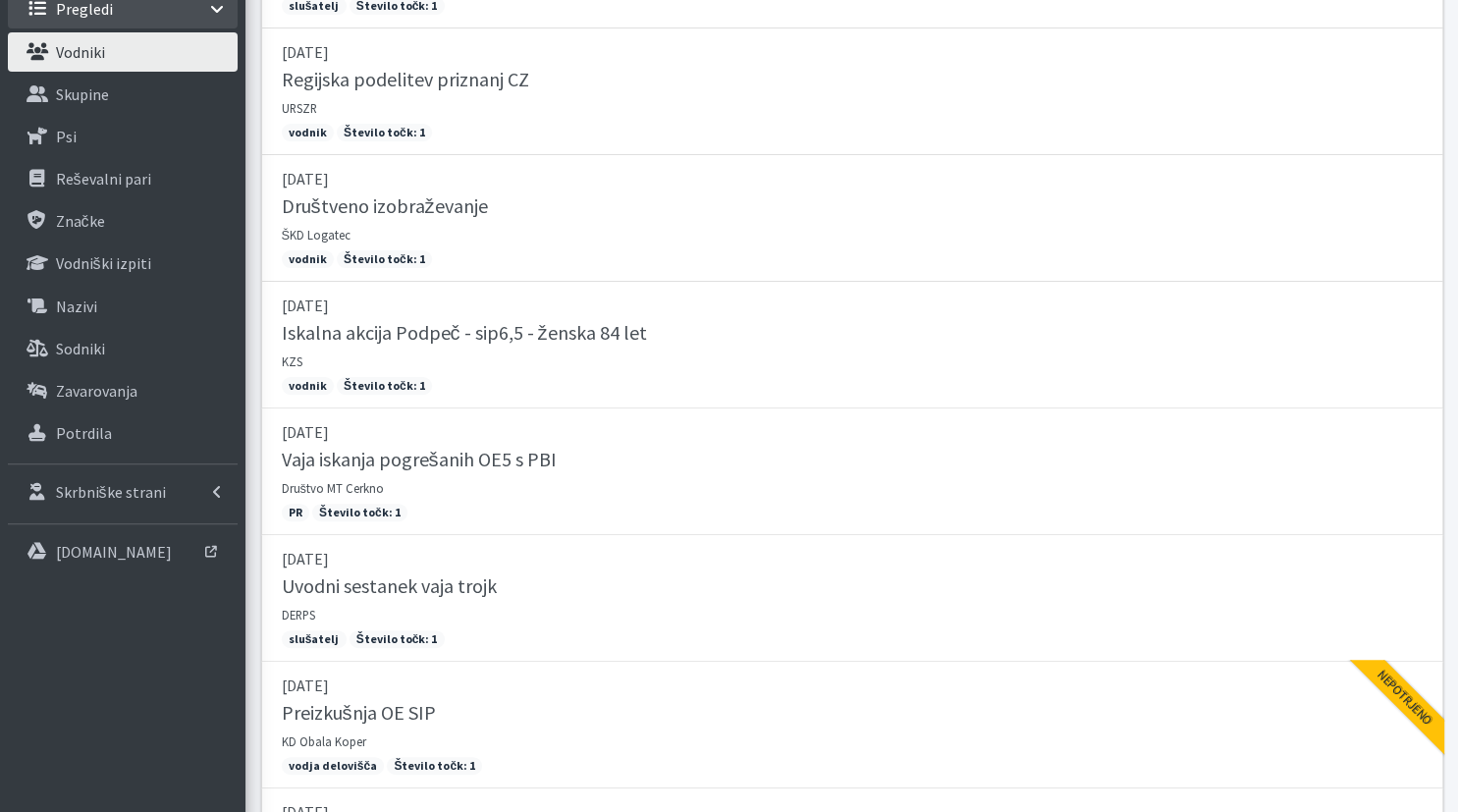 scroll, scrollTop: 0, scrollLeft: 0, axis: both 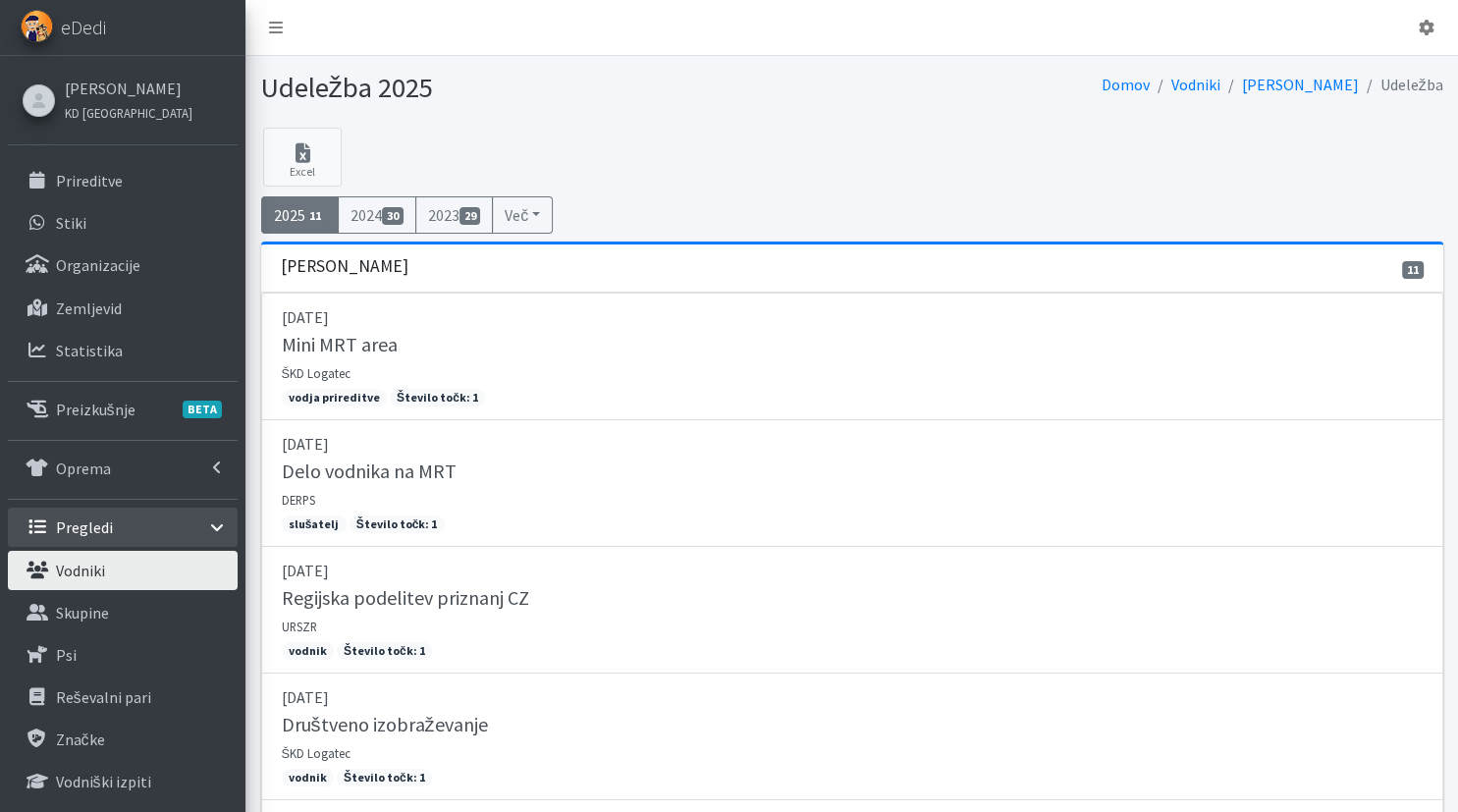click on "Vodniki" at bounding box center (123, 570) 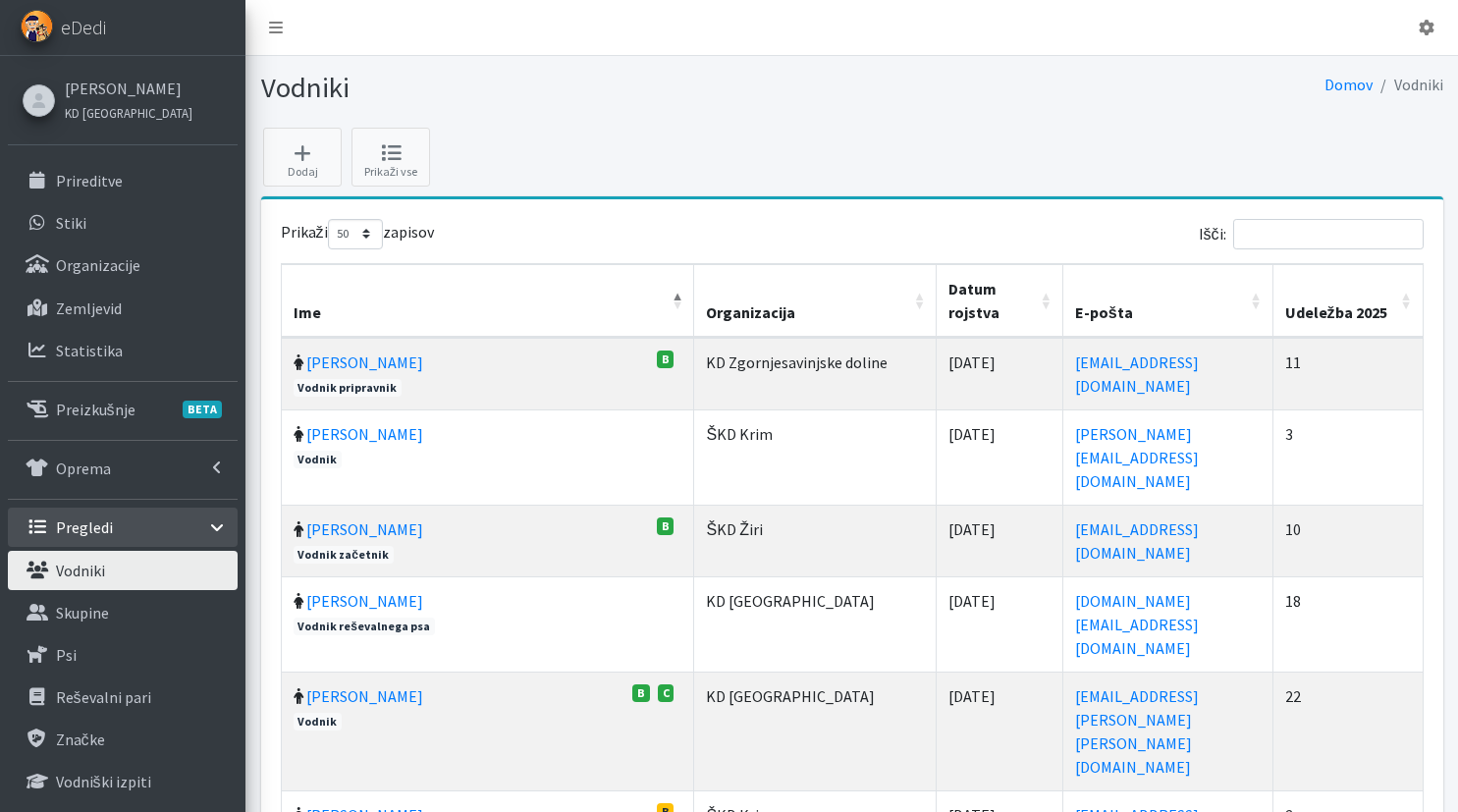 select on "50" 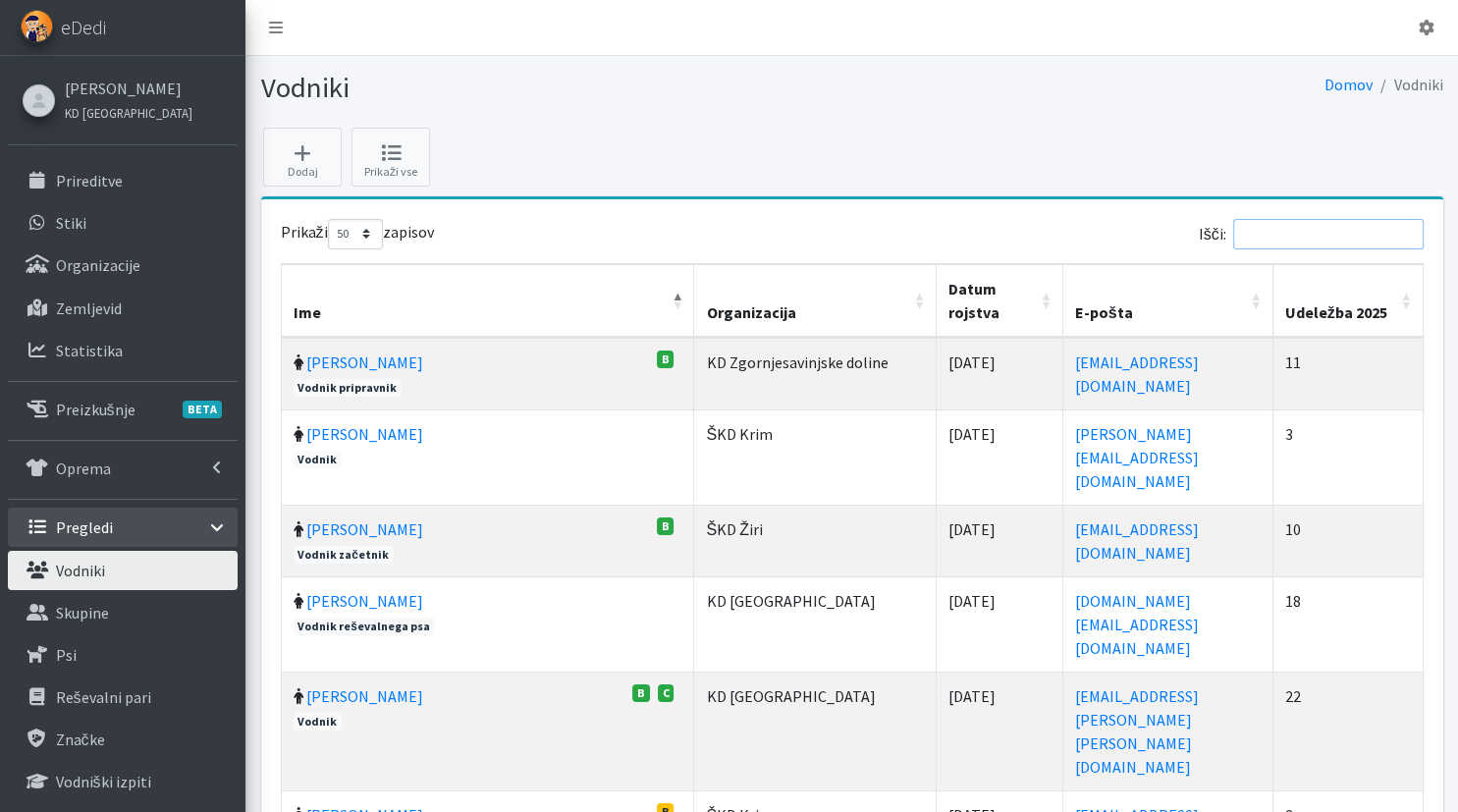click on "Išči:" at bounding box center (1328, 234) 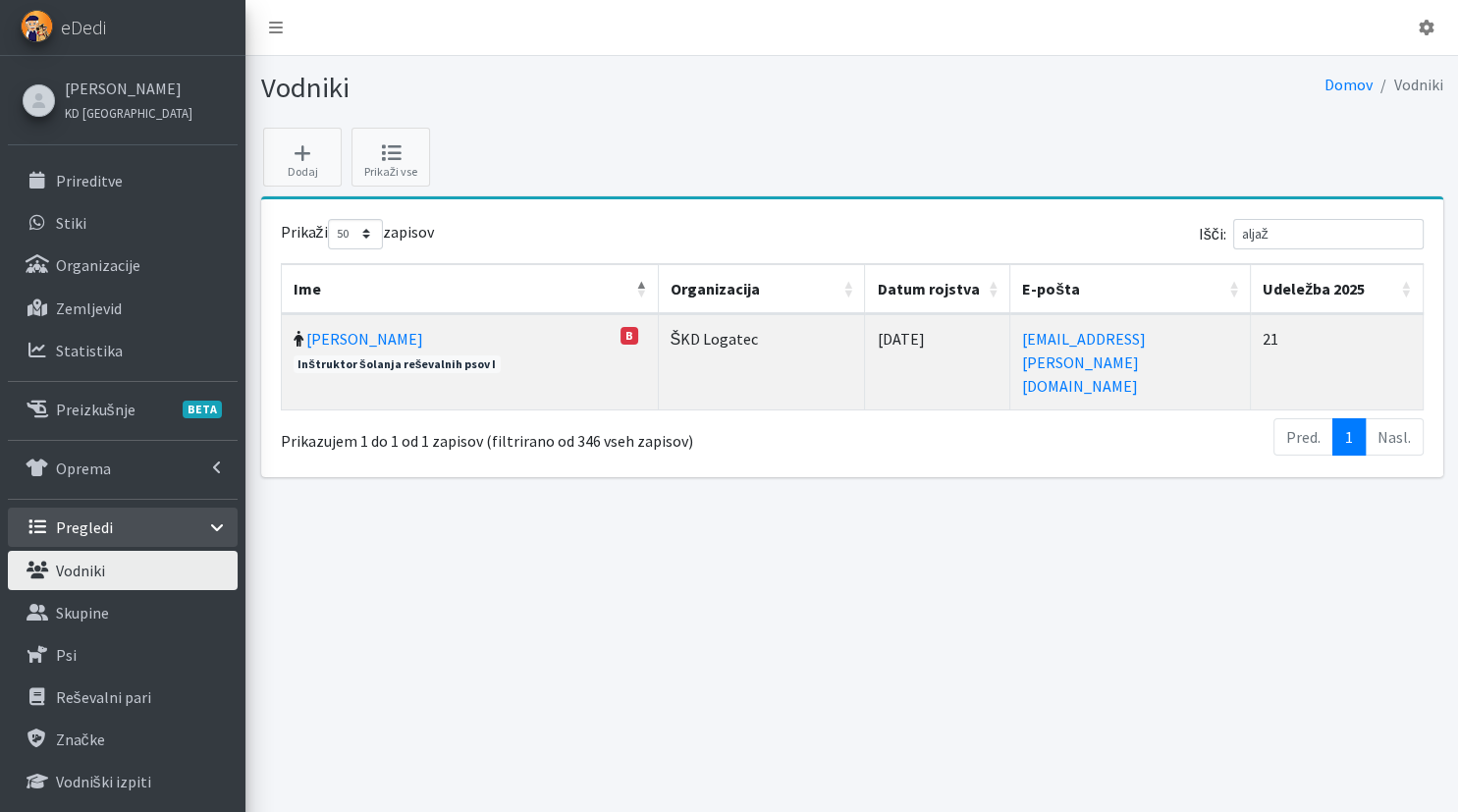 click on "Aljaž Kotar
B" at bounding box center (470, 361) 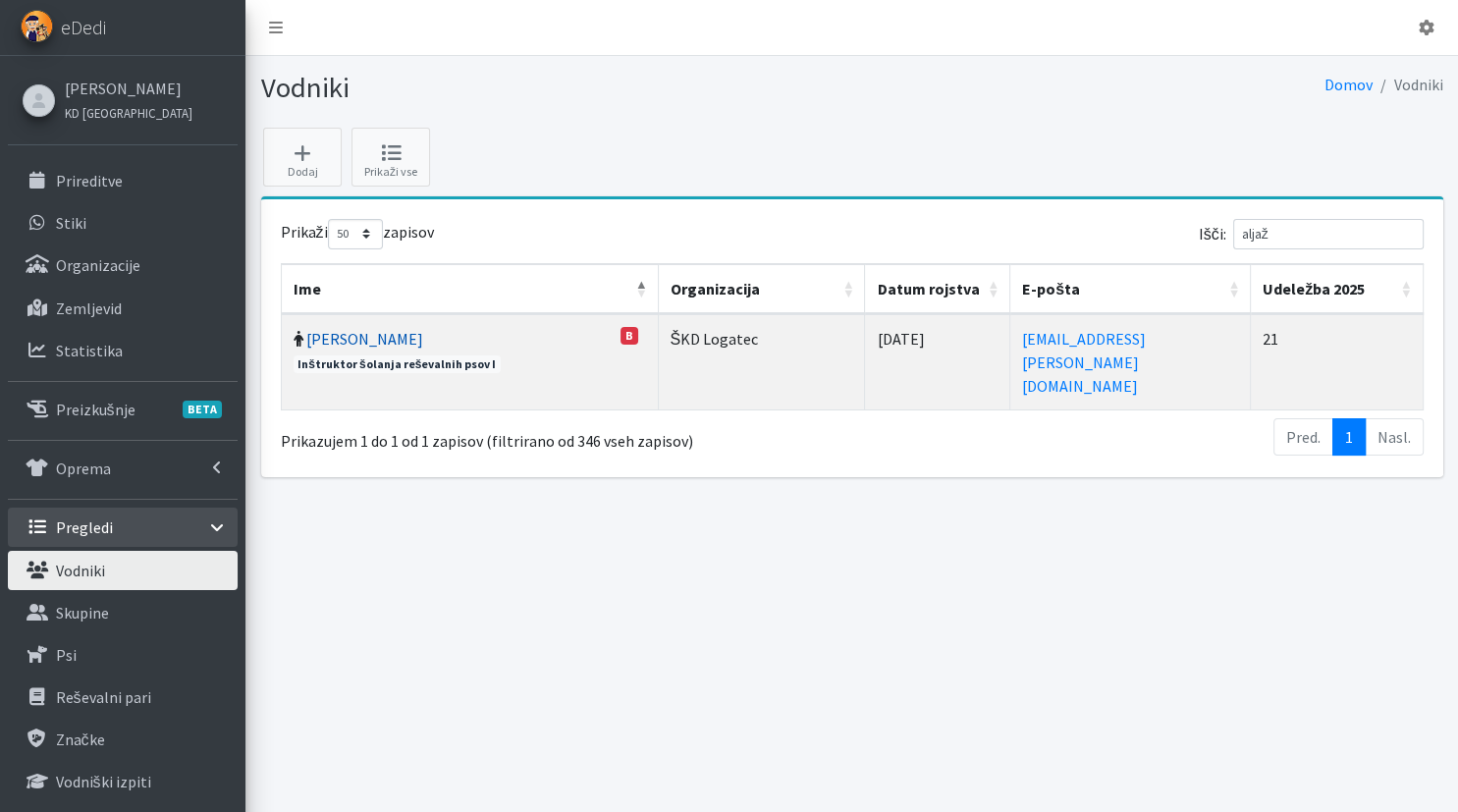 click on "[PERSON_NAME]" at bounding box center [364, 339] 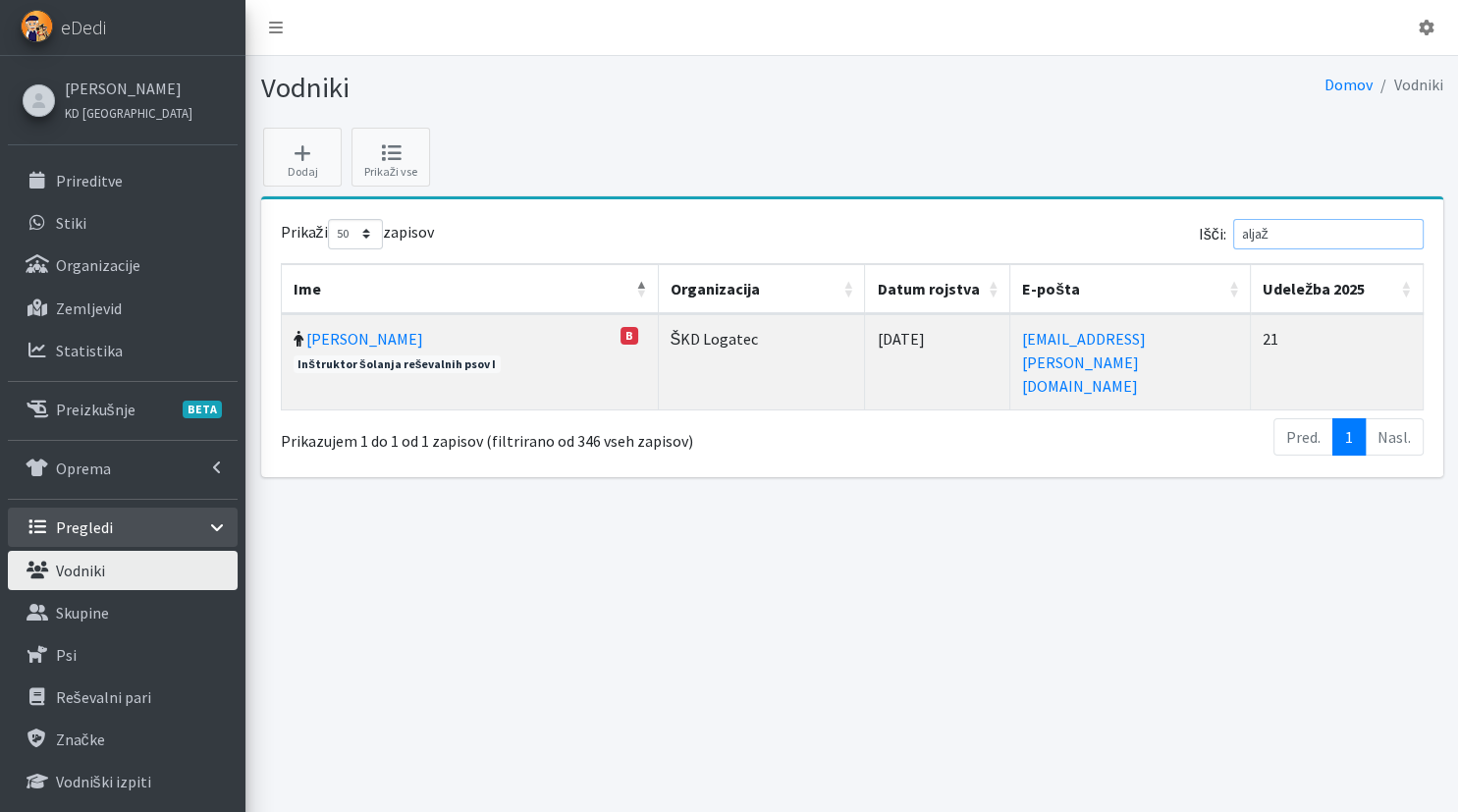 drag, startPoint x: 1301, startPoint y: 231, endPoint x: 1127, endPoint y: 233, distance: 174.01149 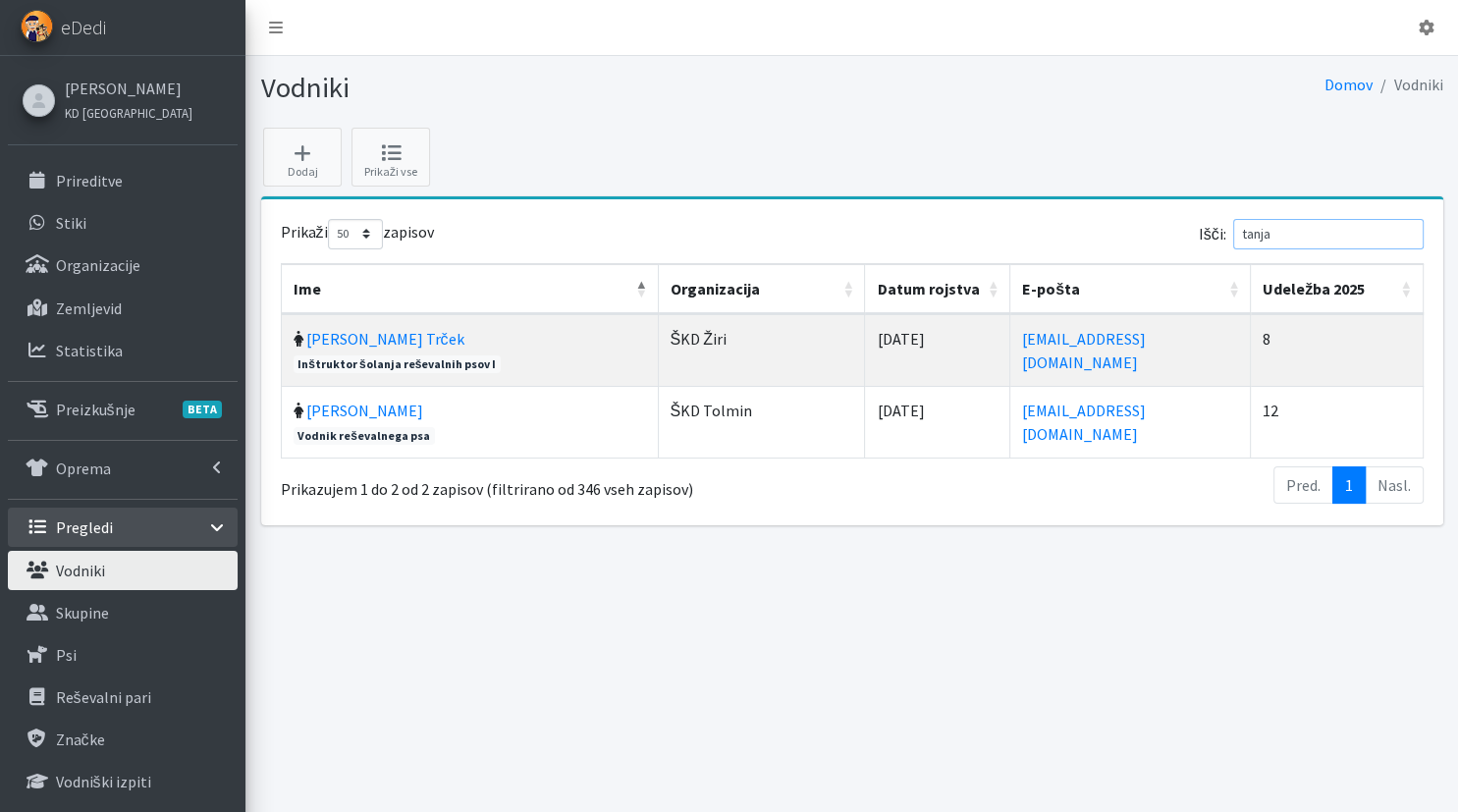 type on "tanja" 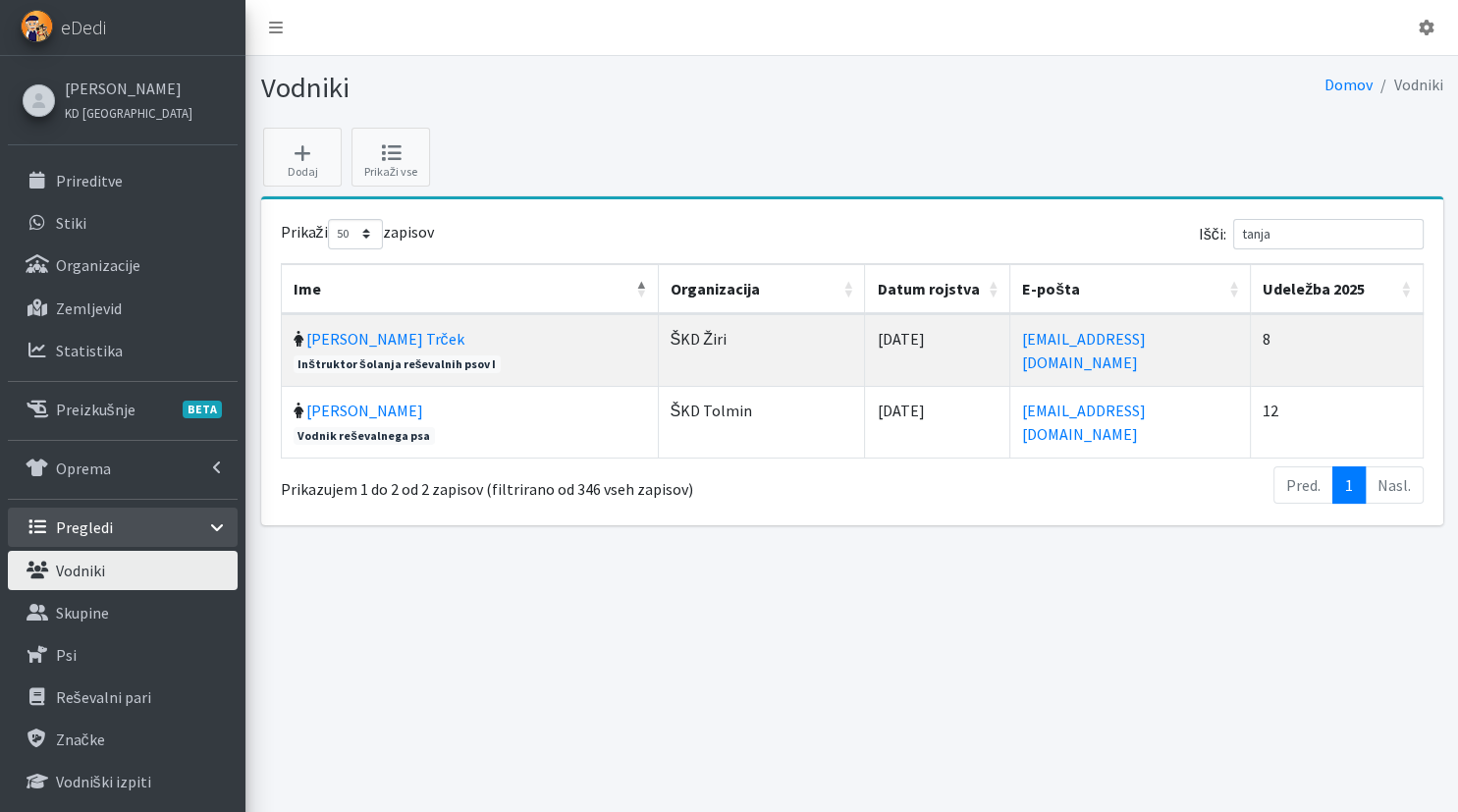 click on "Tanja Zlodej Čušin
Vodnik reševalnega psa" at bounding box center (470, 421) 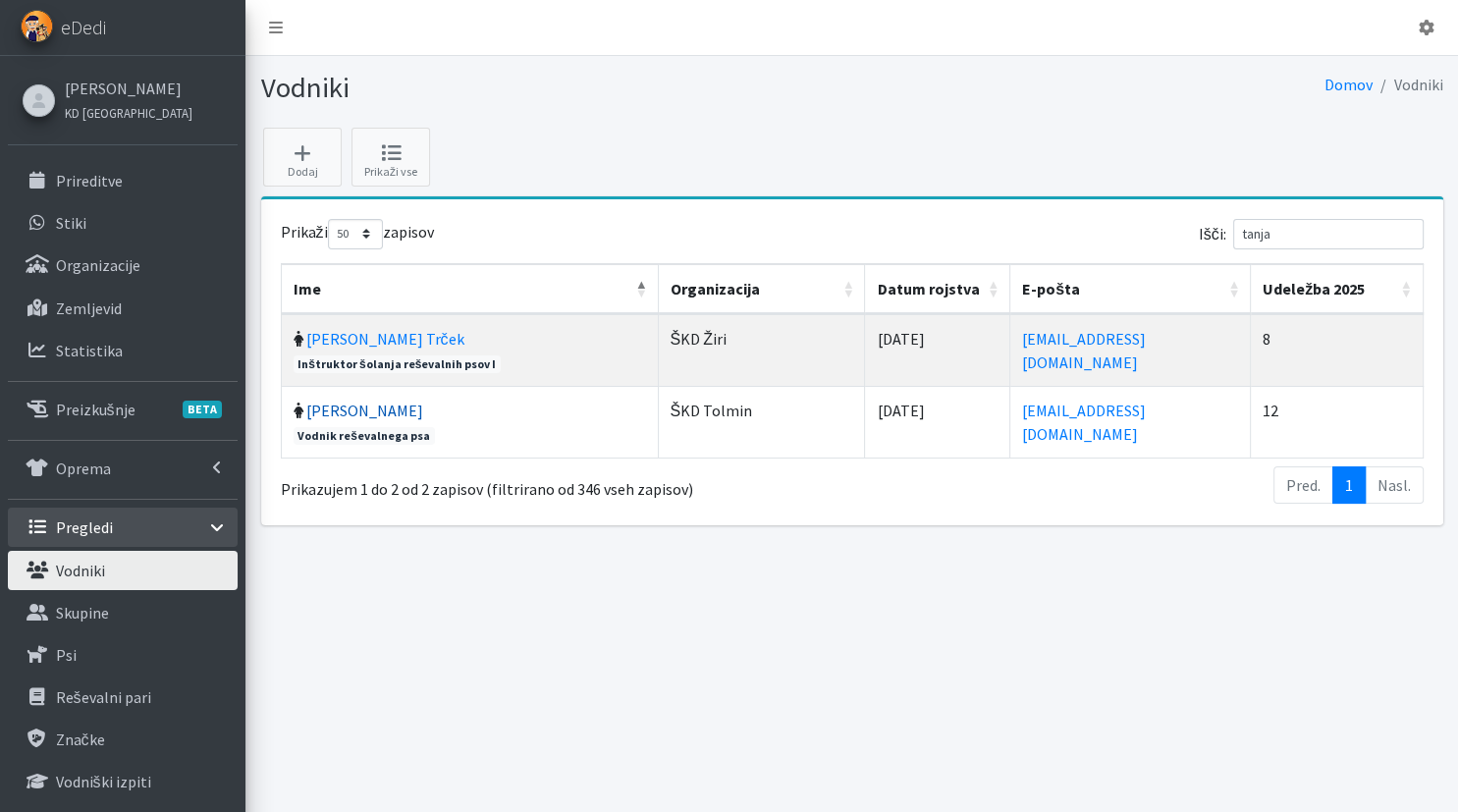 click on "[PERSON_NAME]" at bounding box center [364, 410] 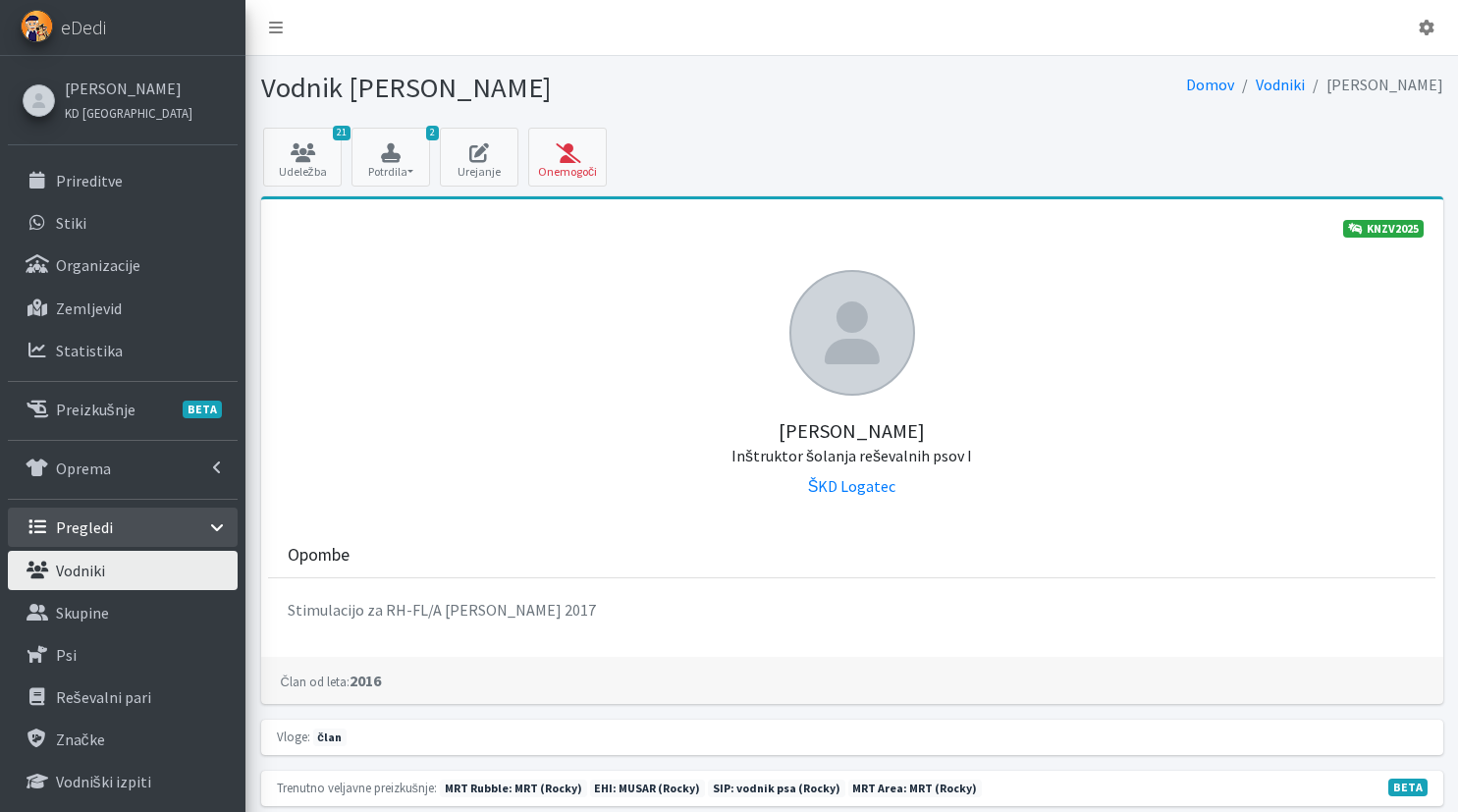 scroll, scrollTop: 0, scrollLeft: 0, axis: both 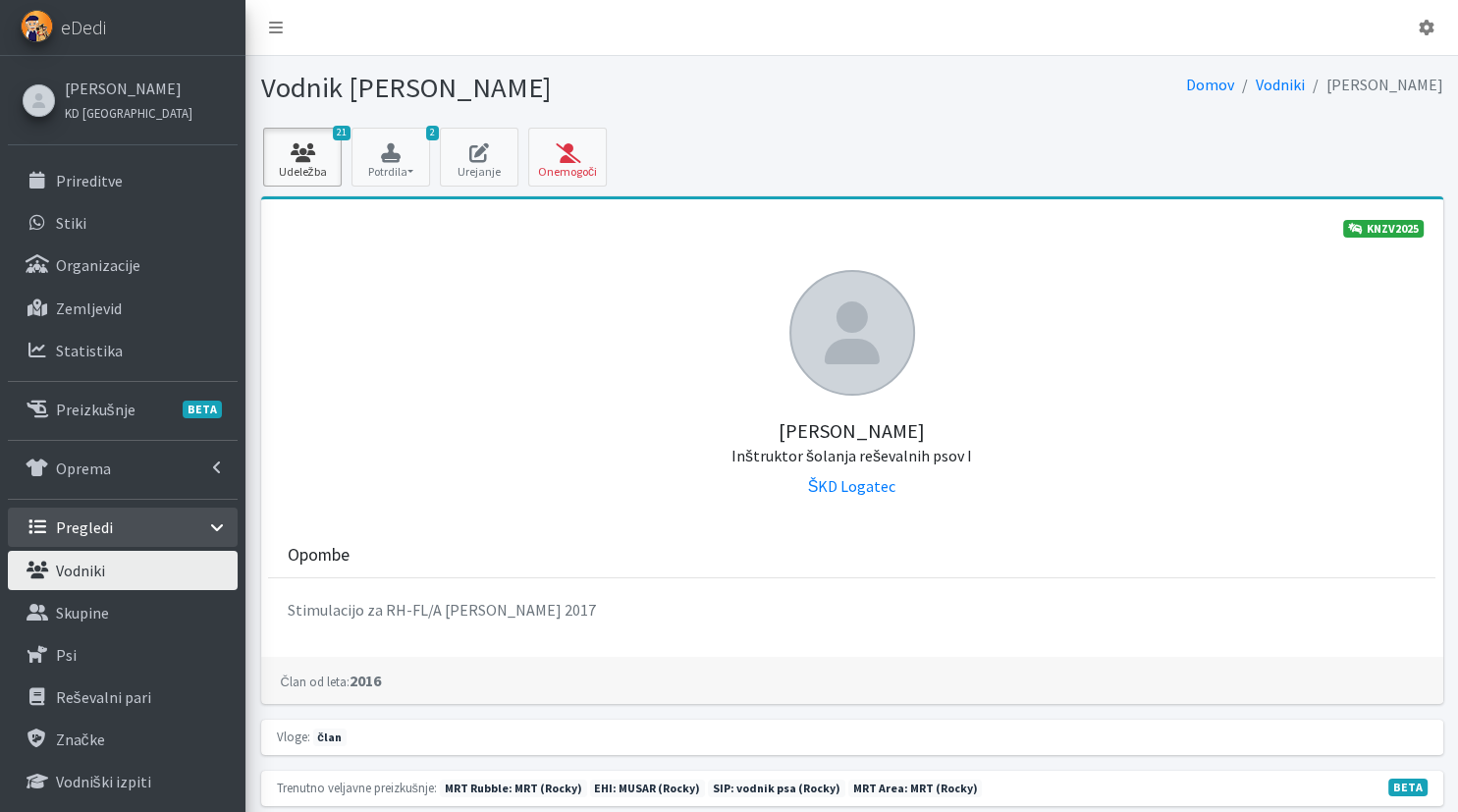 click at bounding box center [302, 153] 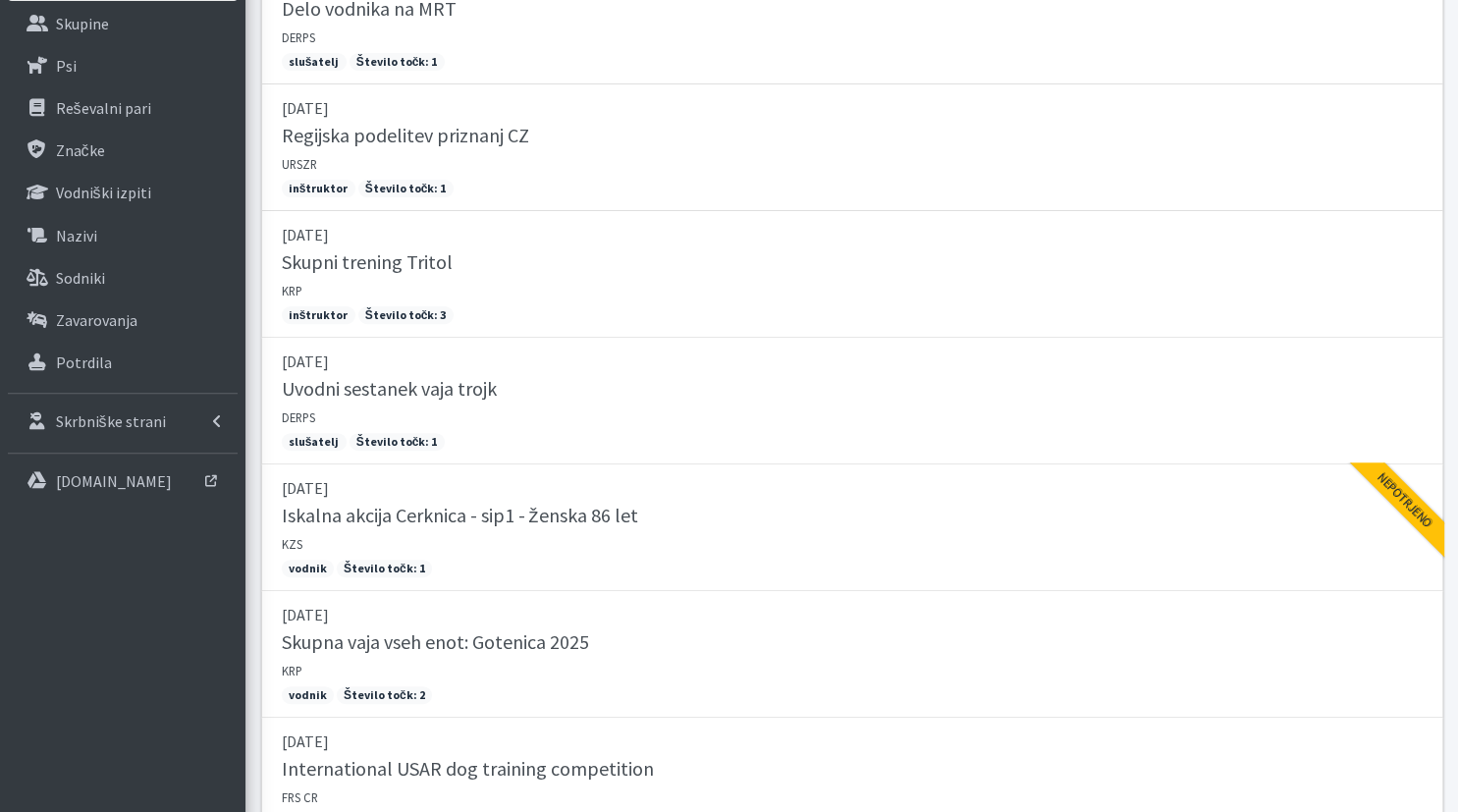 scroll, scrollTop: 0, scrollLeft: 0, axis: both 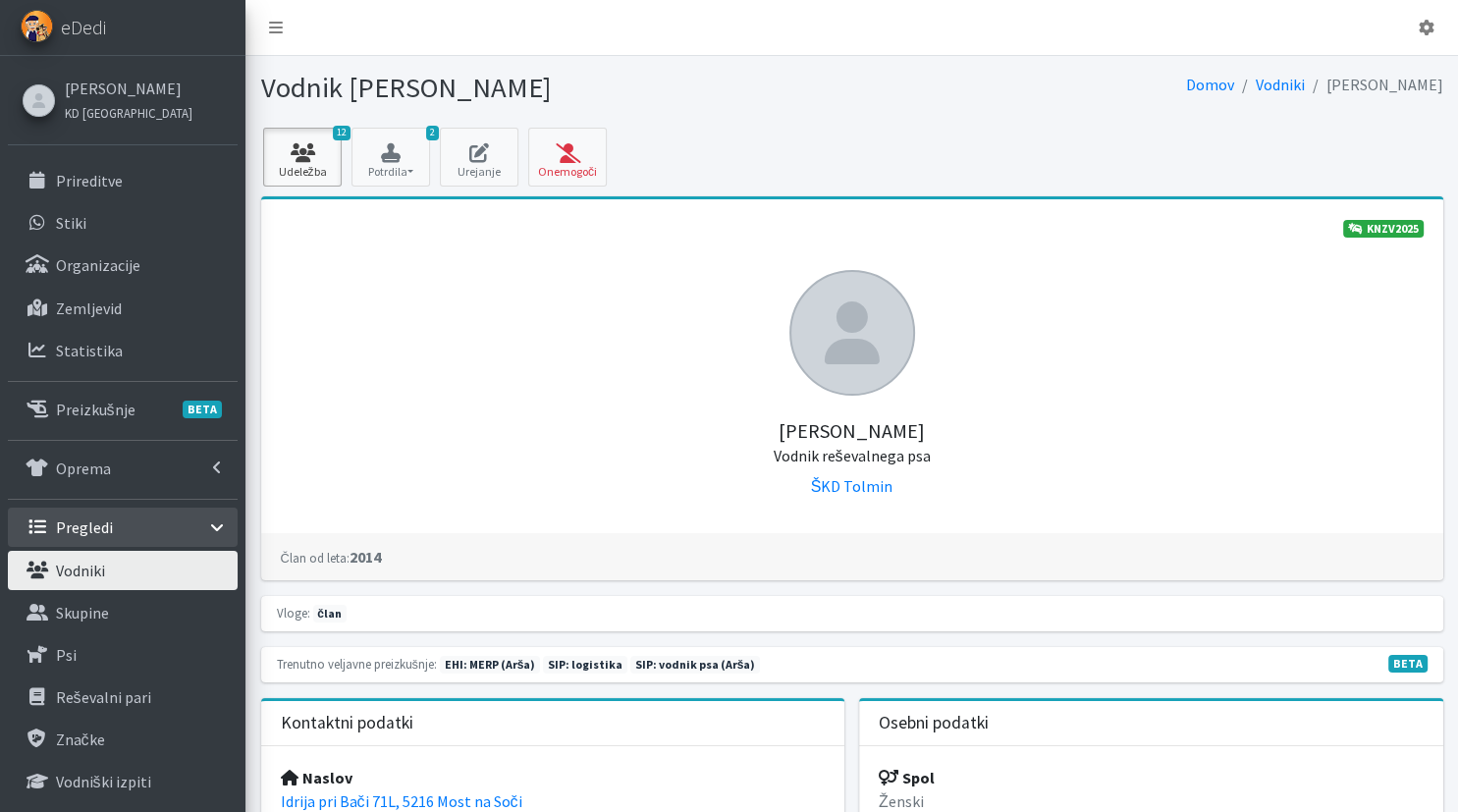 click on "12
Udeležba" at bounding box center [302, 157] 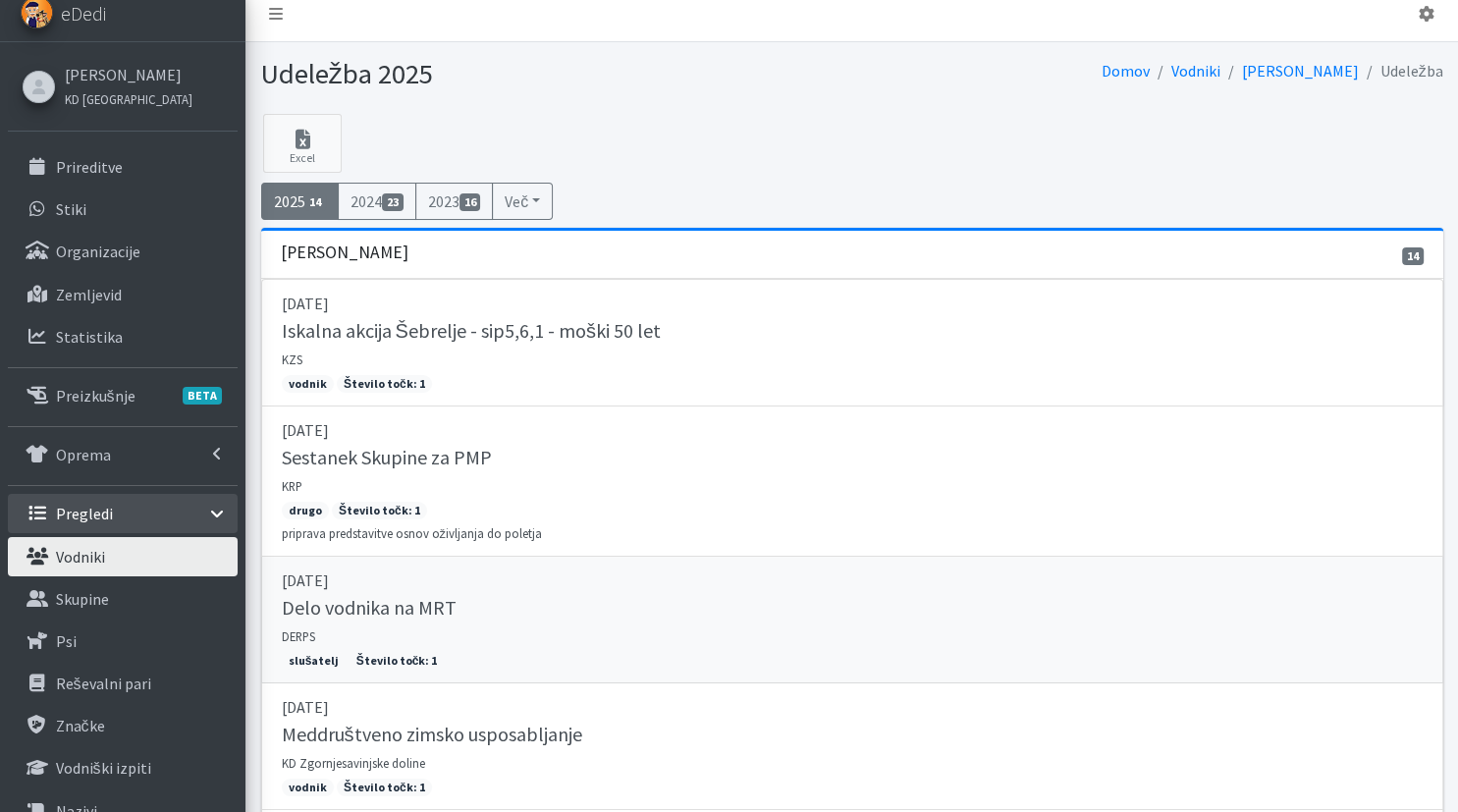 scroll, scrollTop: 0, scrollLeft: 0, axis: both 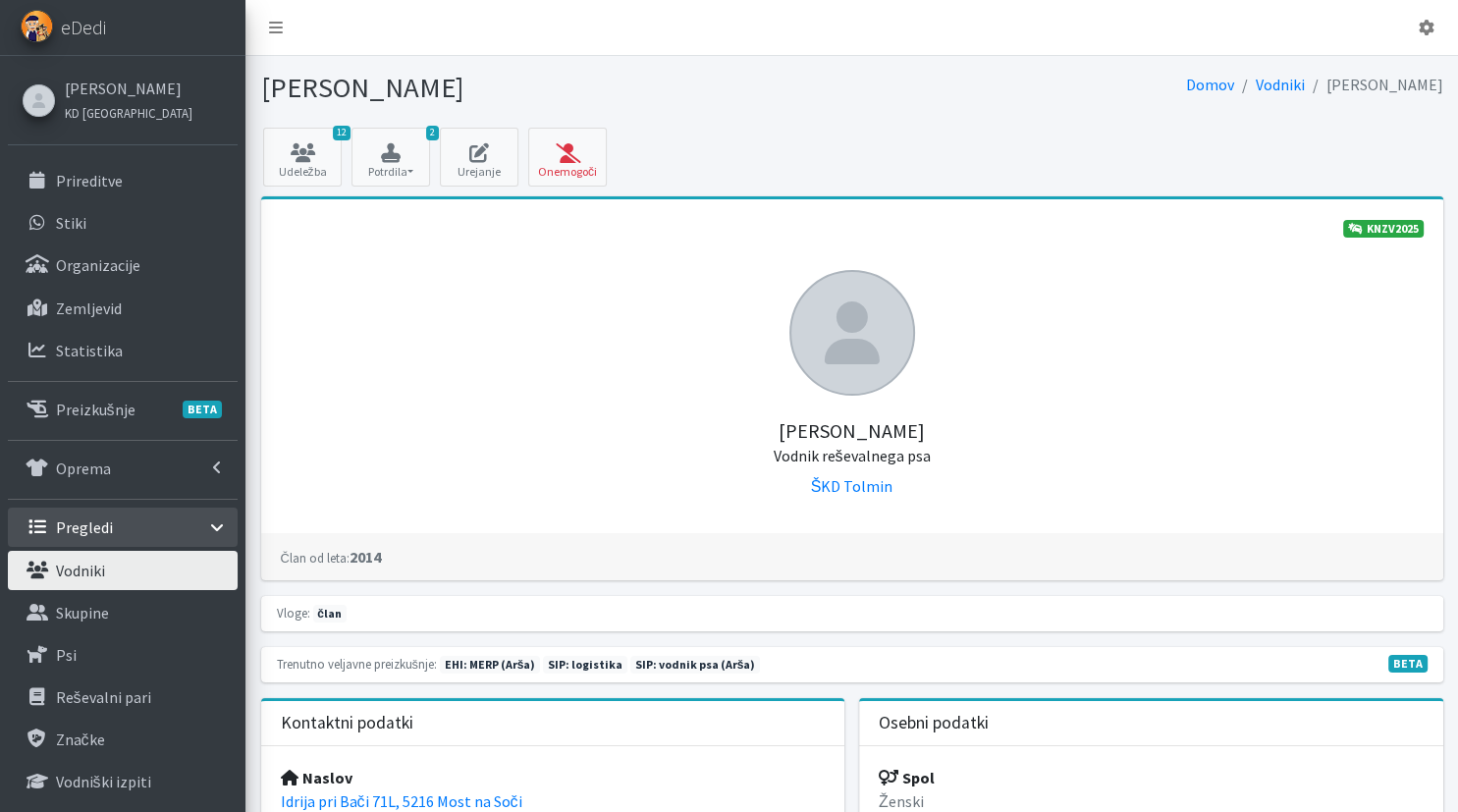 click on "Vodniki" at bounding box center (123, 570) 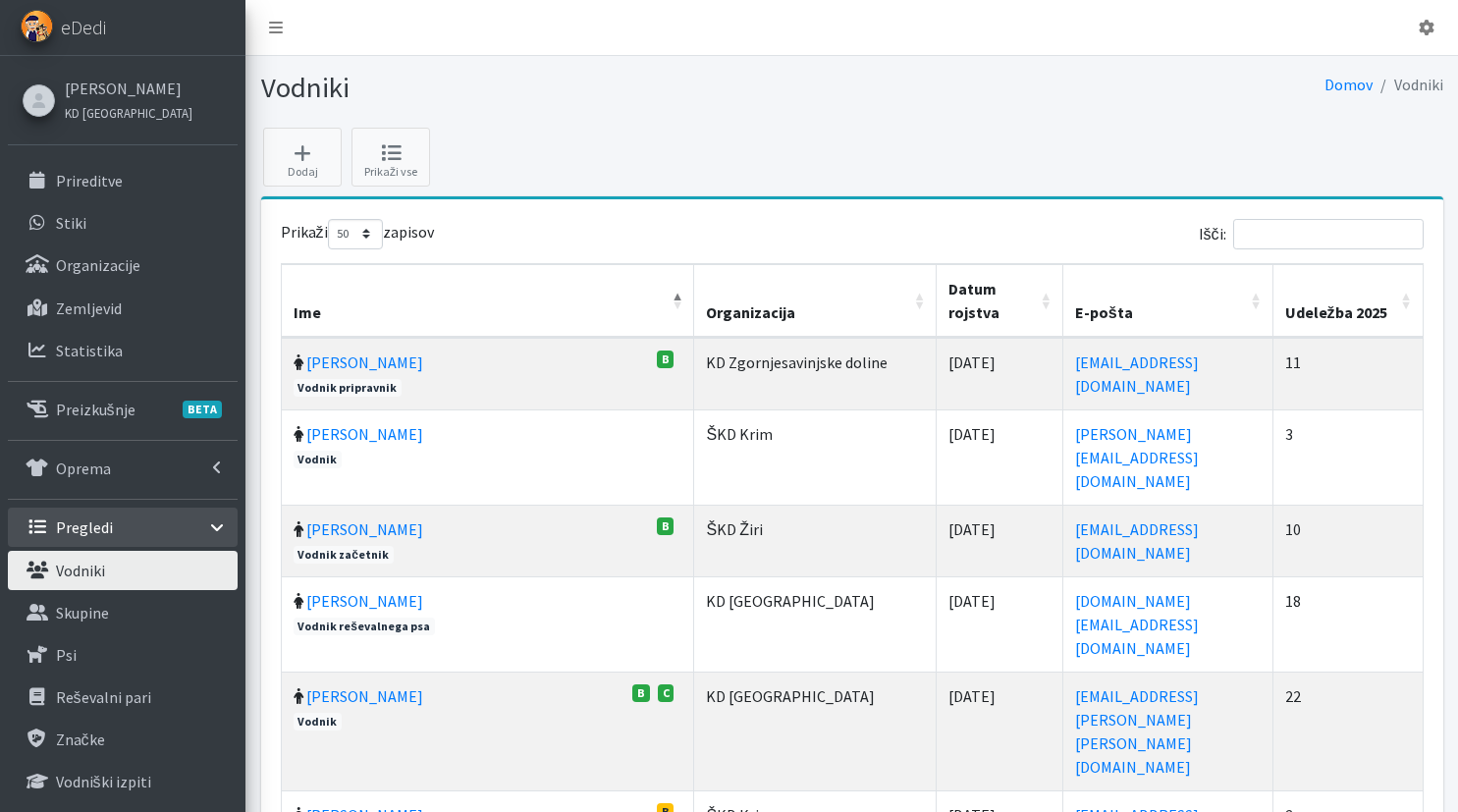 select on "50" 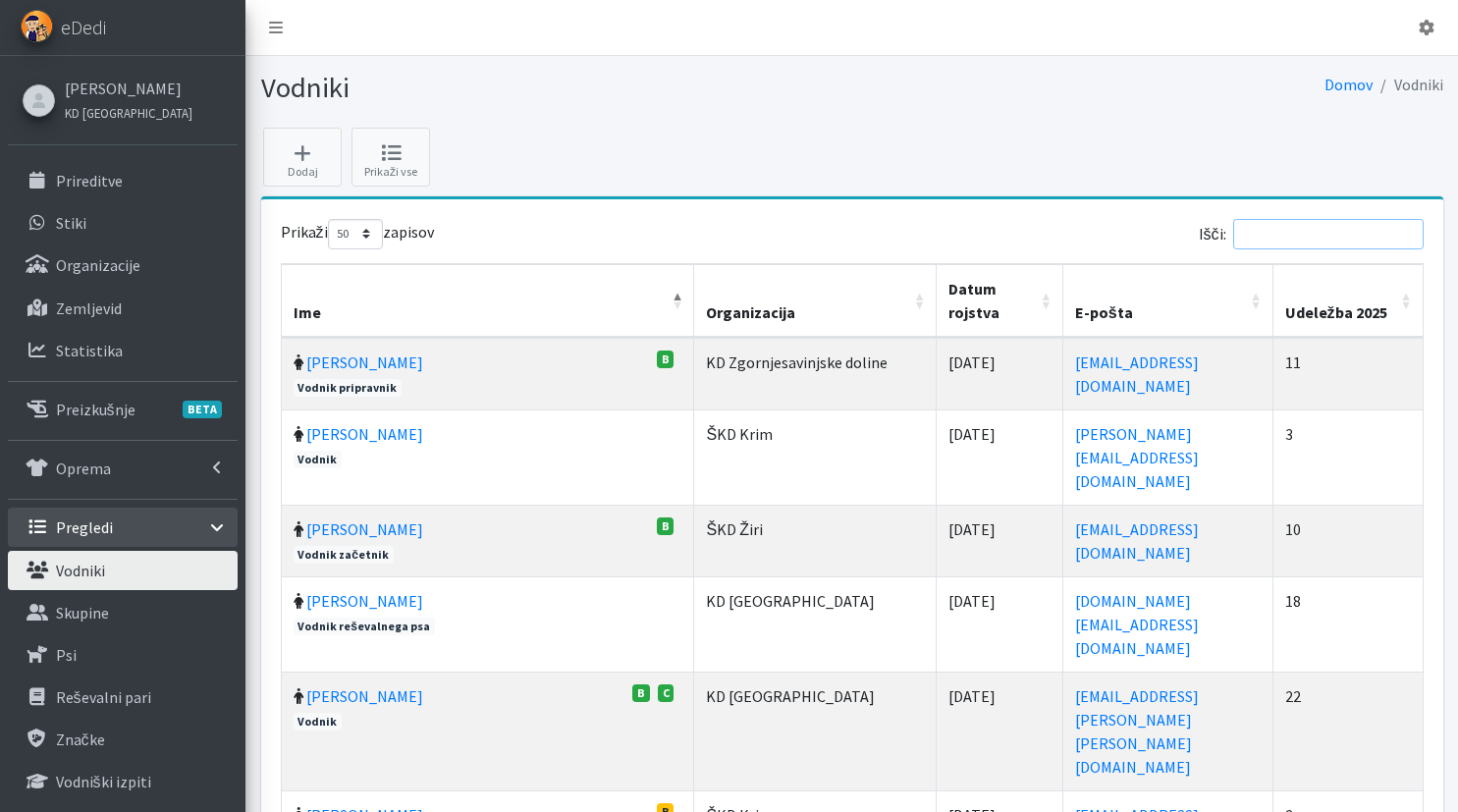 scroll, scrollTop: 0, scrollLeft: 0, axis: both 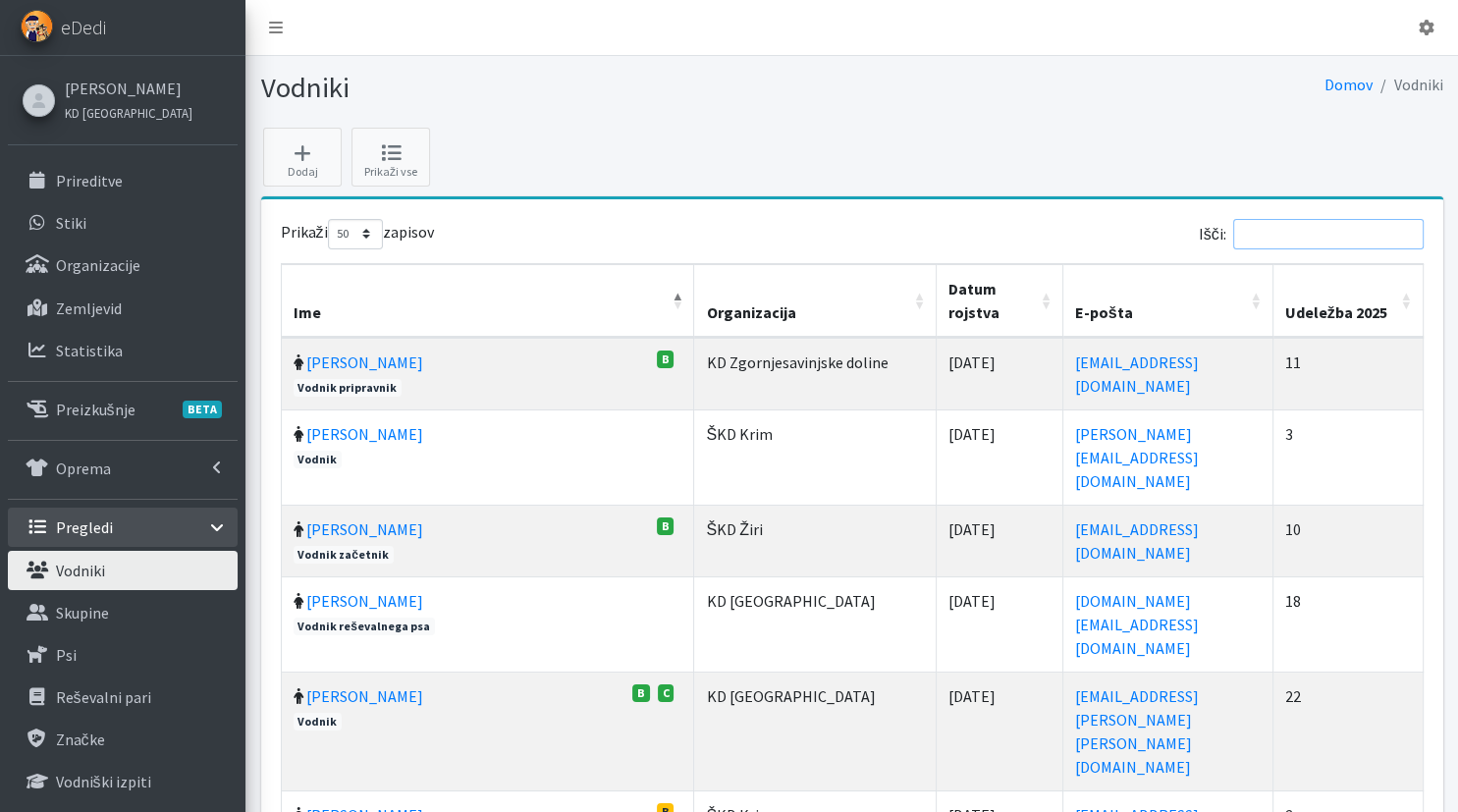 click on "Išči:" at bounding box center [1328, 234] 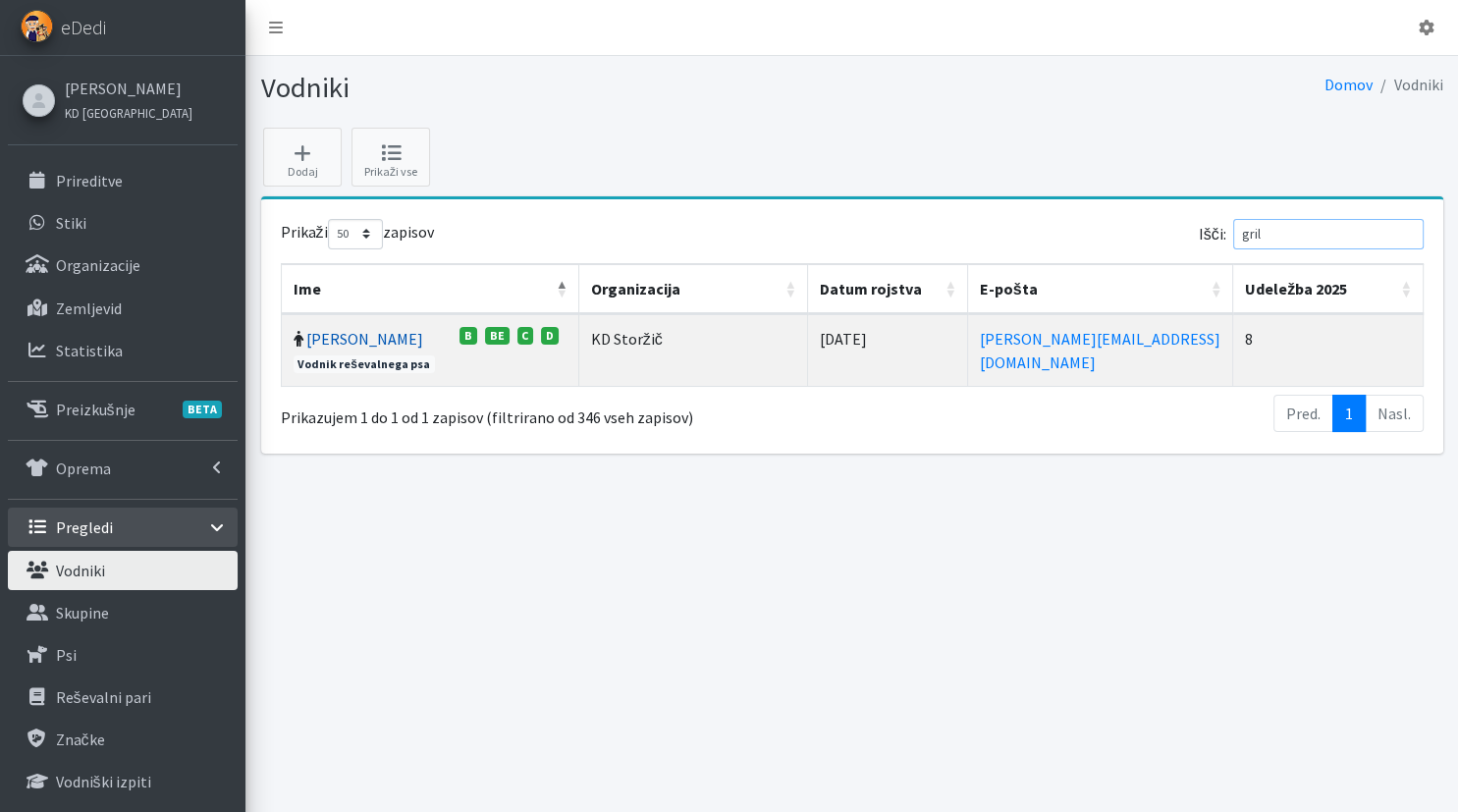 type on "gril" 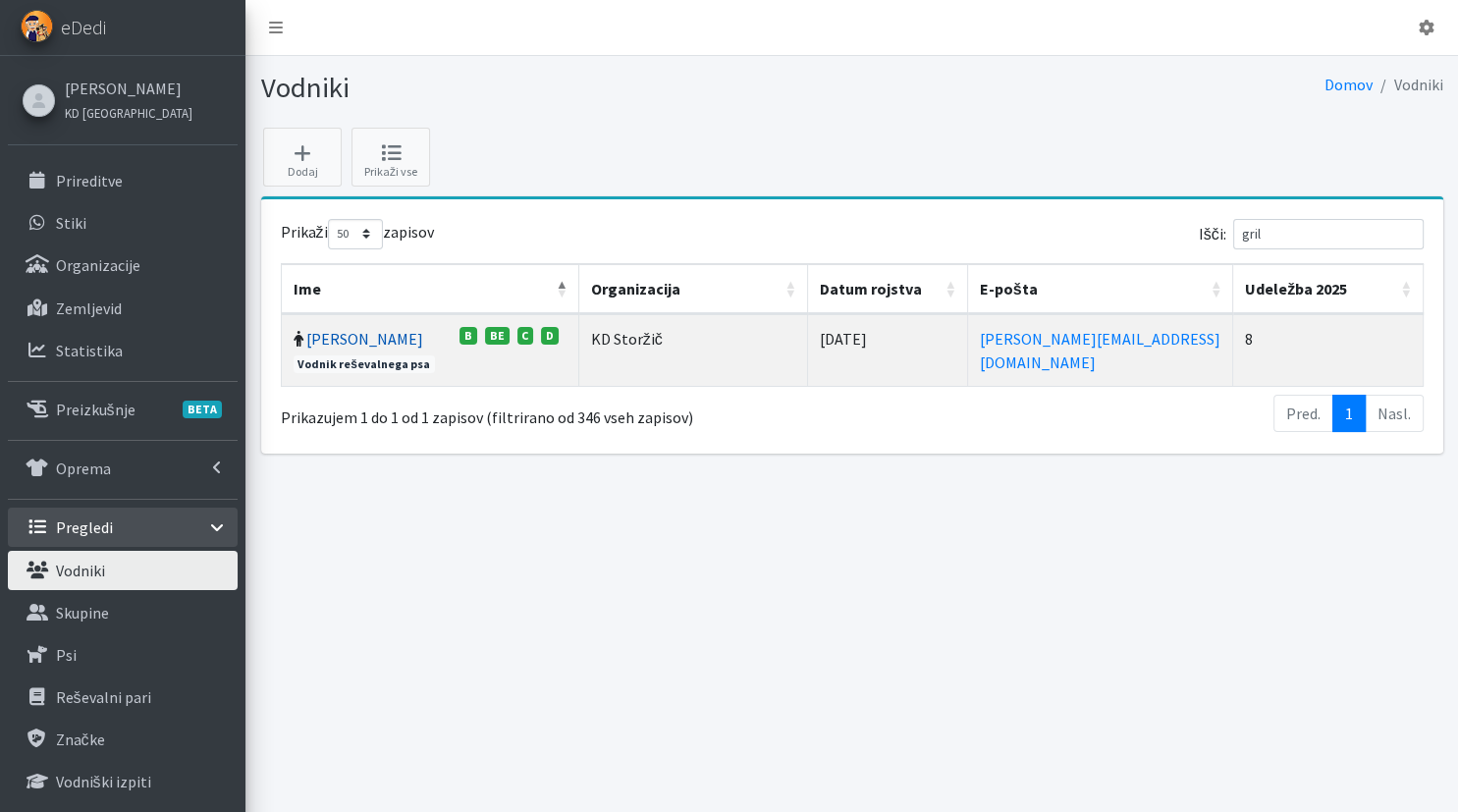 click on "[PERSON_NAME]" at bounding box center [364, 339] 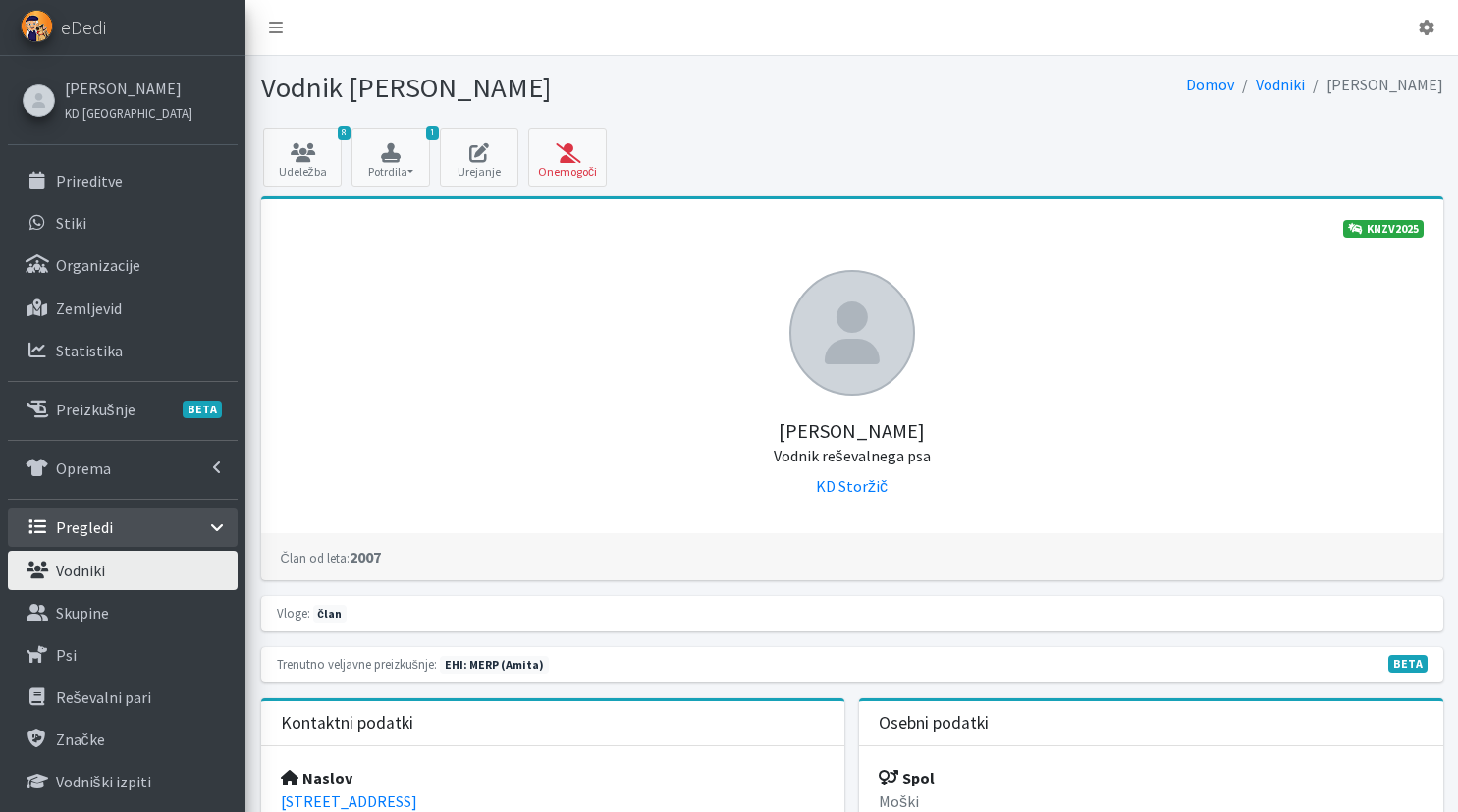 scroll, scrollTop: 0, scrollLeft: 0, axis: both 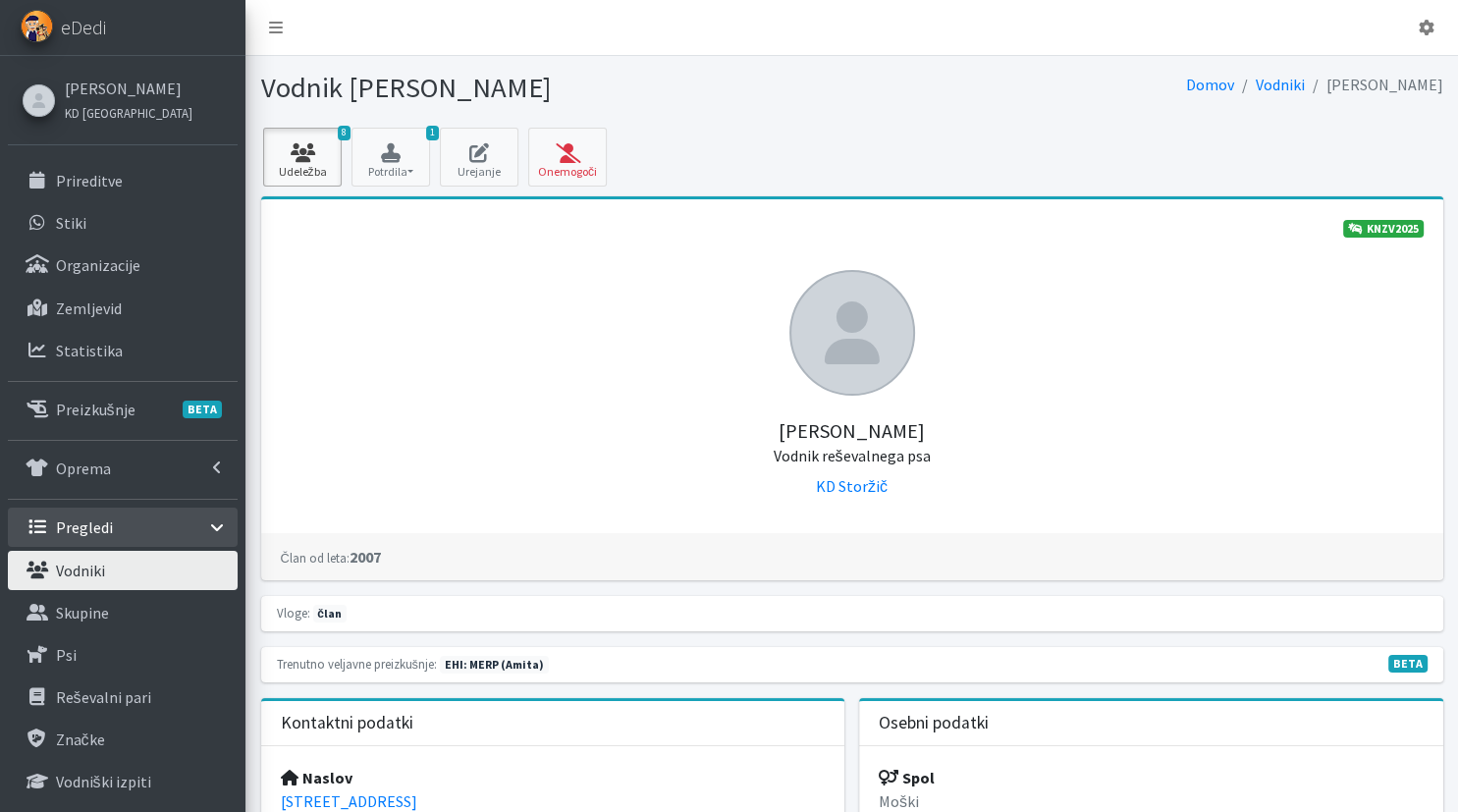 click on "8
Udeležba" at bounding box center (302, 157) 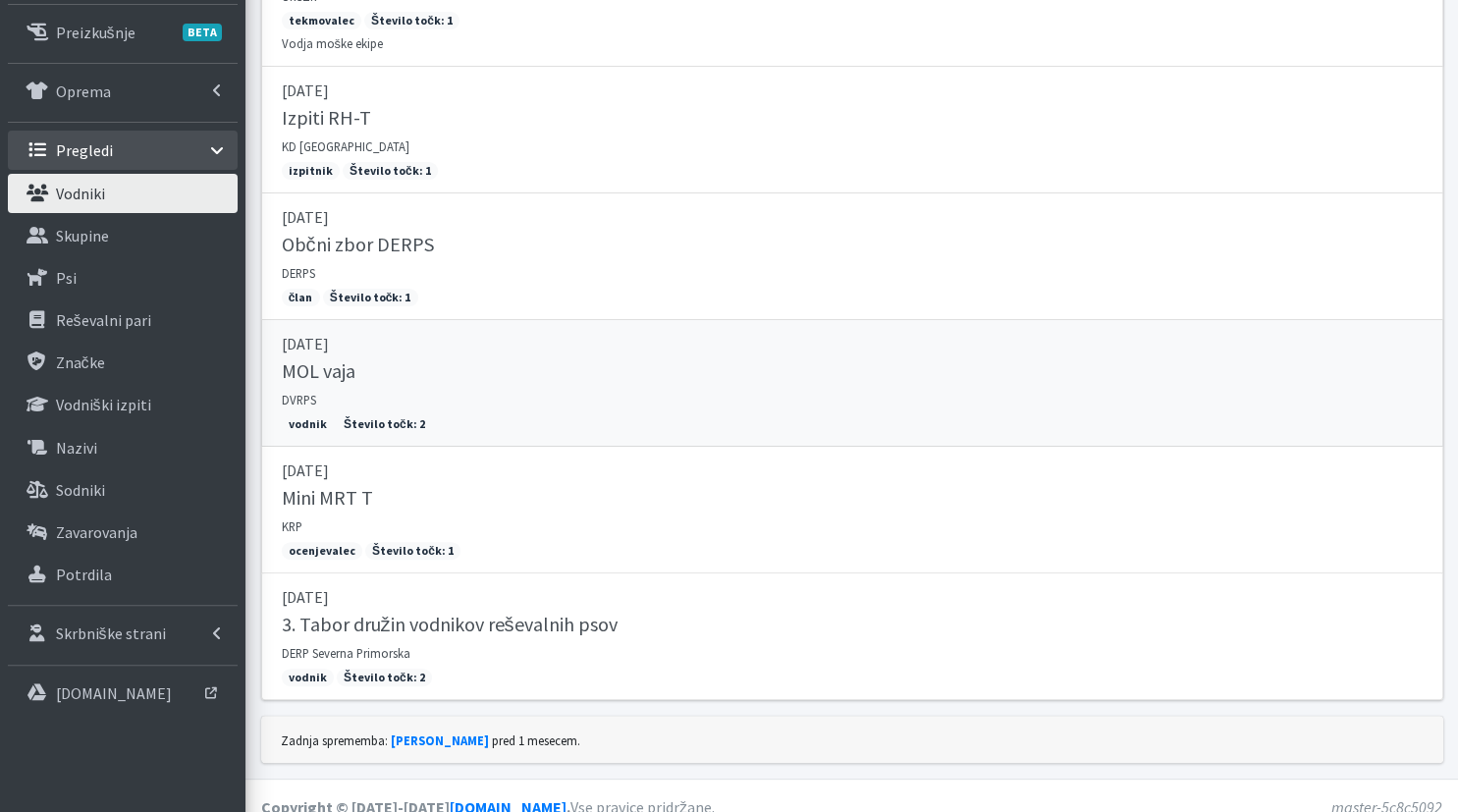 scroll, scrollTop: 396, scrollLeft: 0, axis: vertical 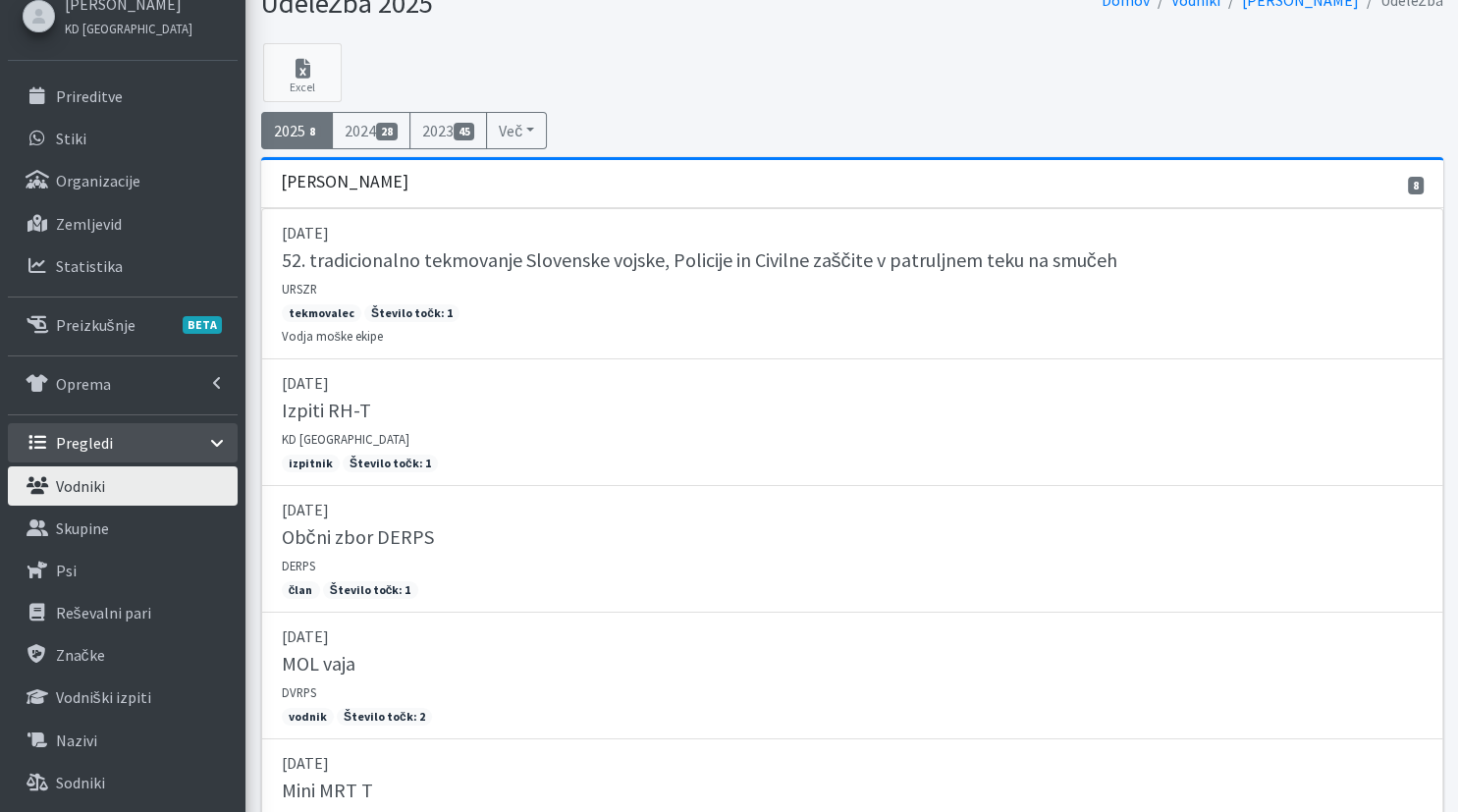 drag, startPoint x: 180, startPoint y: 483, endPoint x: 214, endPoint y: 484, distance: 34.014703 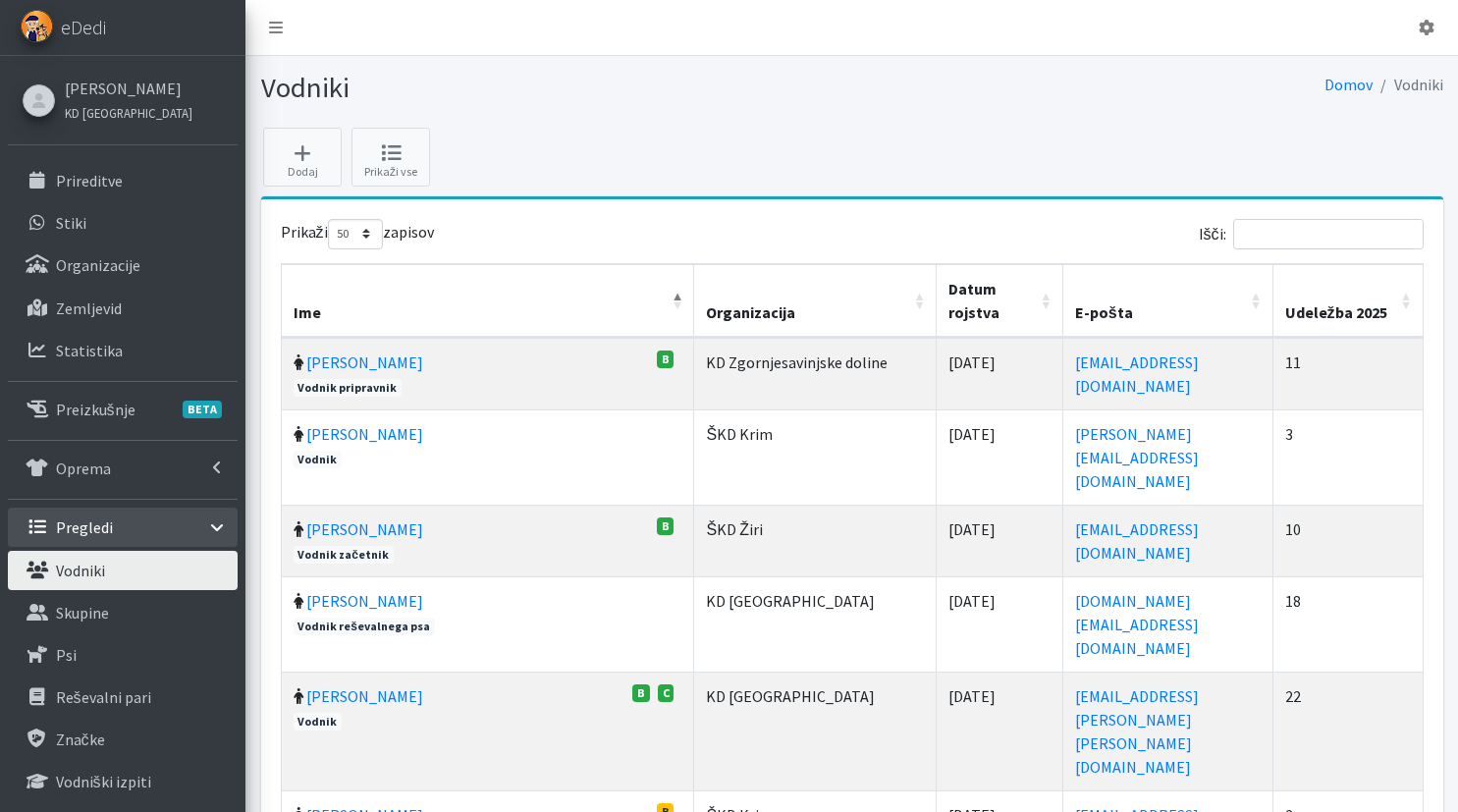 select on "50" 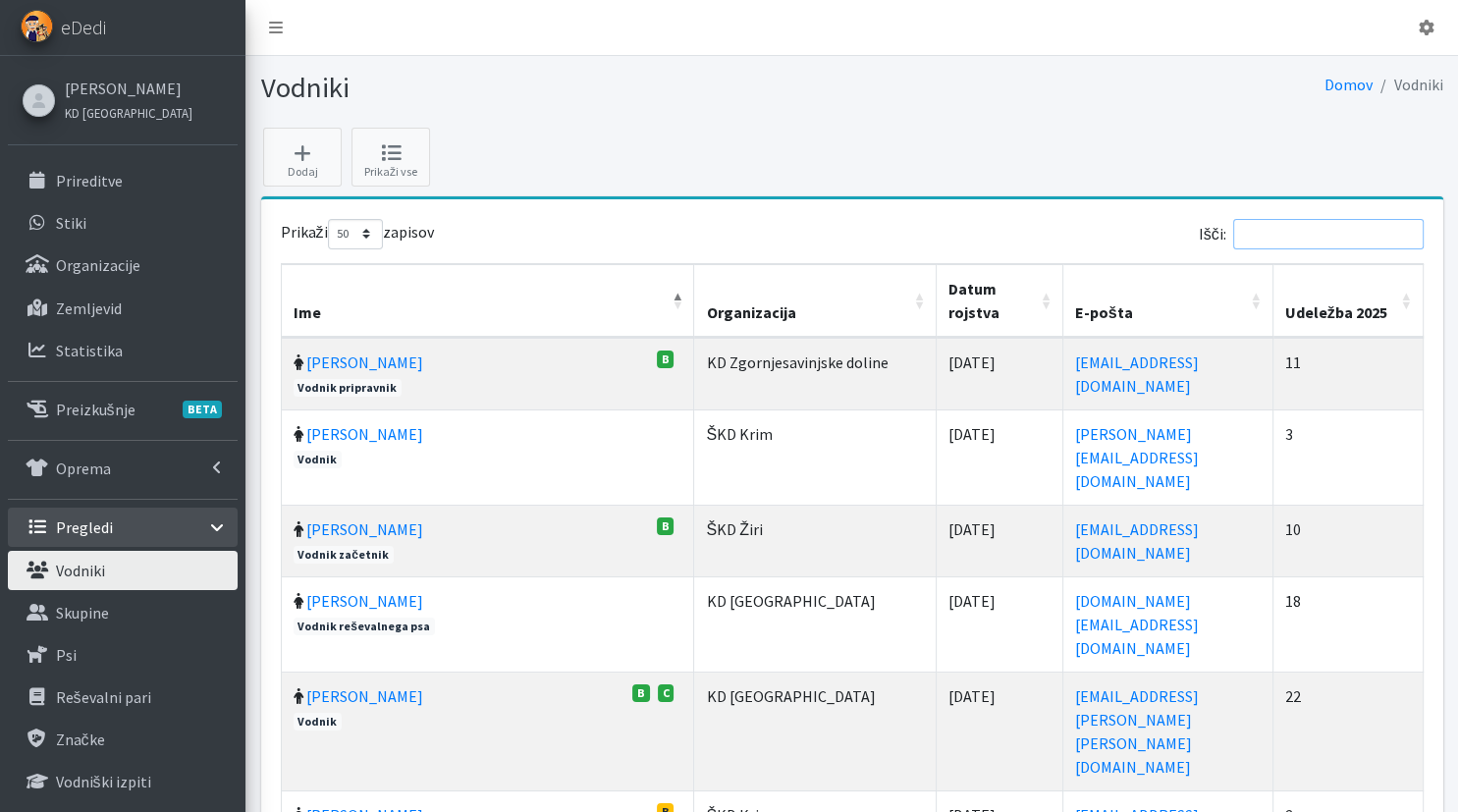 click on "Išči:" at bounding box center (1328, 234) 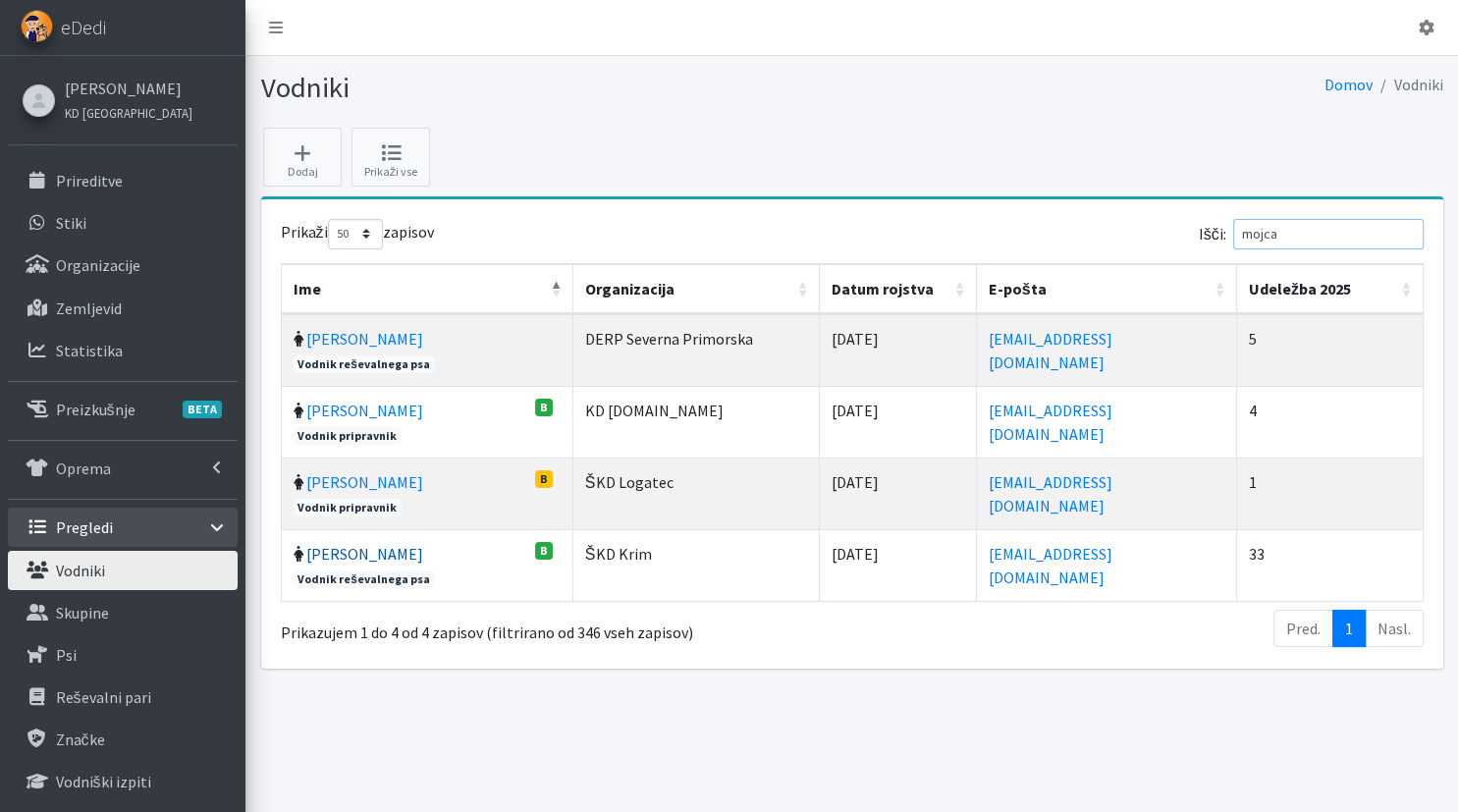 type on "mojca" 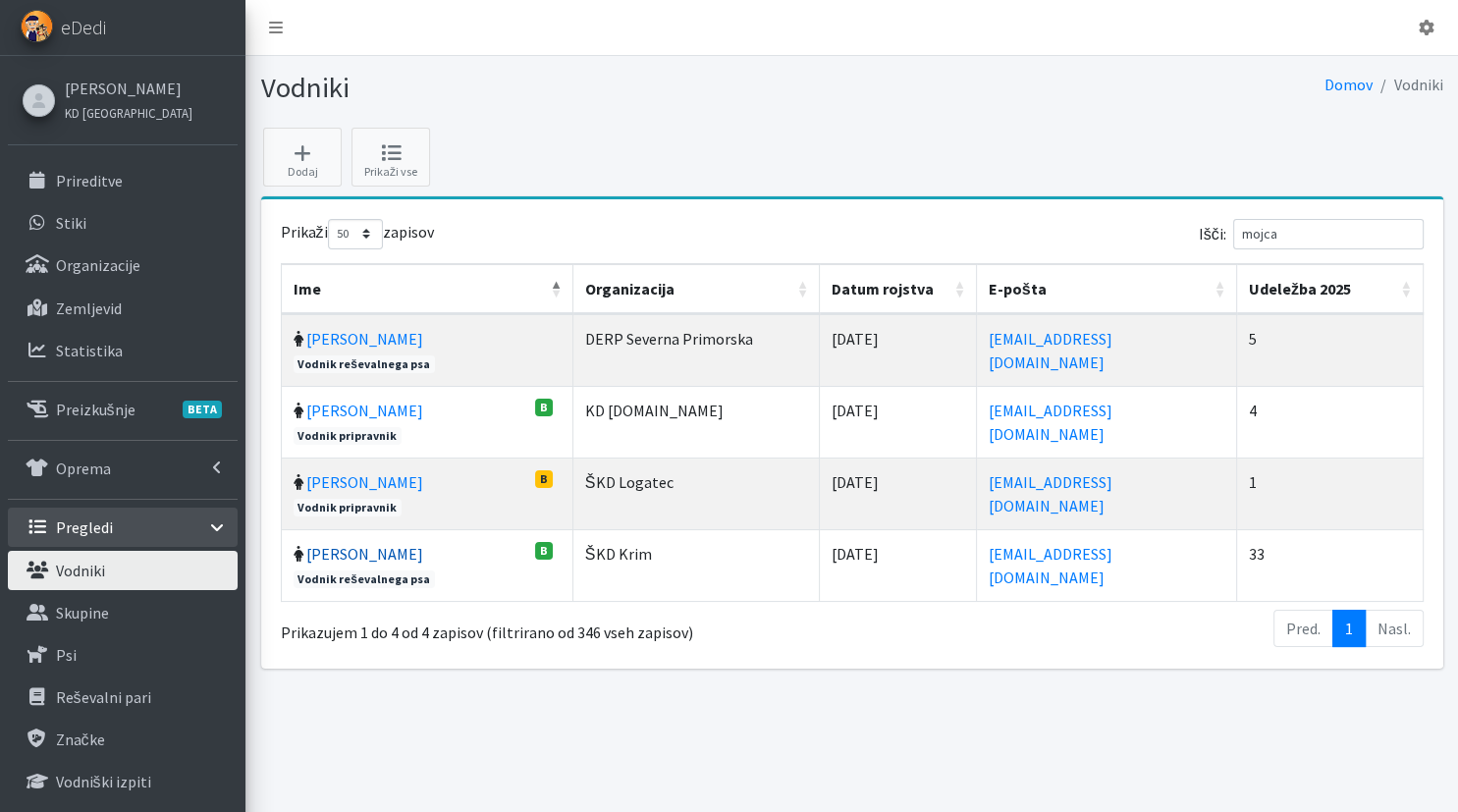 click on "Mojca Vrbančič" at bounding box center [364, 554] 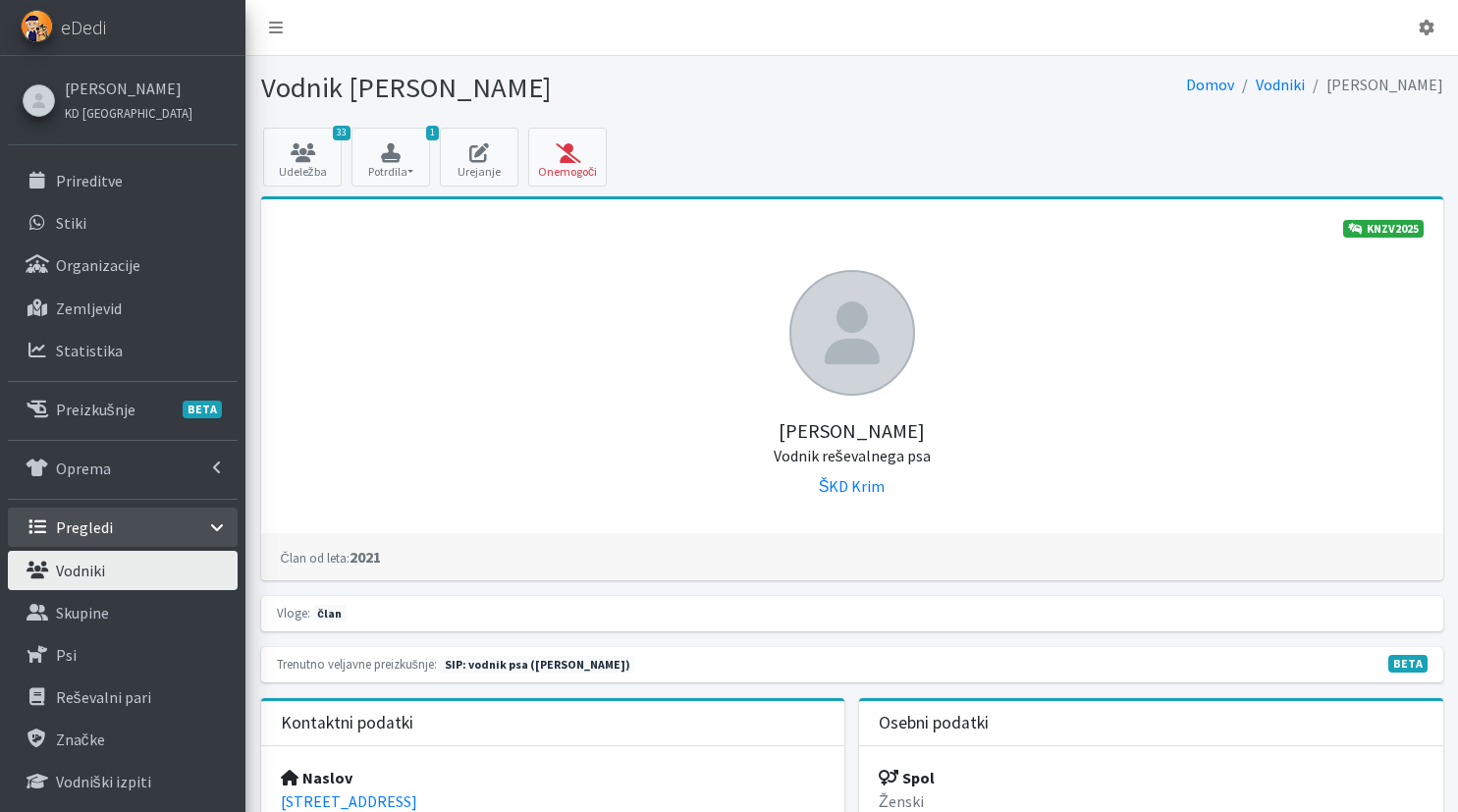 scroll, scrollTop: 0, scrollLeft: 0, axis: both 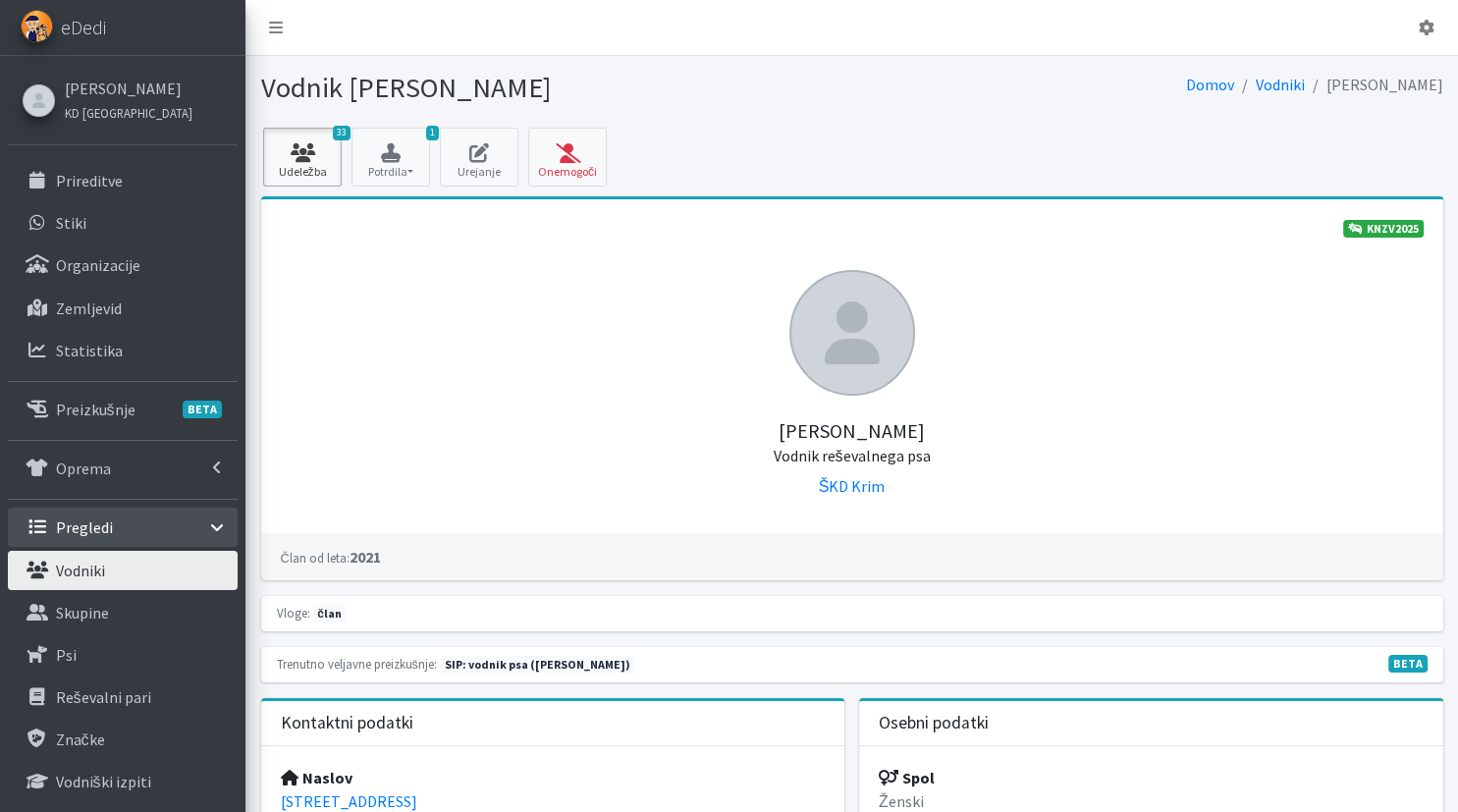 click on "33
Udeležba" at bounding box center [302, 157] 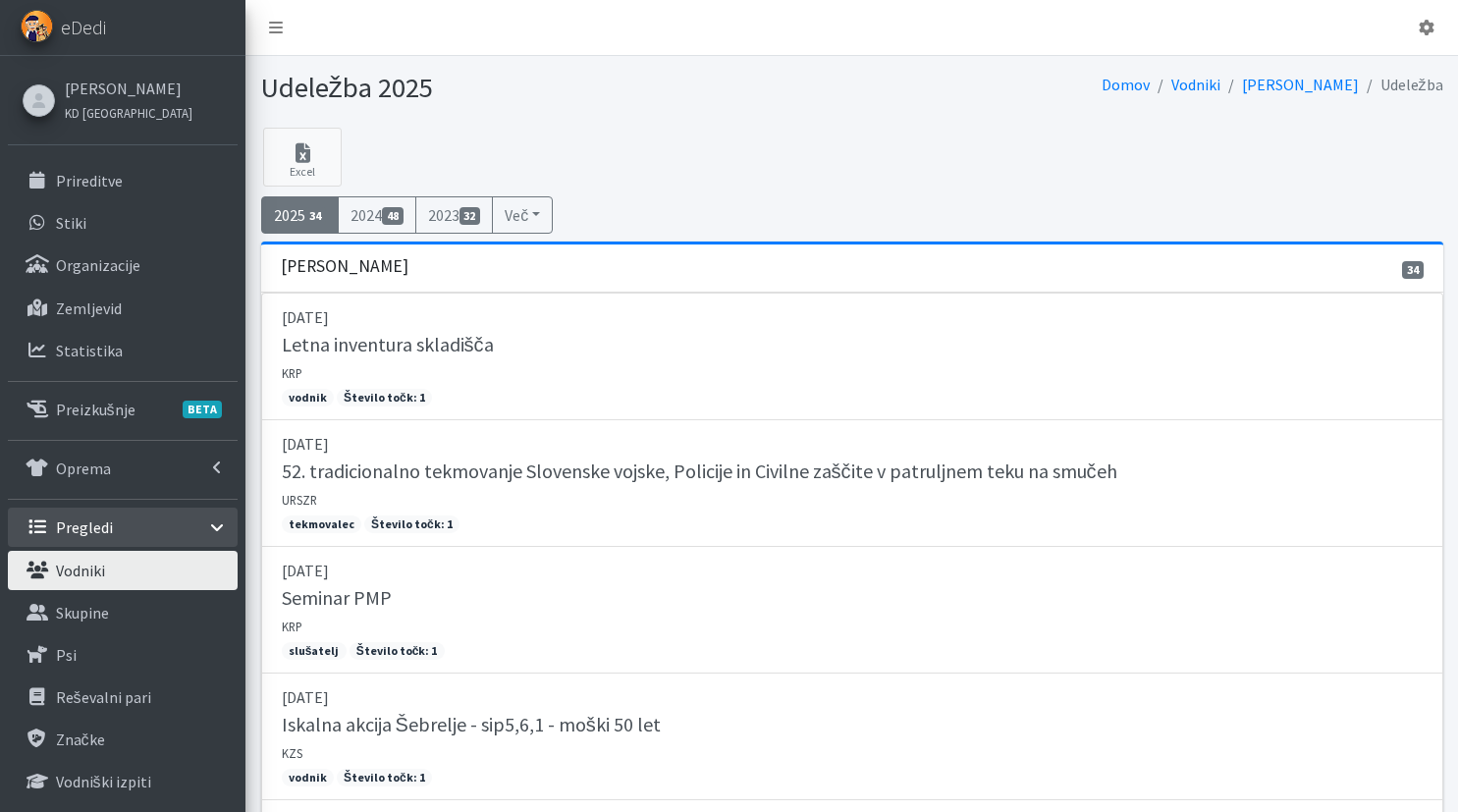 scroll, scrollTop: 0, scrollLeft: 0, axis: both 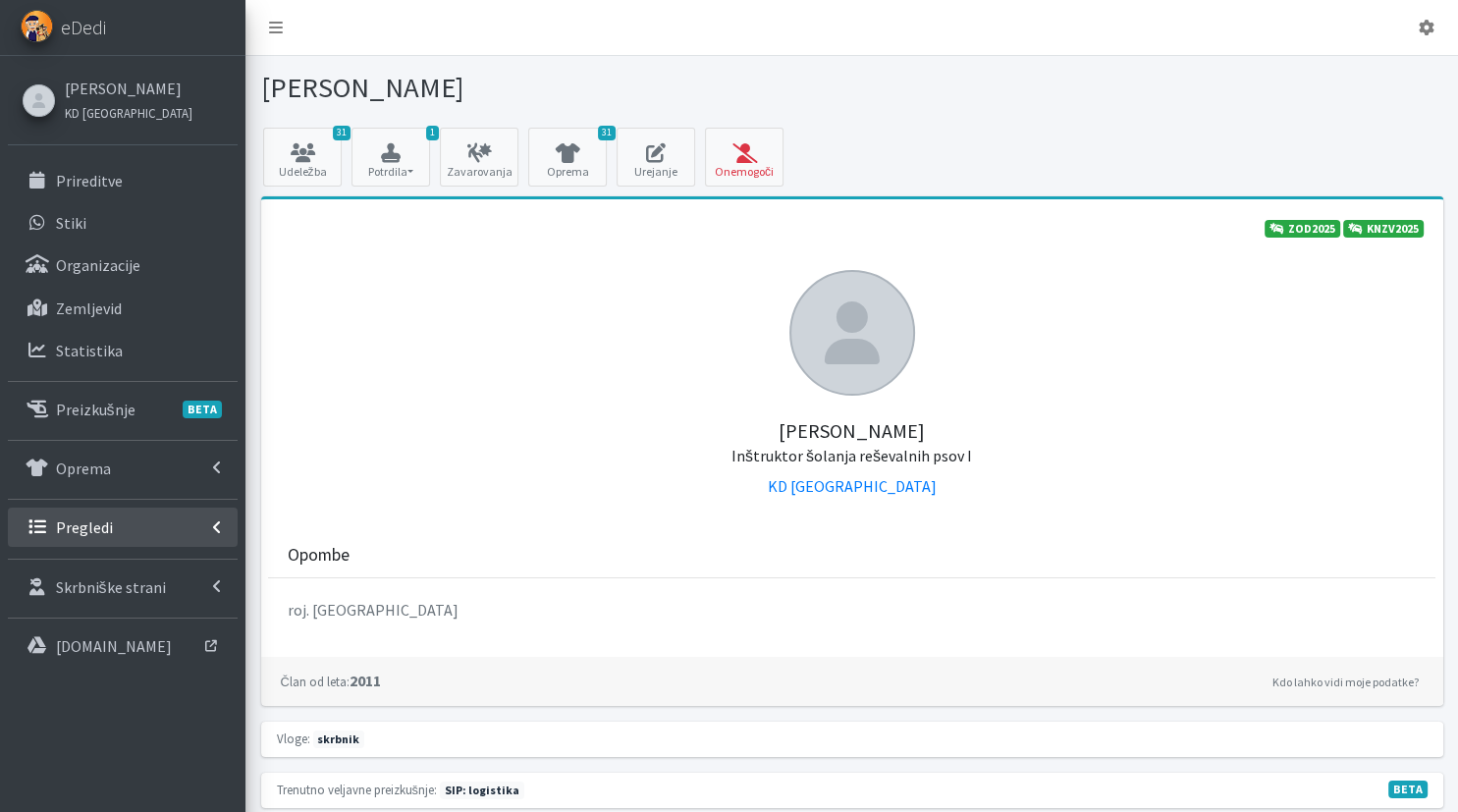 click on "Pregledi" at bounding box center (84, 527) 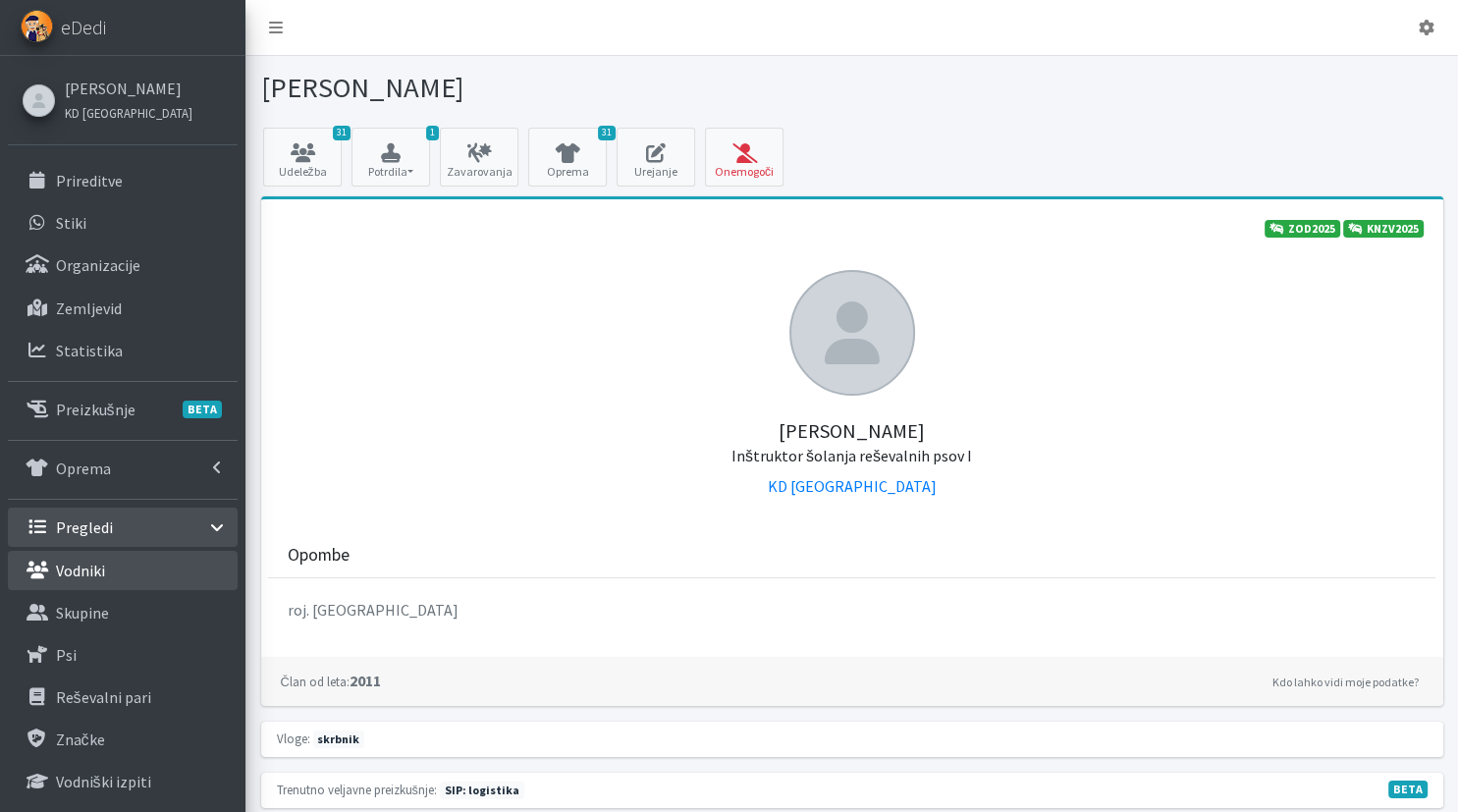 click on "Vodniki" at bounding box center [123, 570] 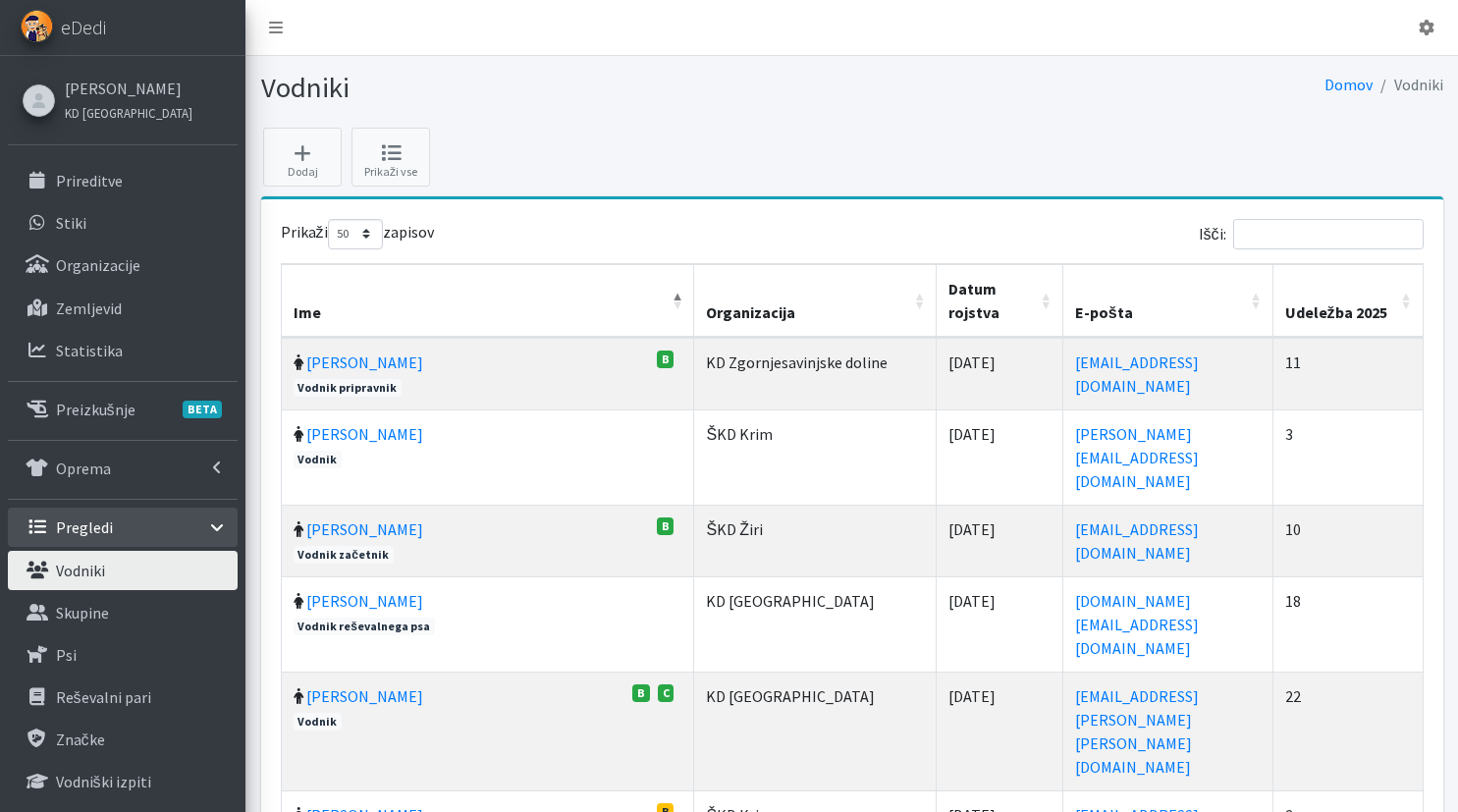 select on "50" 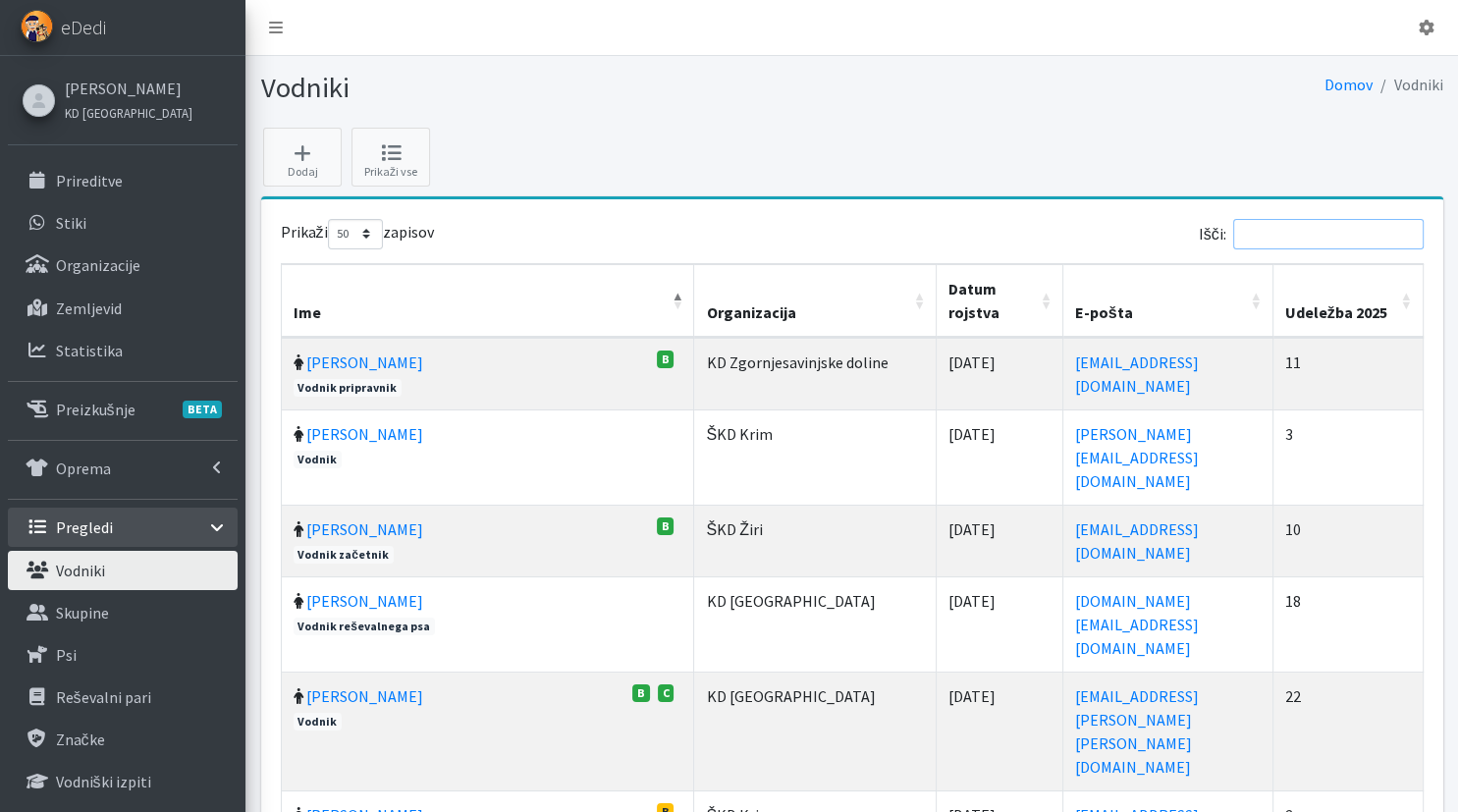 click on "Išči:" at bounding box center [1328, 234] 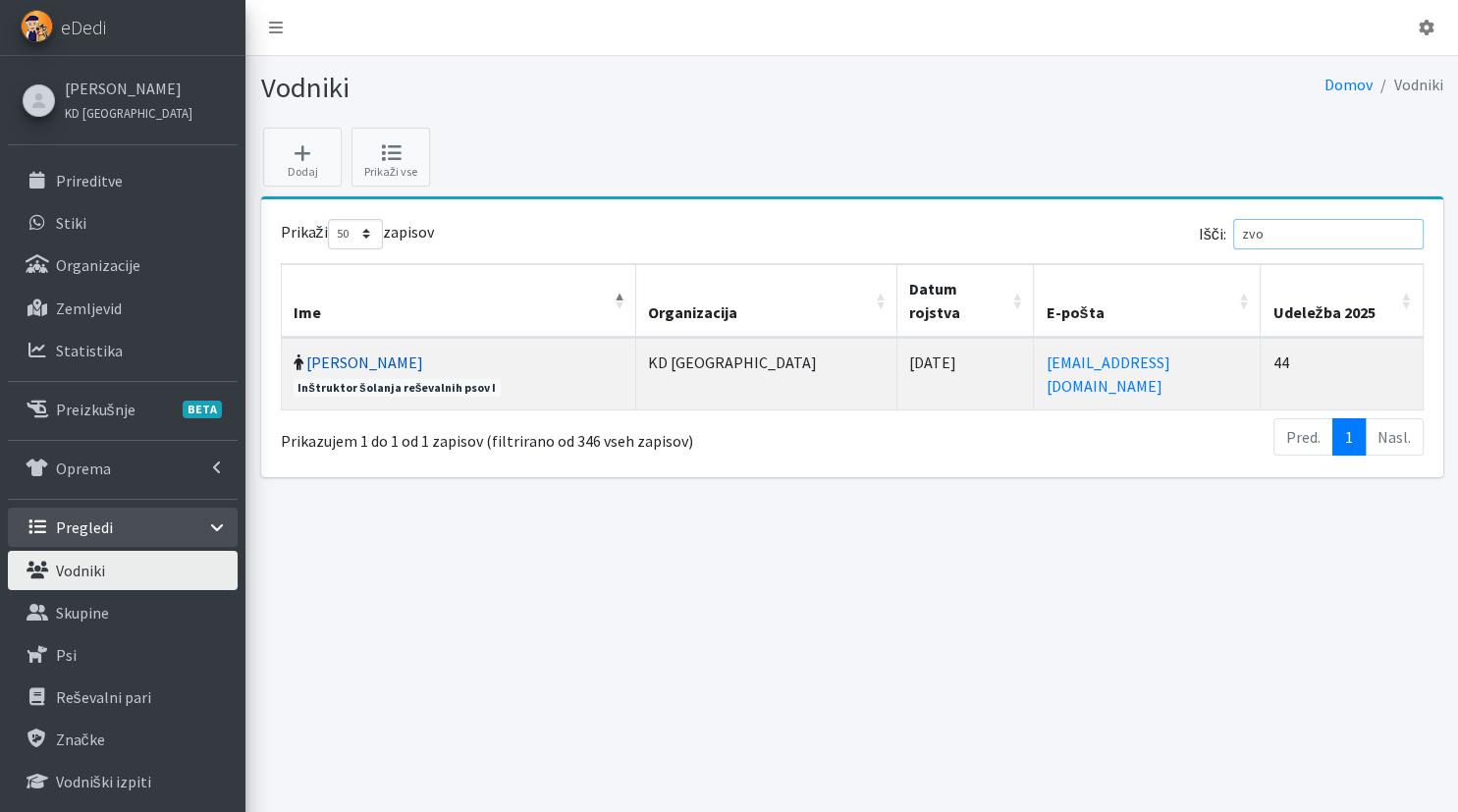 type on "zvo" 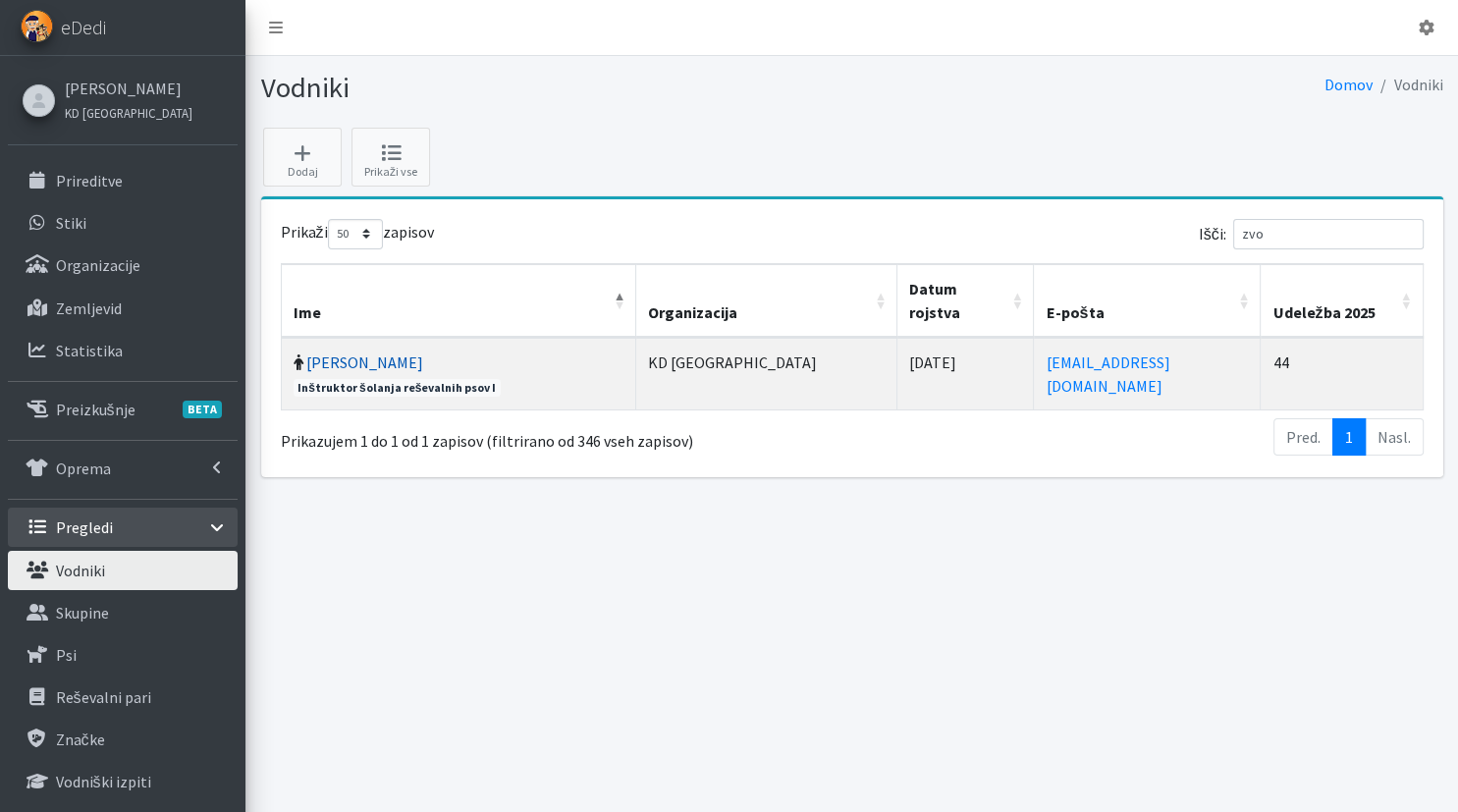 click on "Zvonko Majcen" at bounding box center [364, 362] 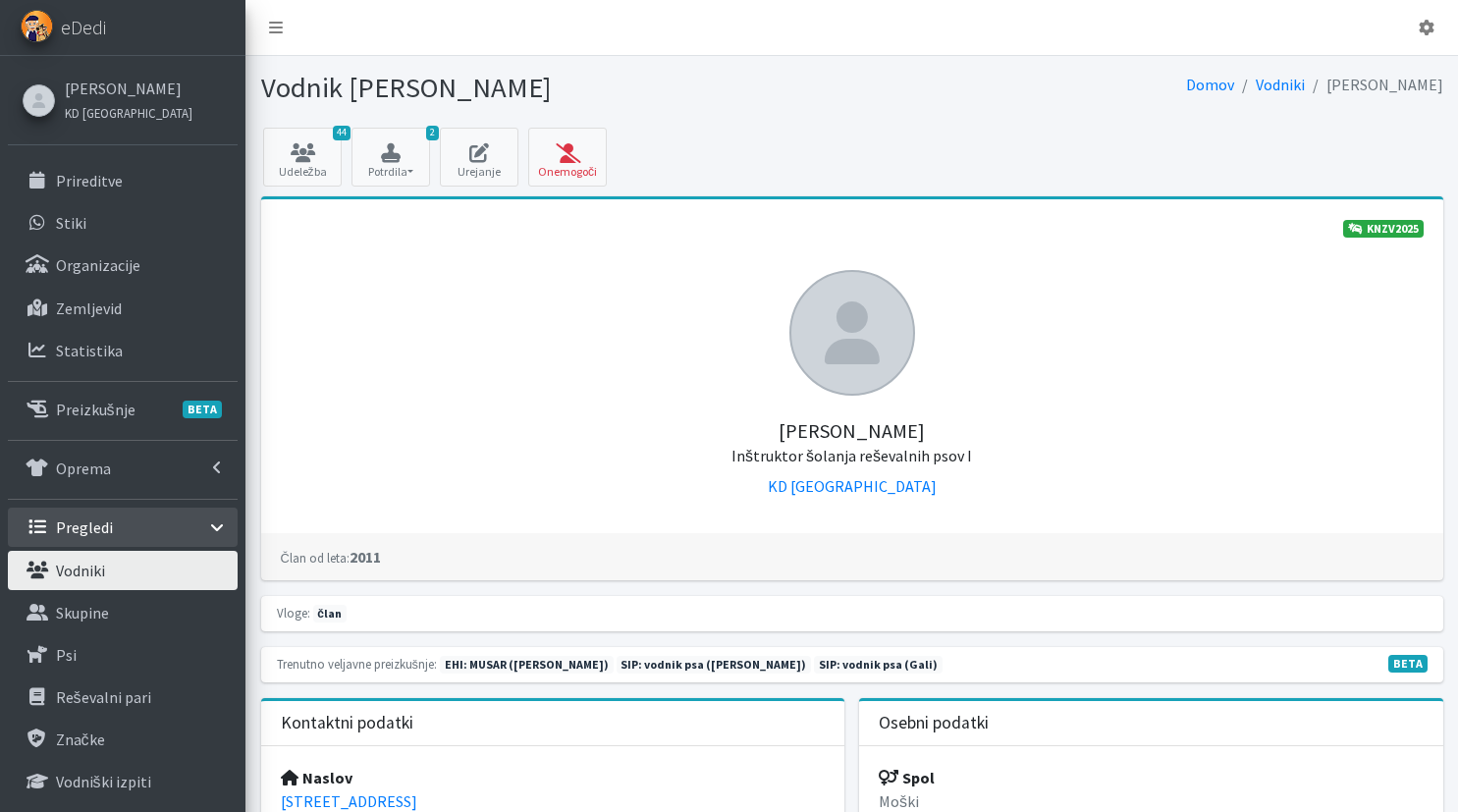 scroll, scrollTop: 0, scrollLeft: 0, axis: both 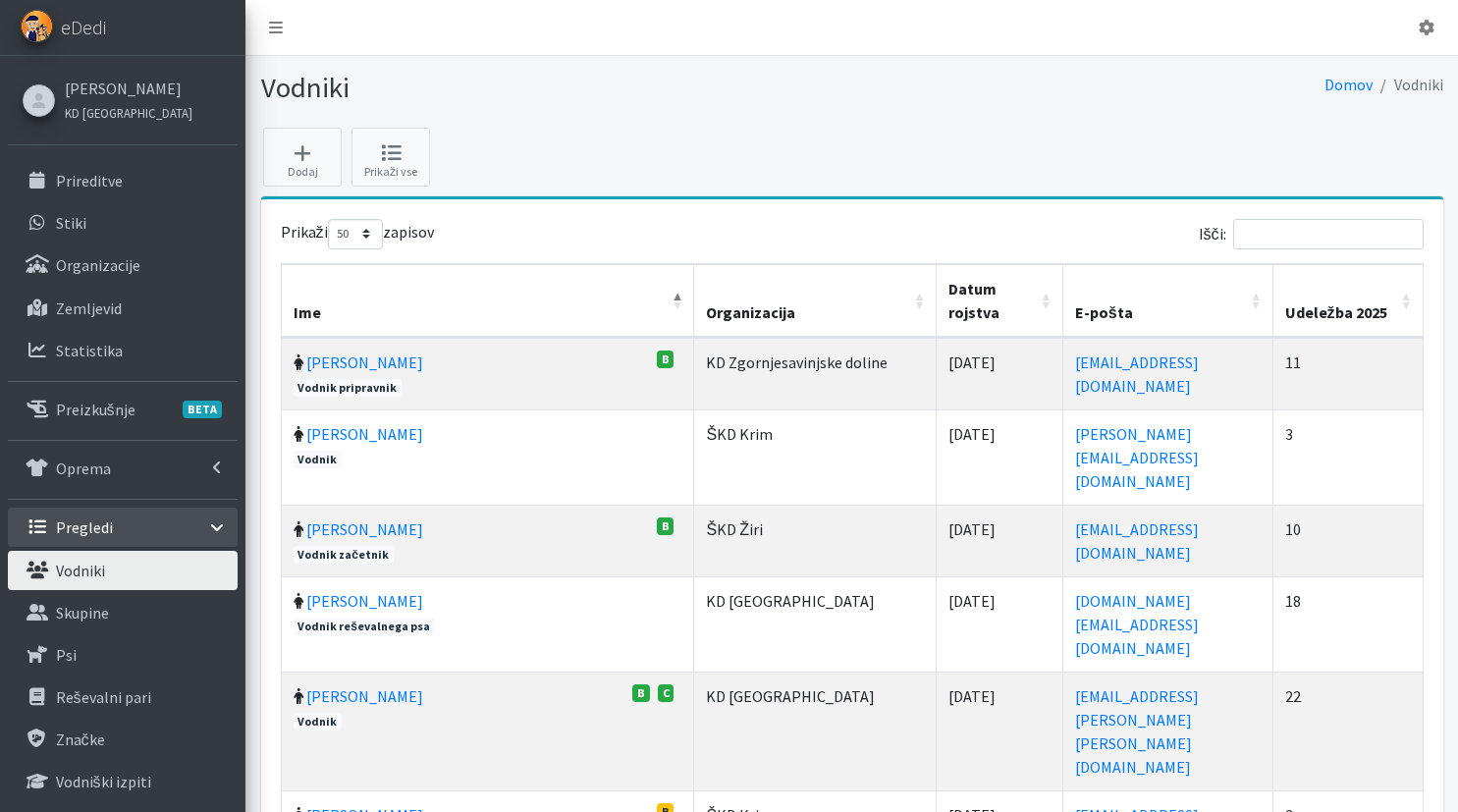 select on "50" 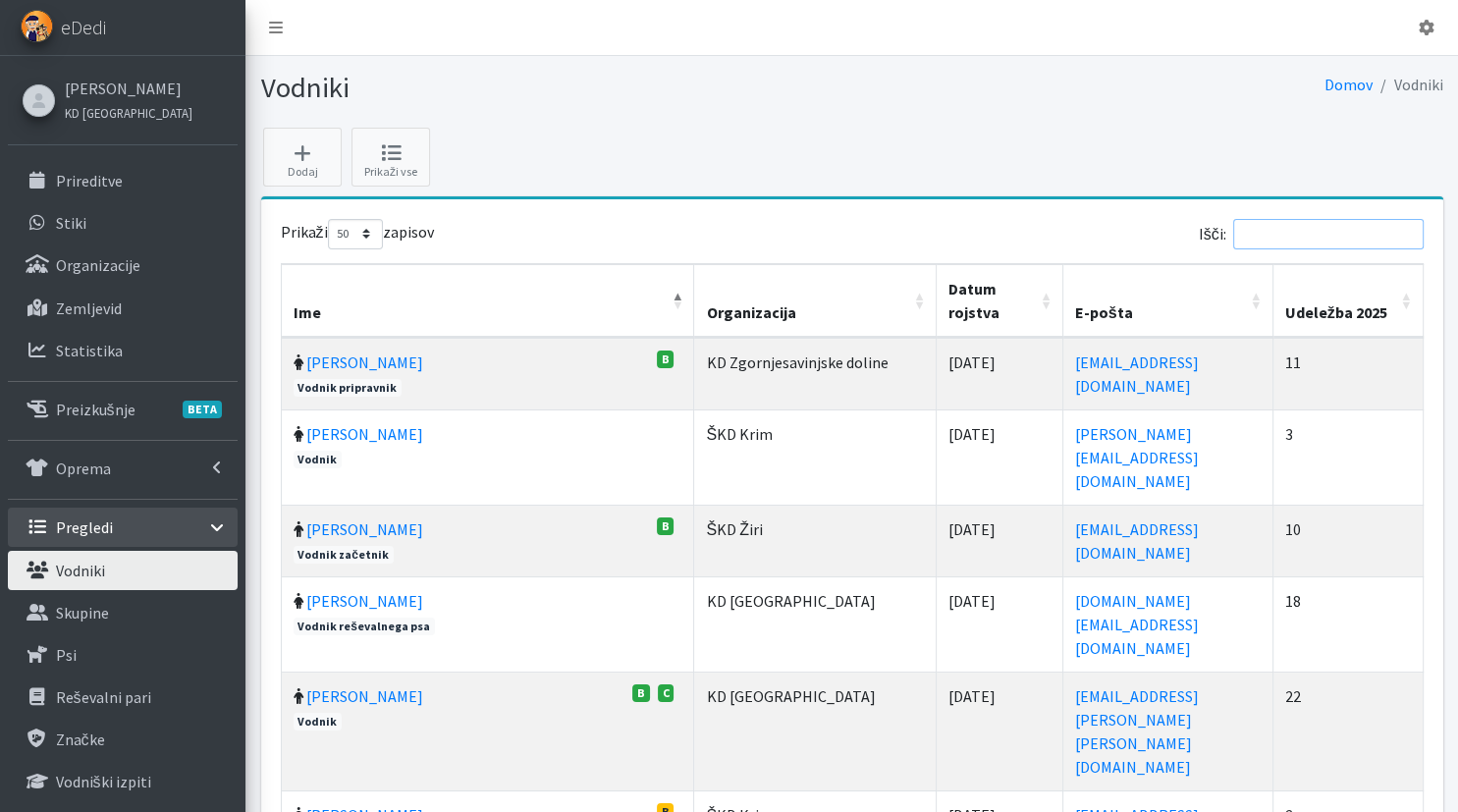 click on "Išči:" at bounding box center (1328, 234) 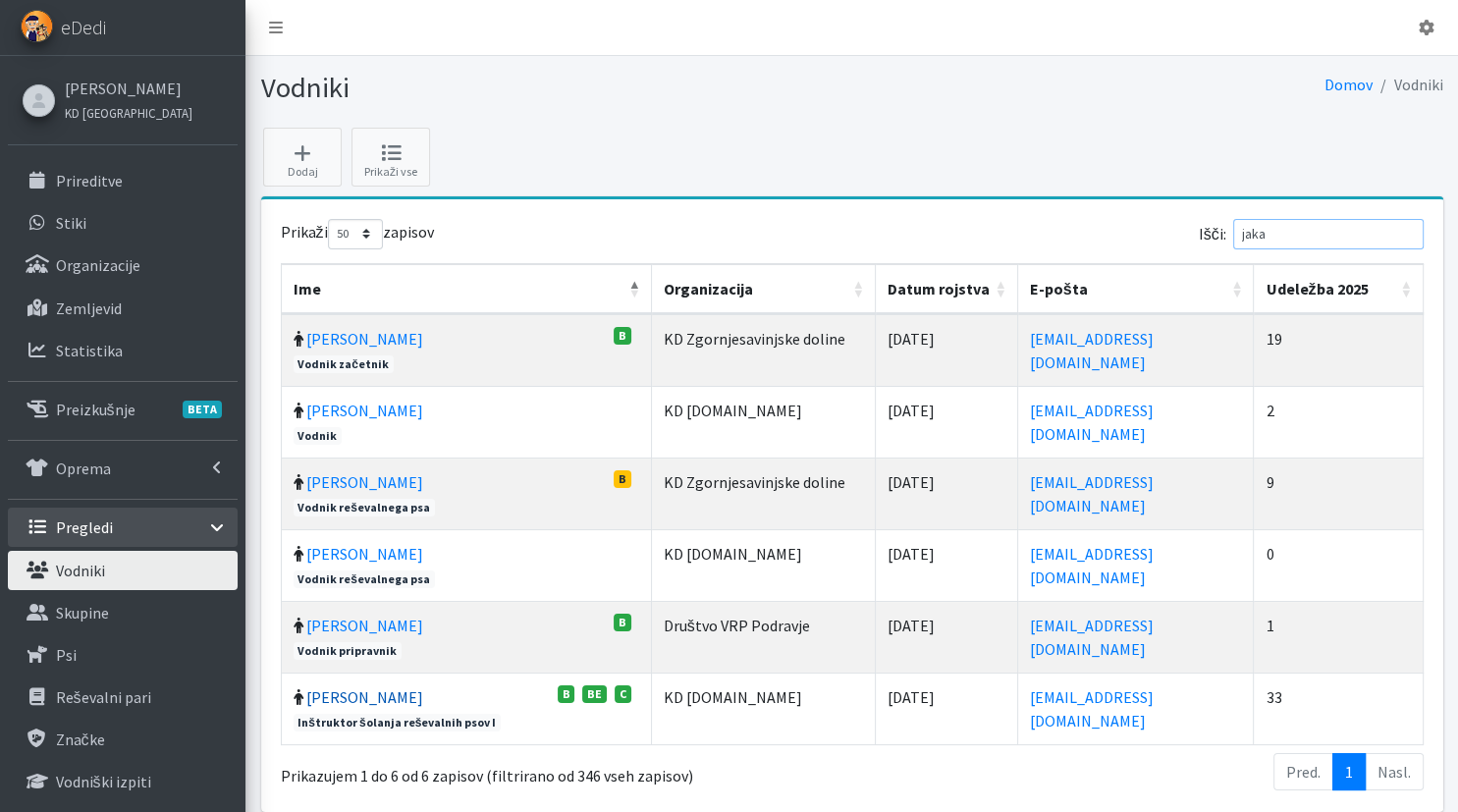 type on "jaka" 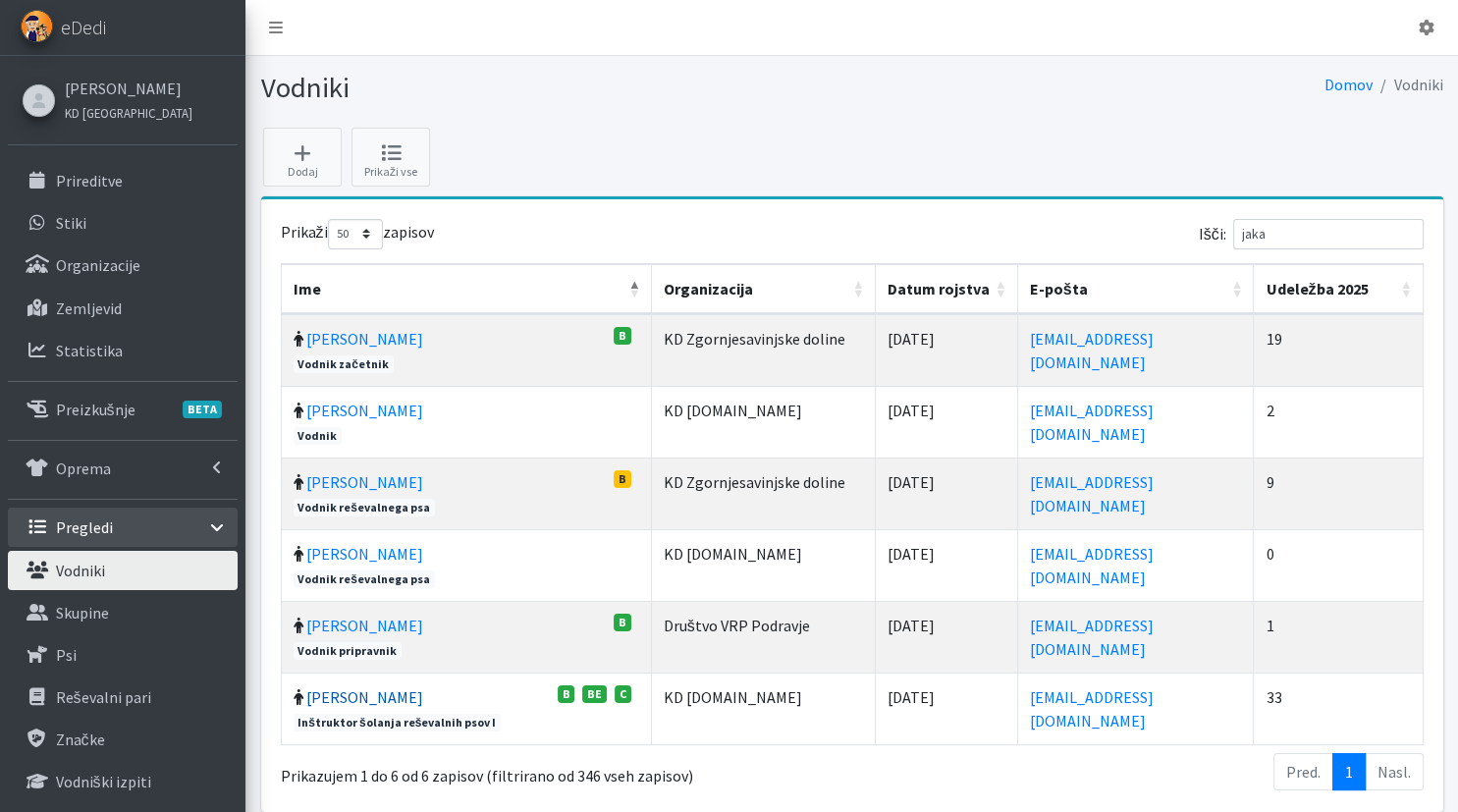 click on "Jaka Zamernik" at bounding box center [364, 697] 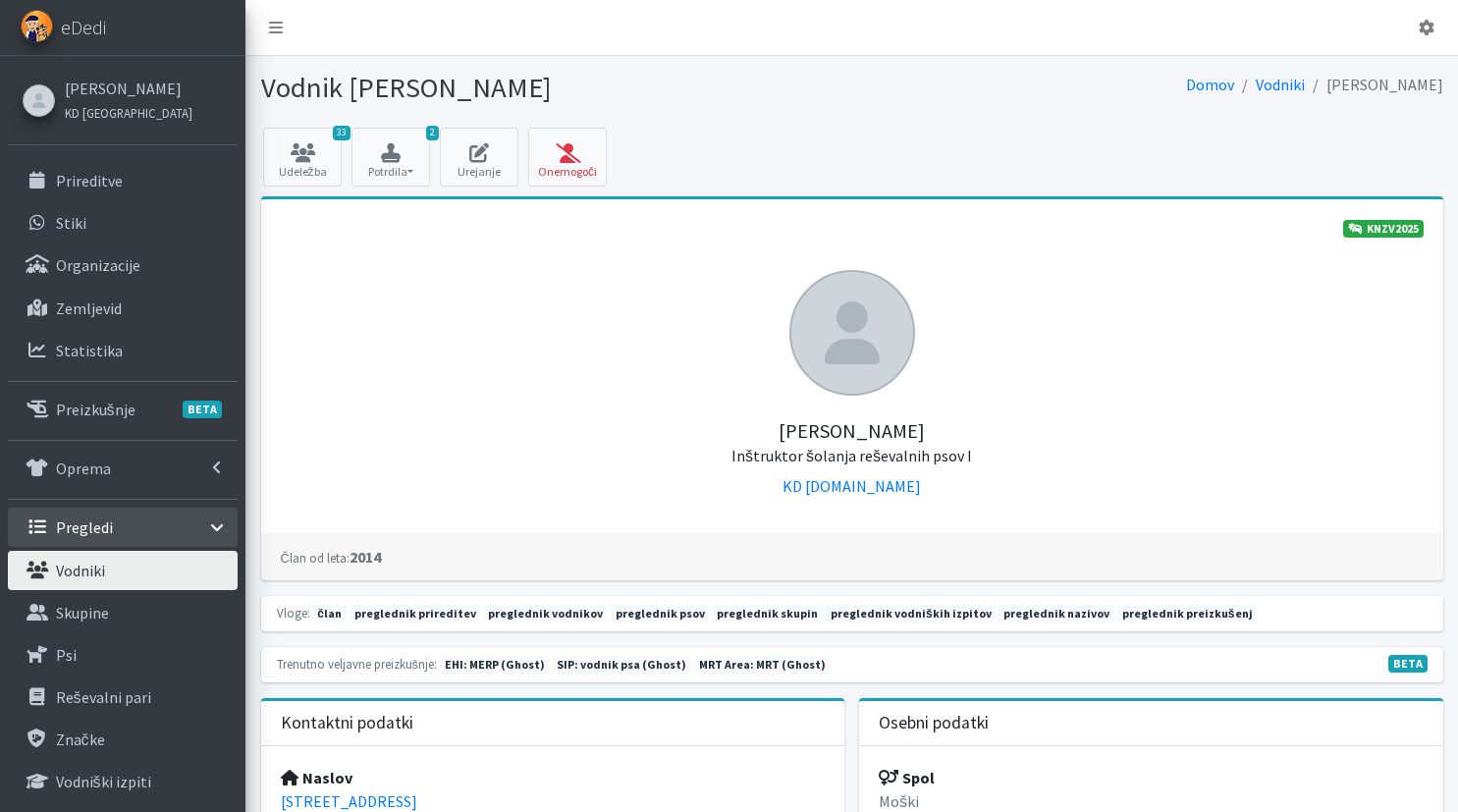 scroll, scrollTop: 0, scrollLeft: 0, axis: both 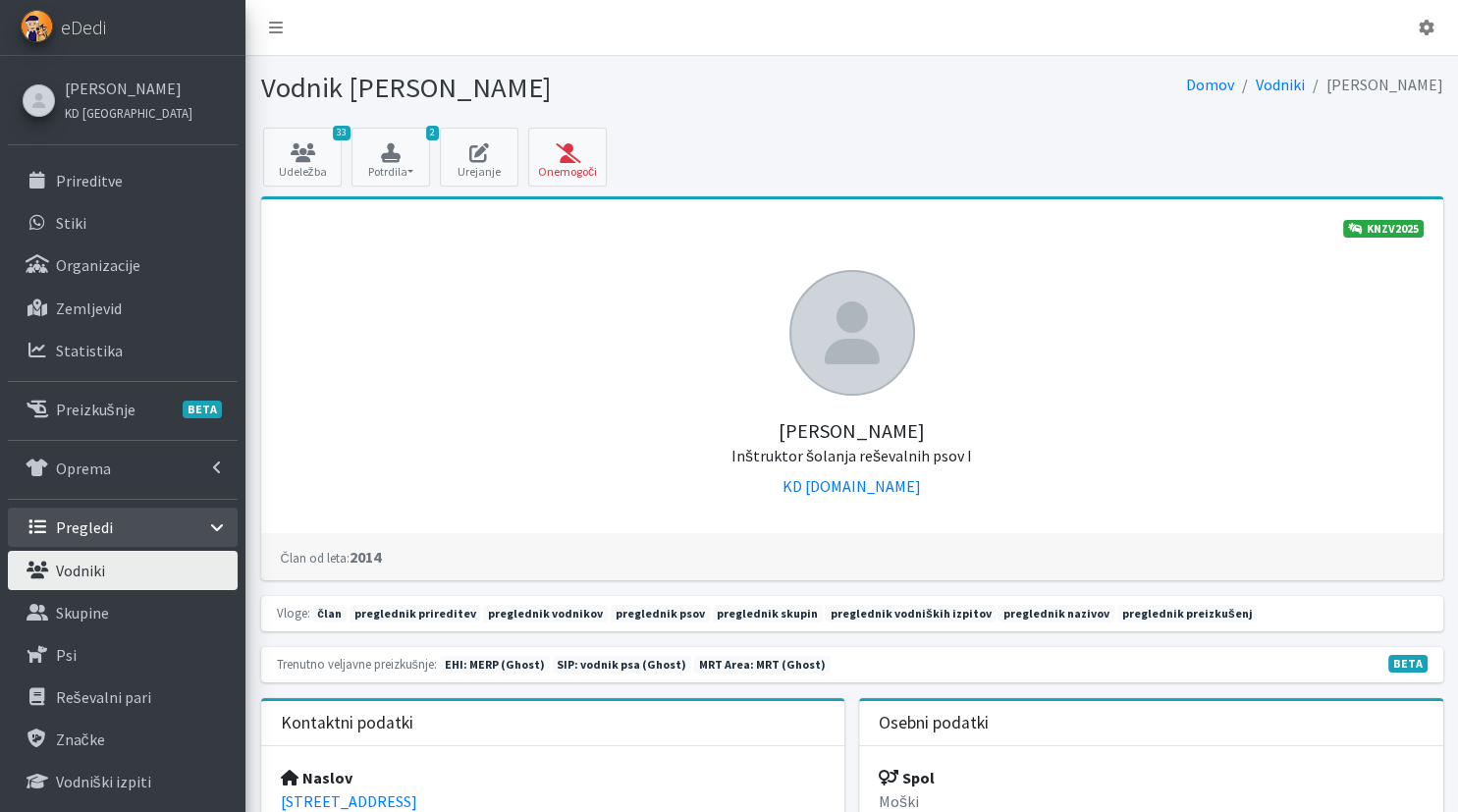 click on "Vodniki" at bounding box center (123, 570) 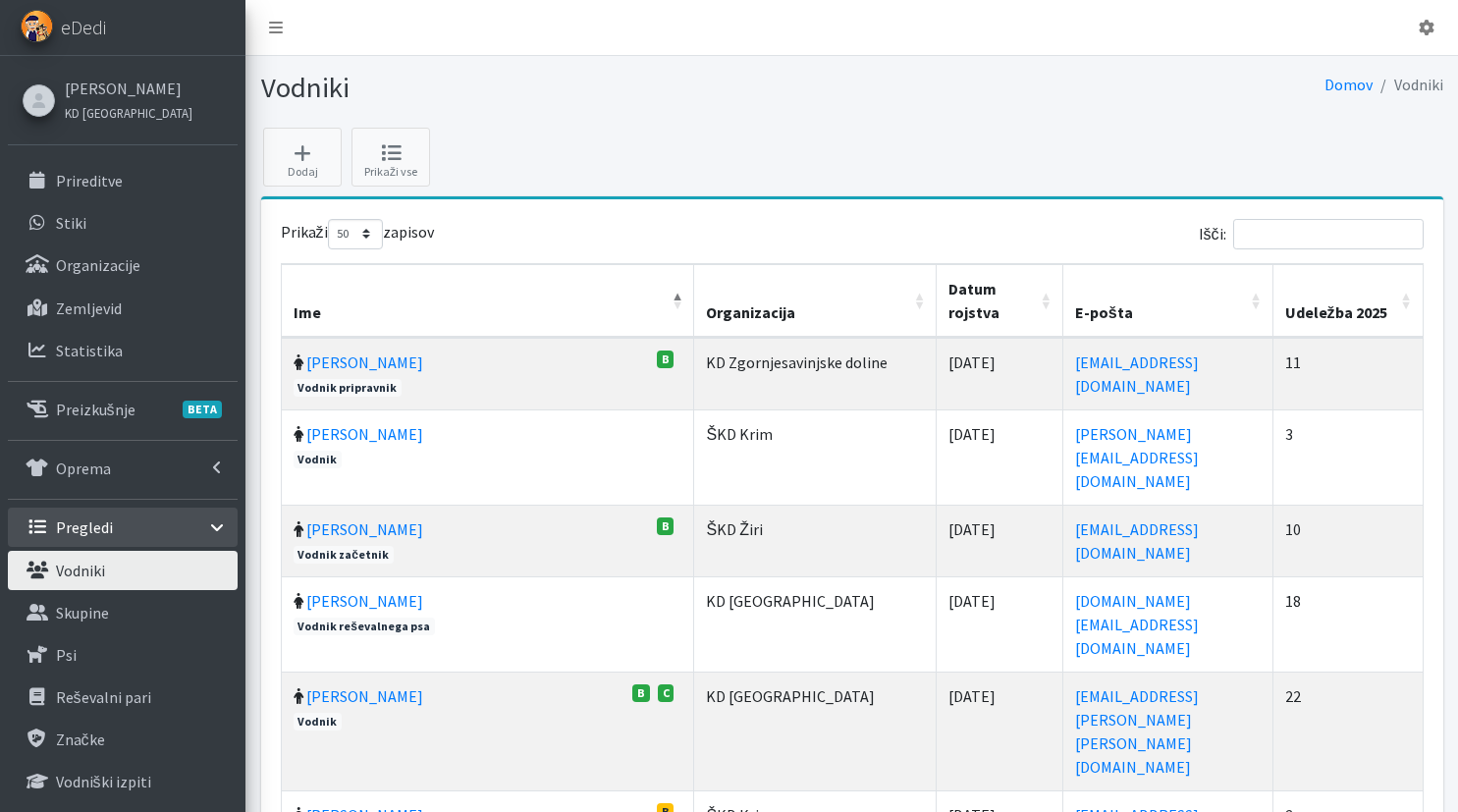 select on "50" 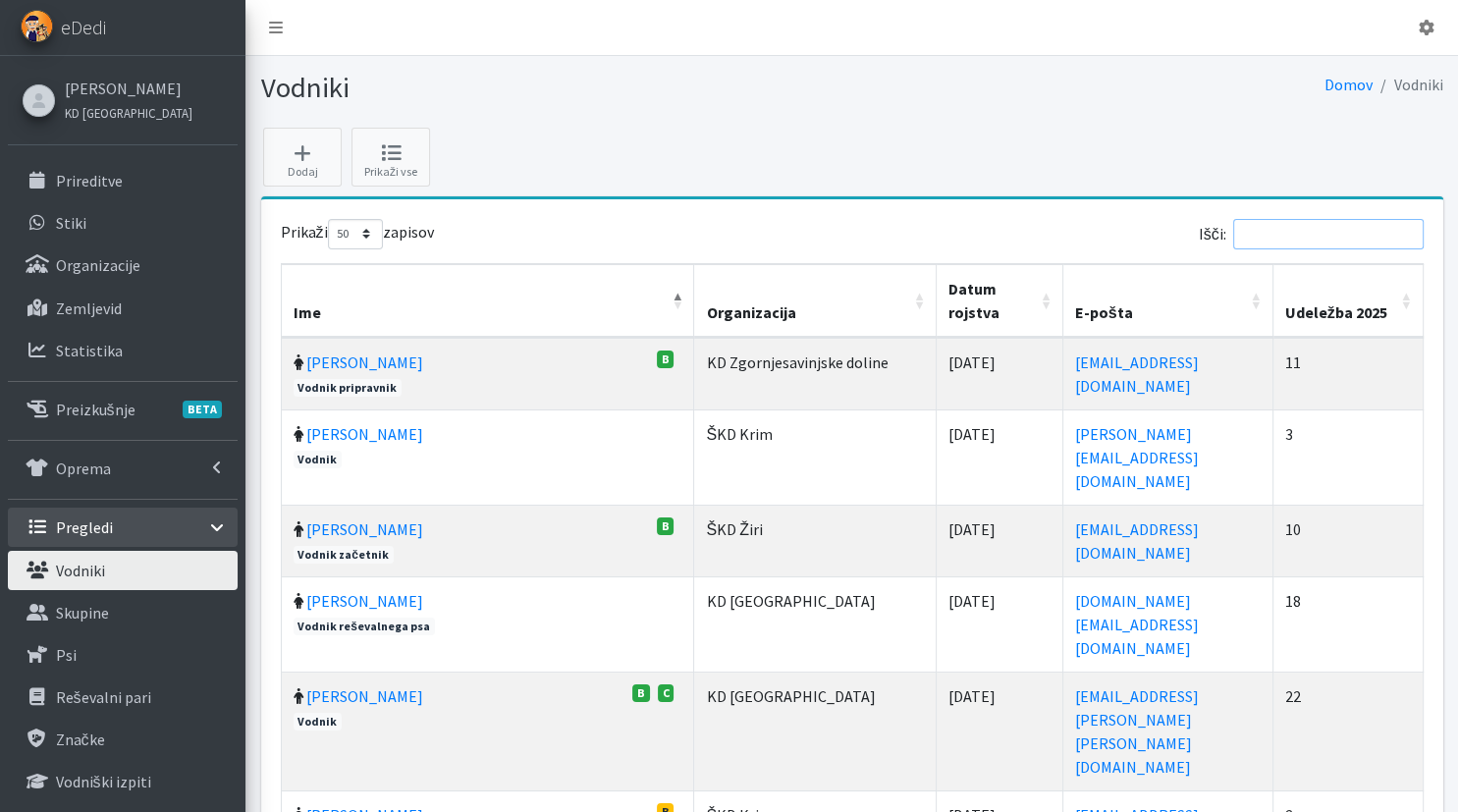 click on "Išči:" at bounding box center [1328, 234] 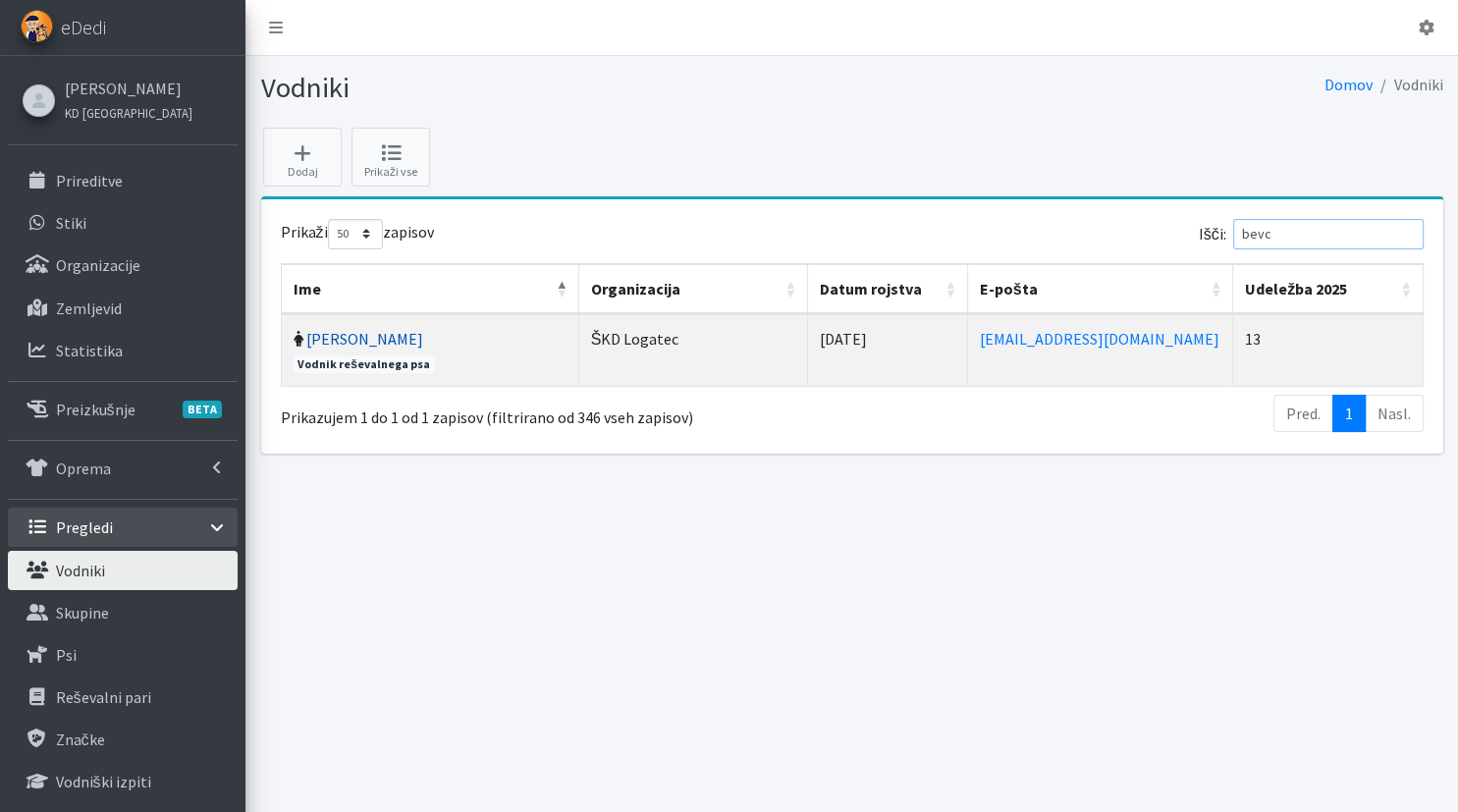type on "bevc" 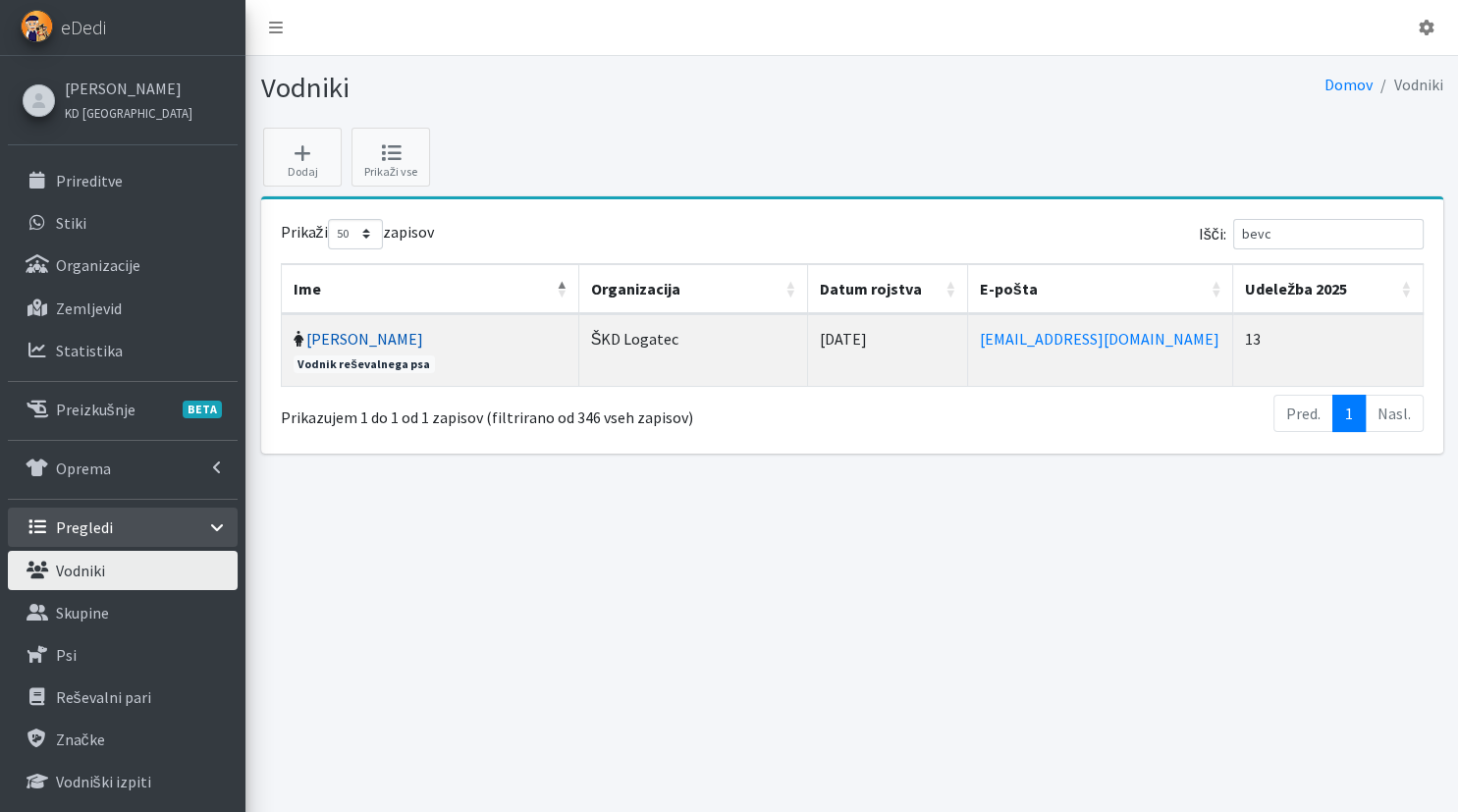 click on "[PERSON_NAME]" at bounding box center [364, 339] 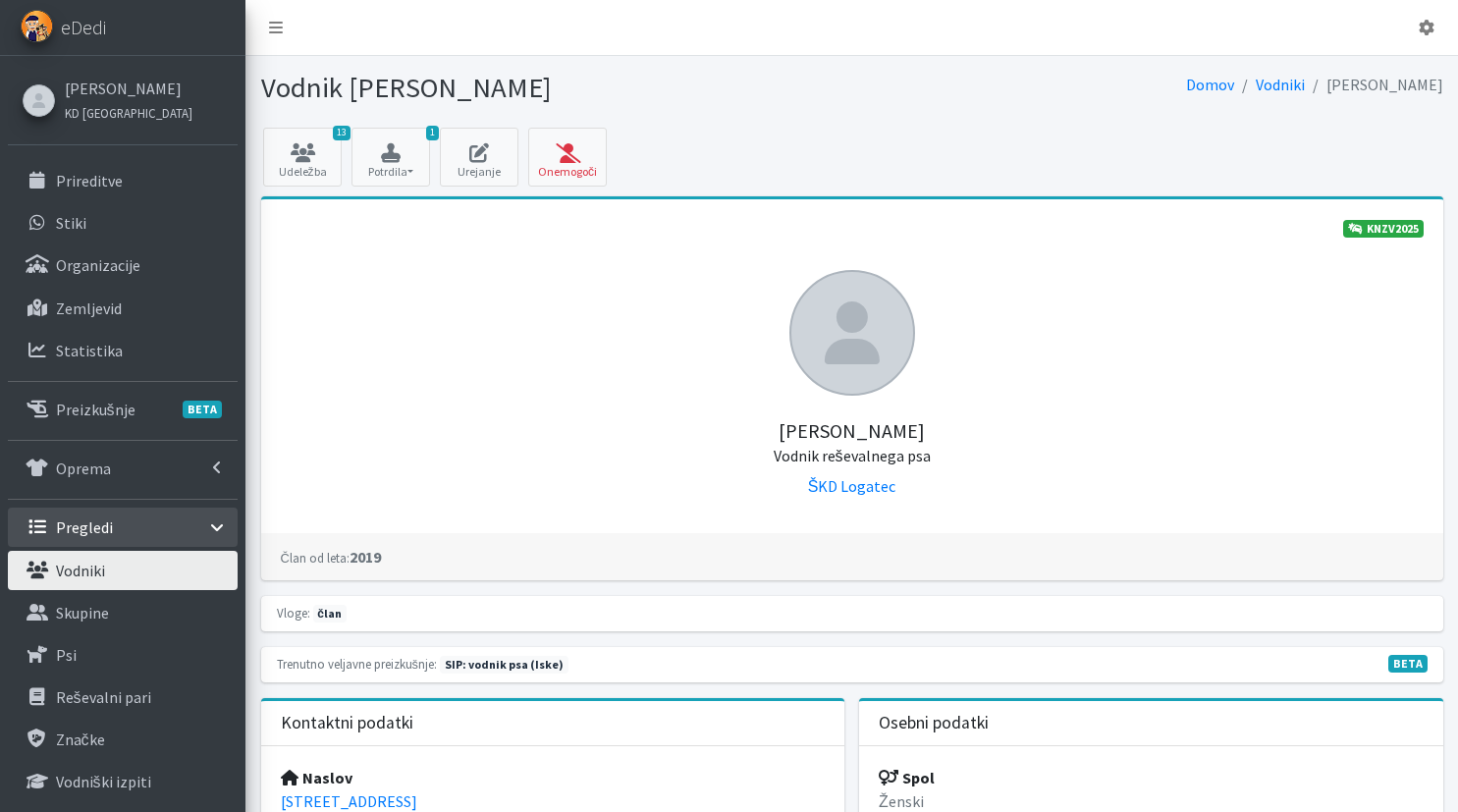 scroll, scrollTop: 0, scrollLeft: 0, axis: both 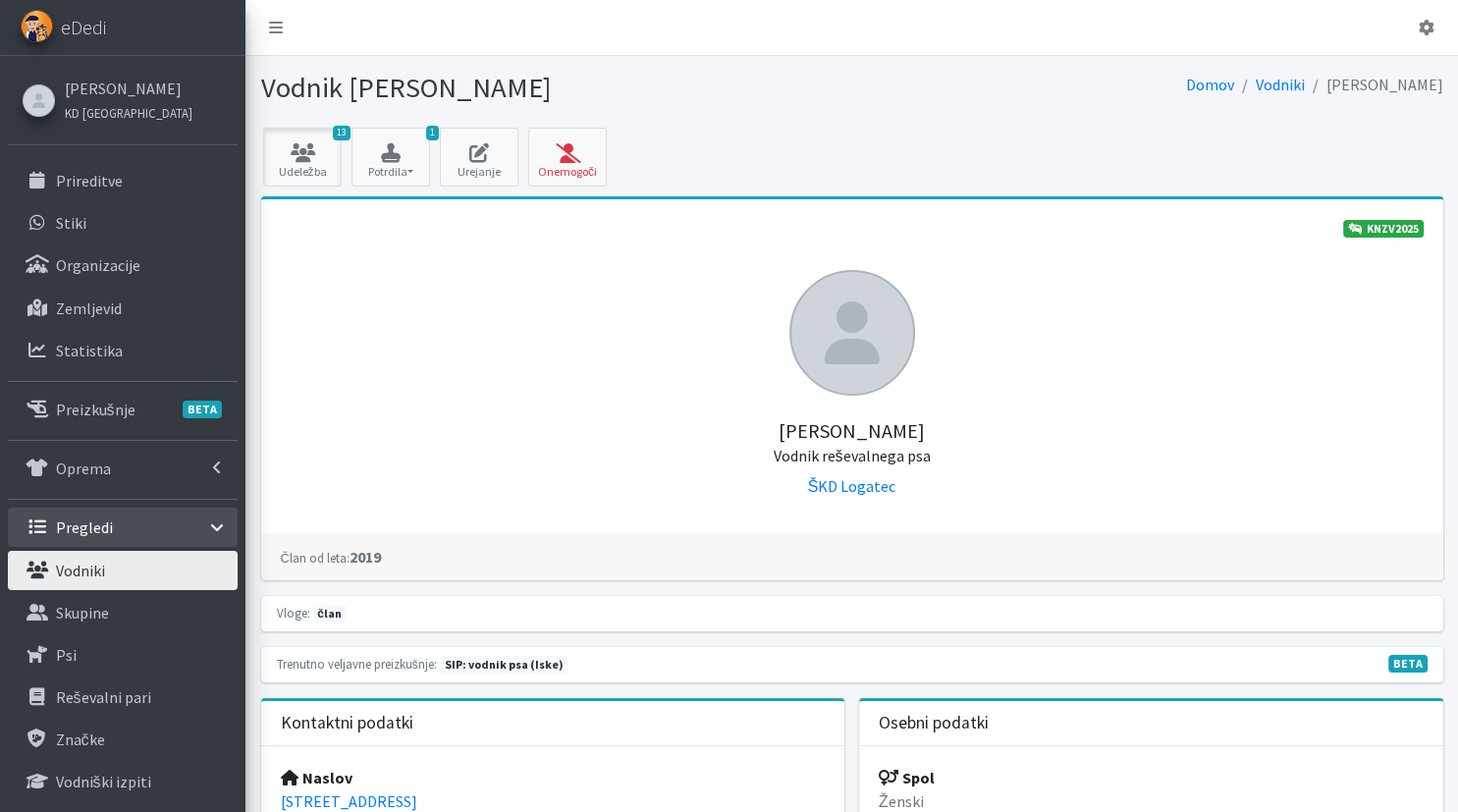 click at bounding box center [302, 153] 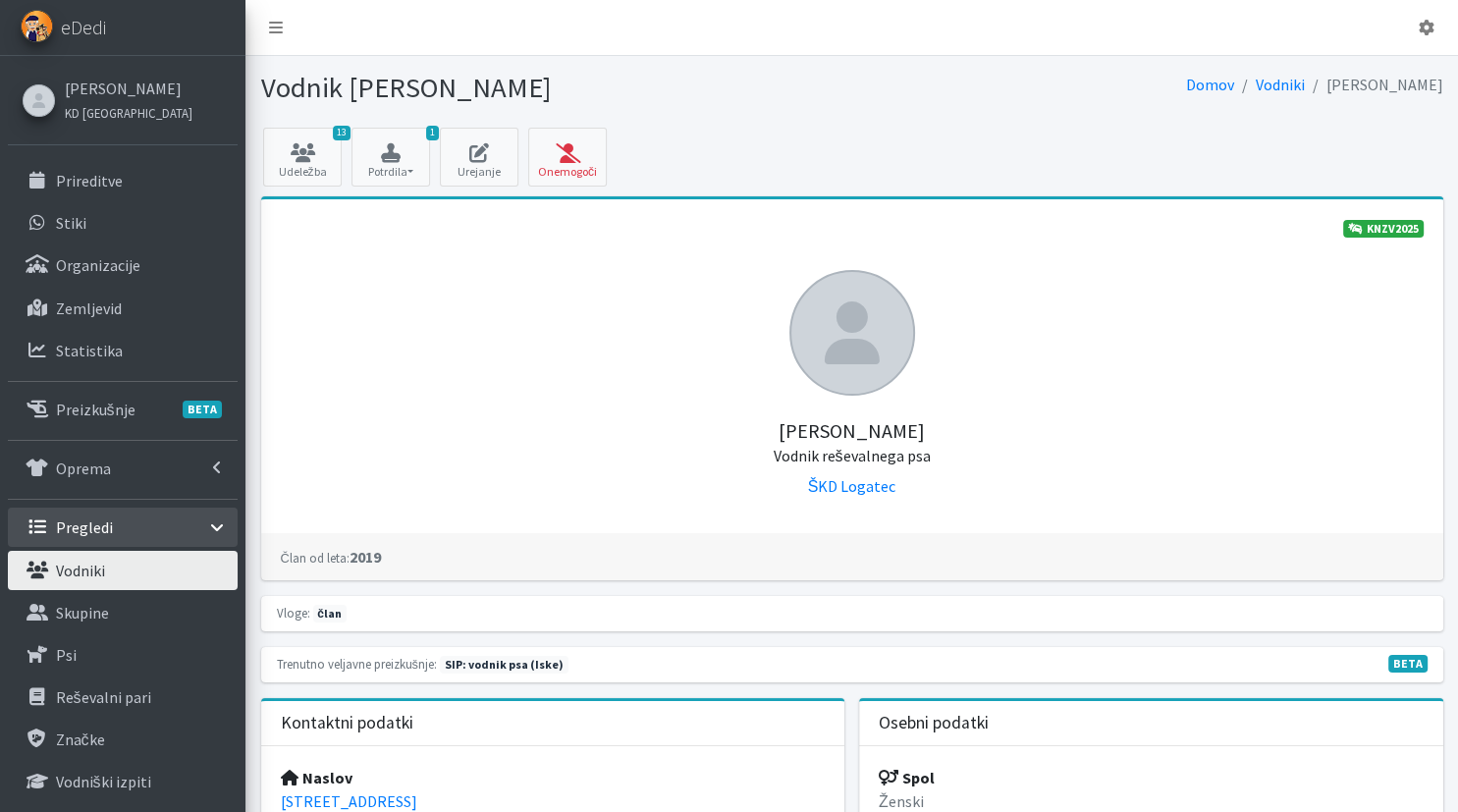 click on "Vodniki" at bounding box center [81, 570] 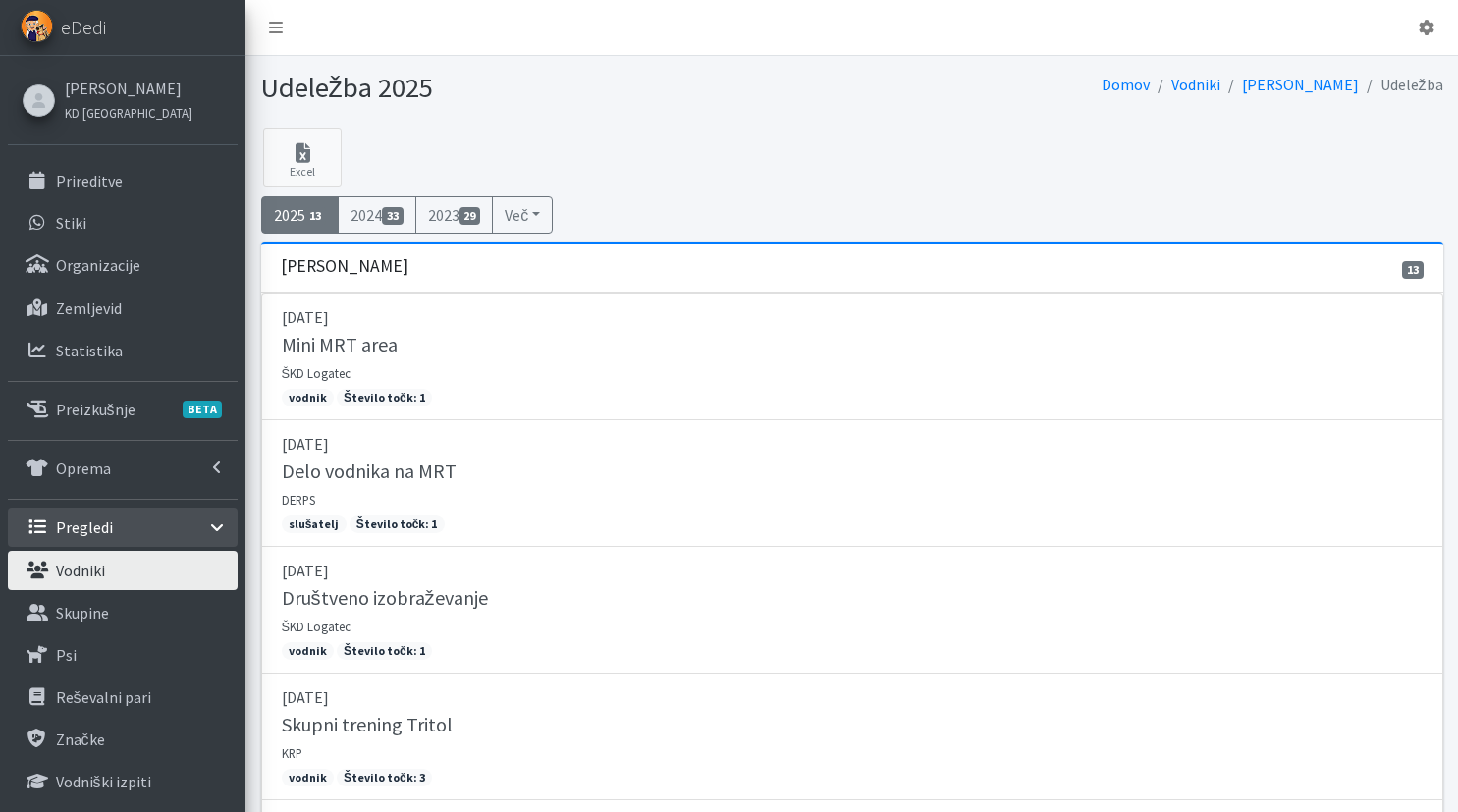 scroll, scrollTop: 0, scrollLeft: 0, axis: both 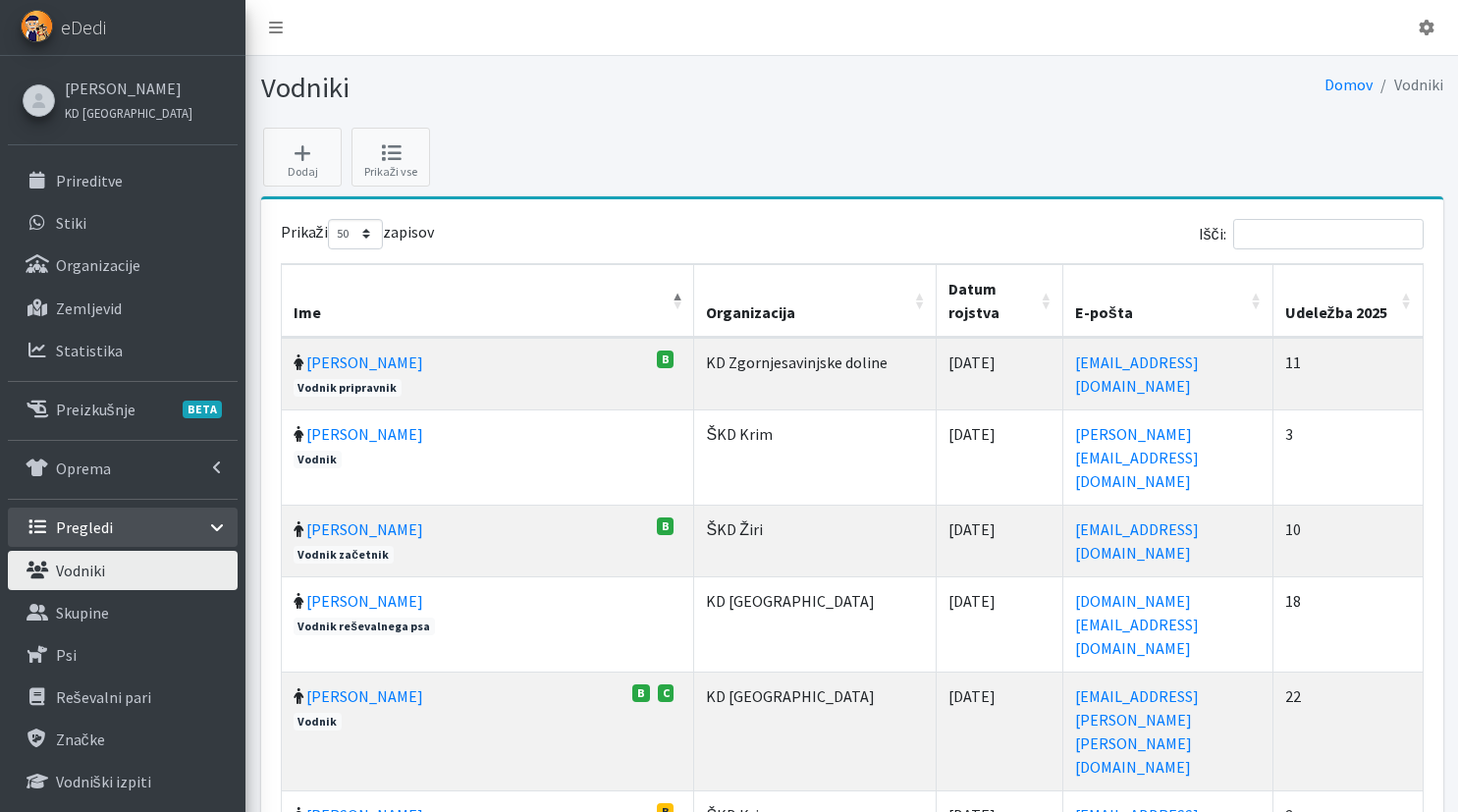 select on "50" 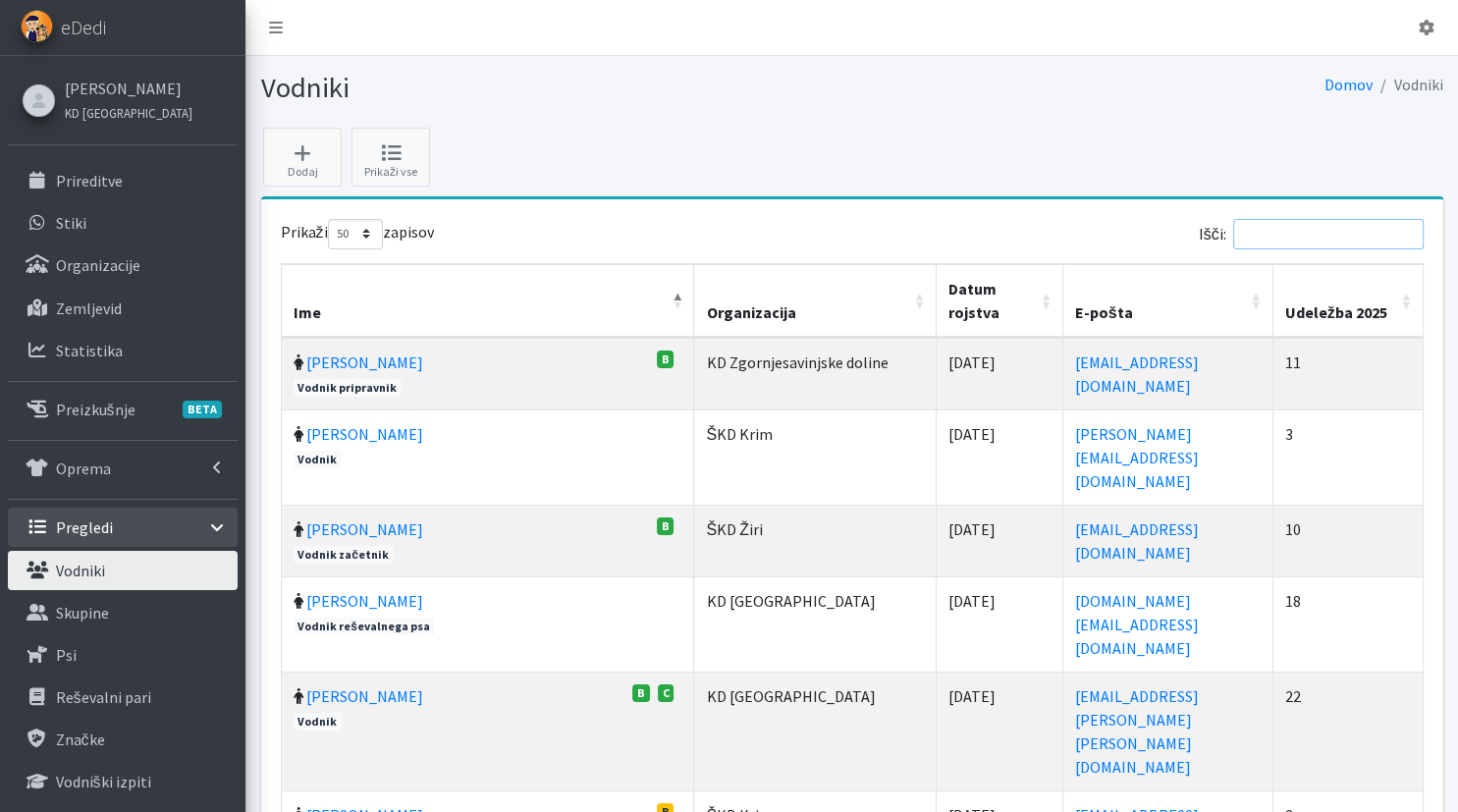 click on "Išči:" at bounding box center (1328, 234) 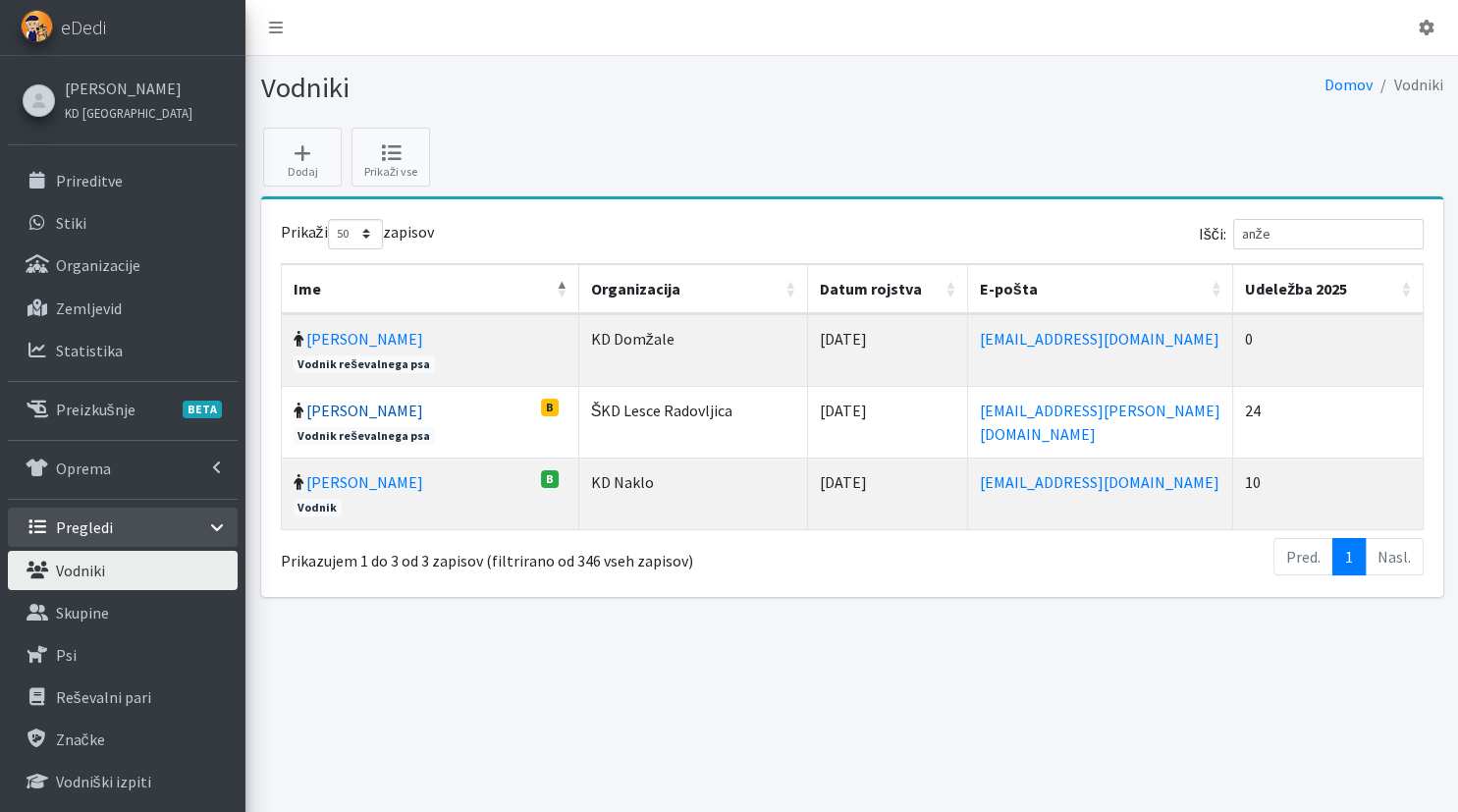click on "Anže Kozina" at bounding box center [364, 410] 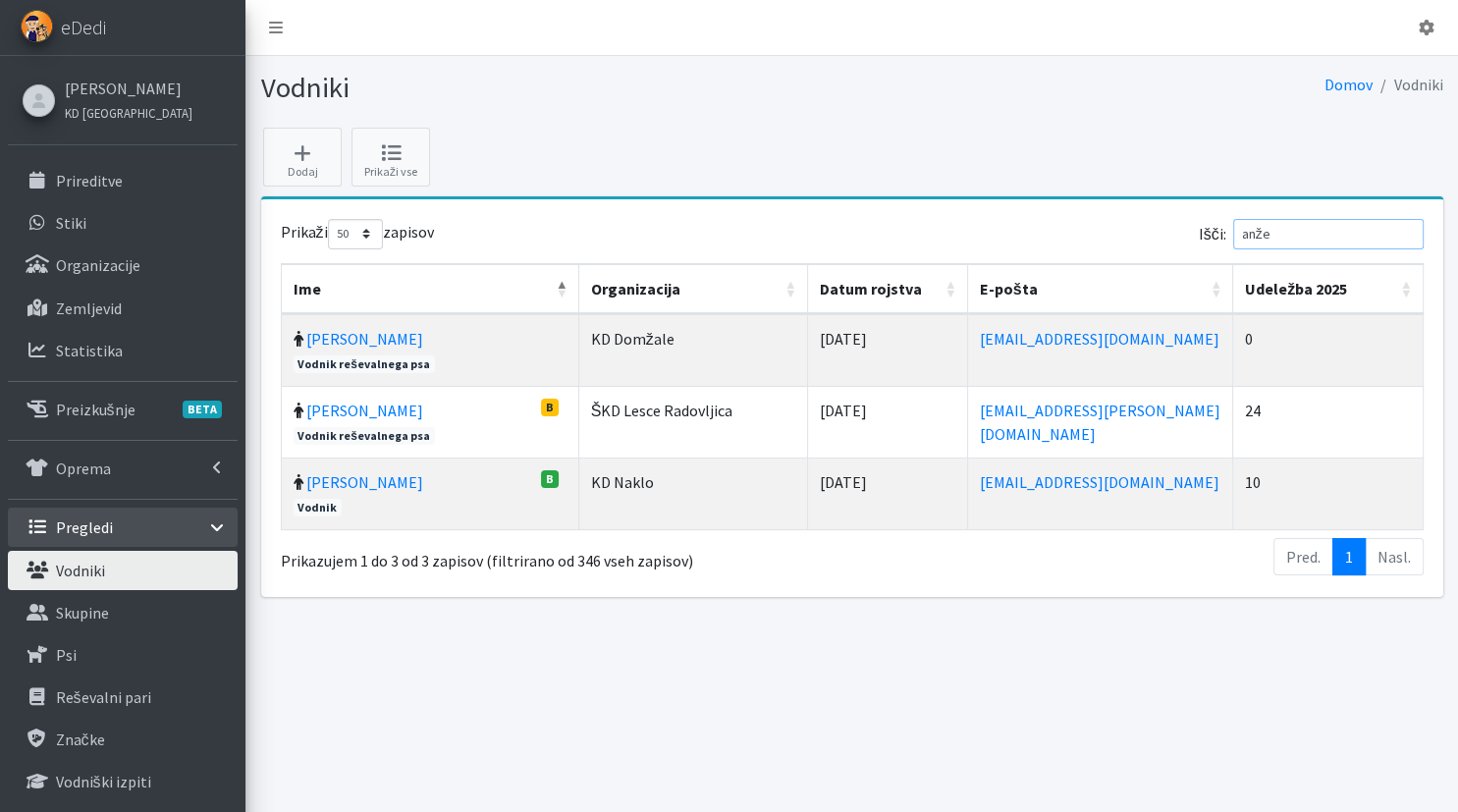 drag, startPoint x: 1304, startPoint y: 235, endPoint x: 1127, endPoint y: 226, distance: 177.22867 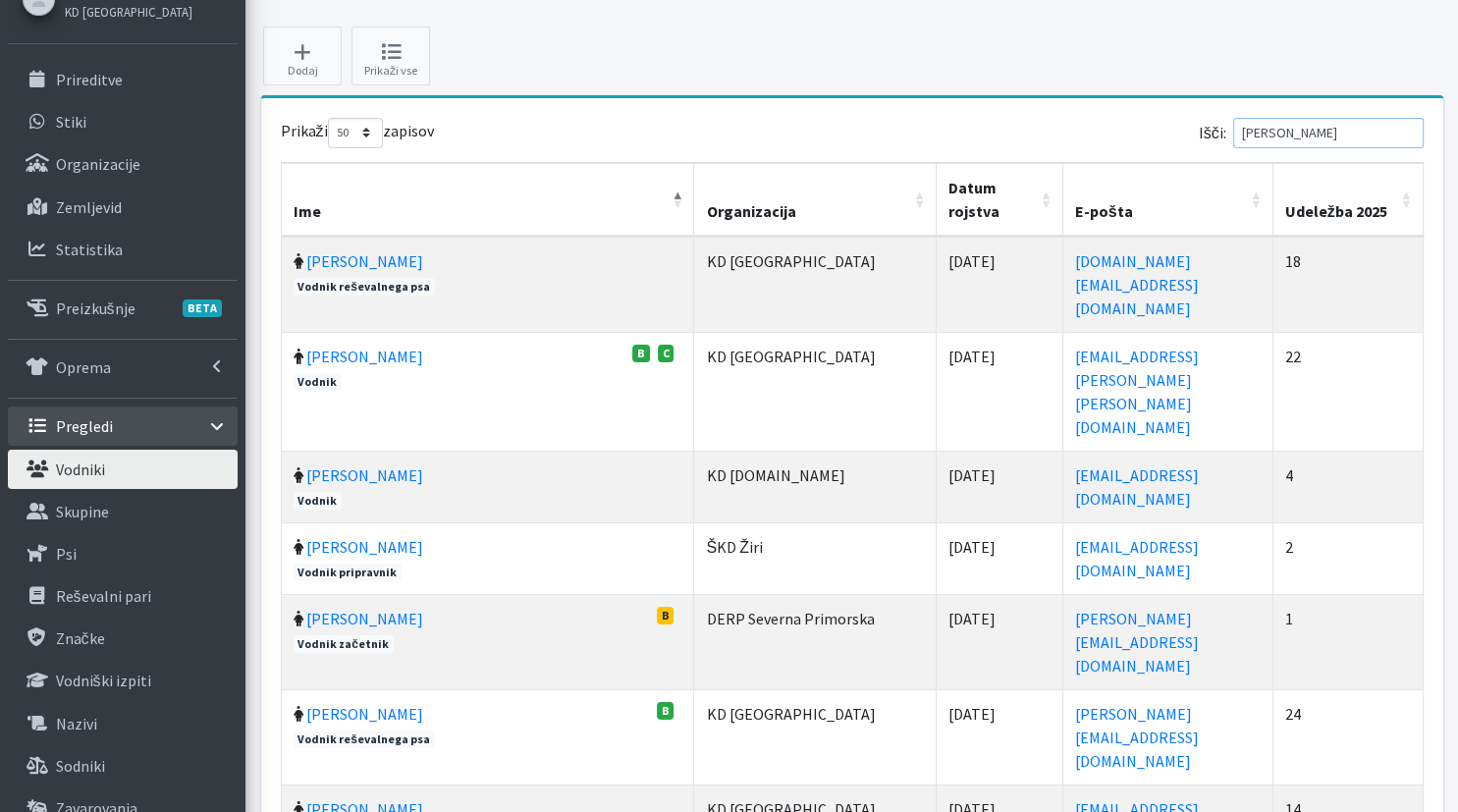 scroll, scrollTop: 310, scrollLeft: 0, axis: vertical 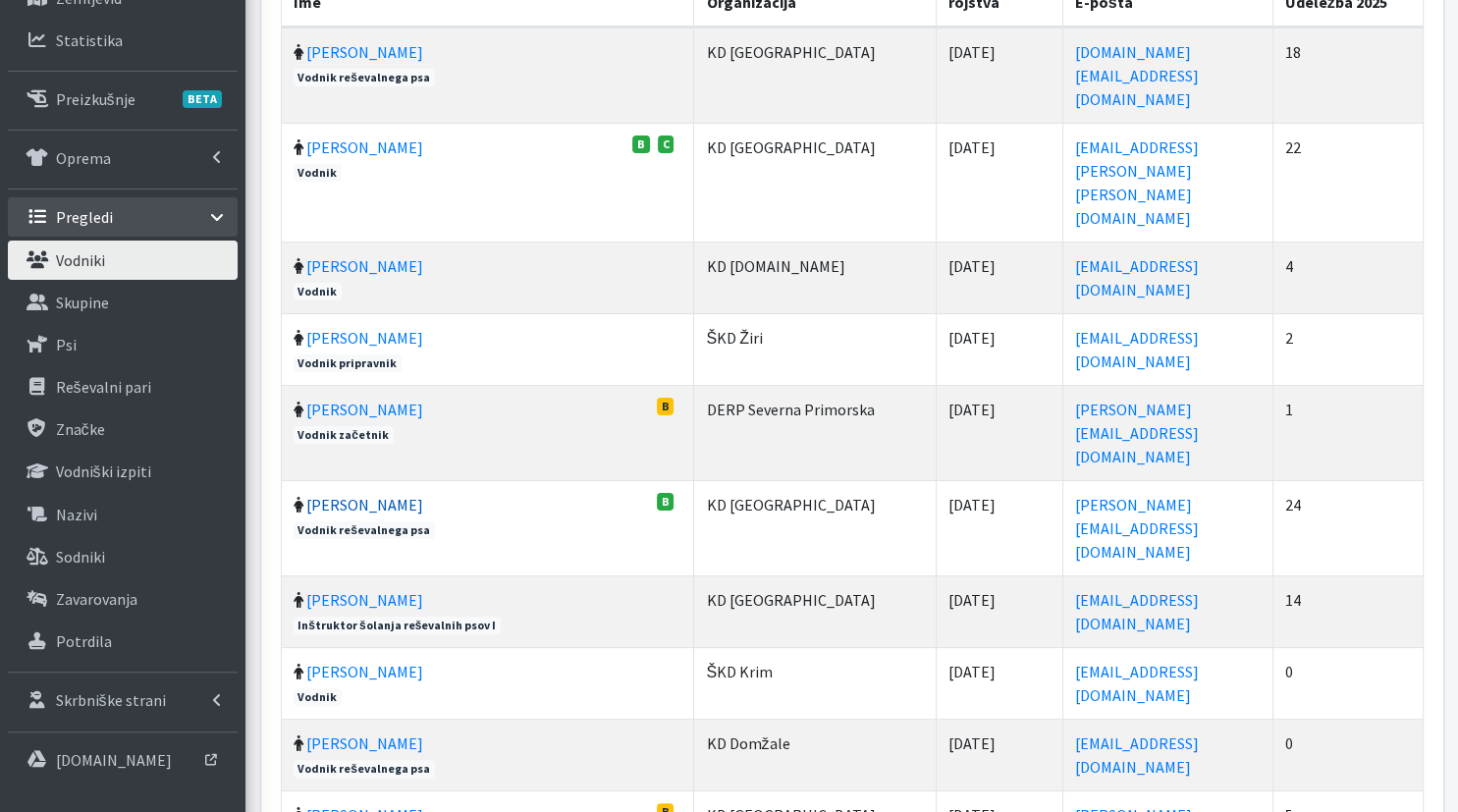 type on "ana" 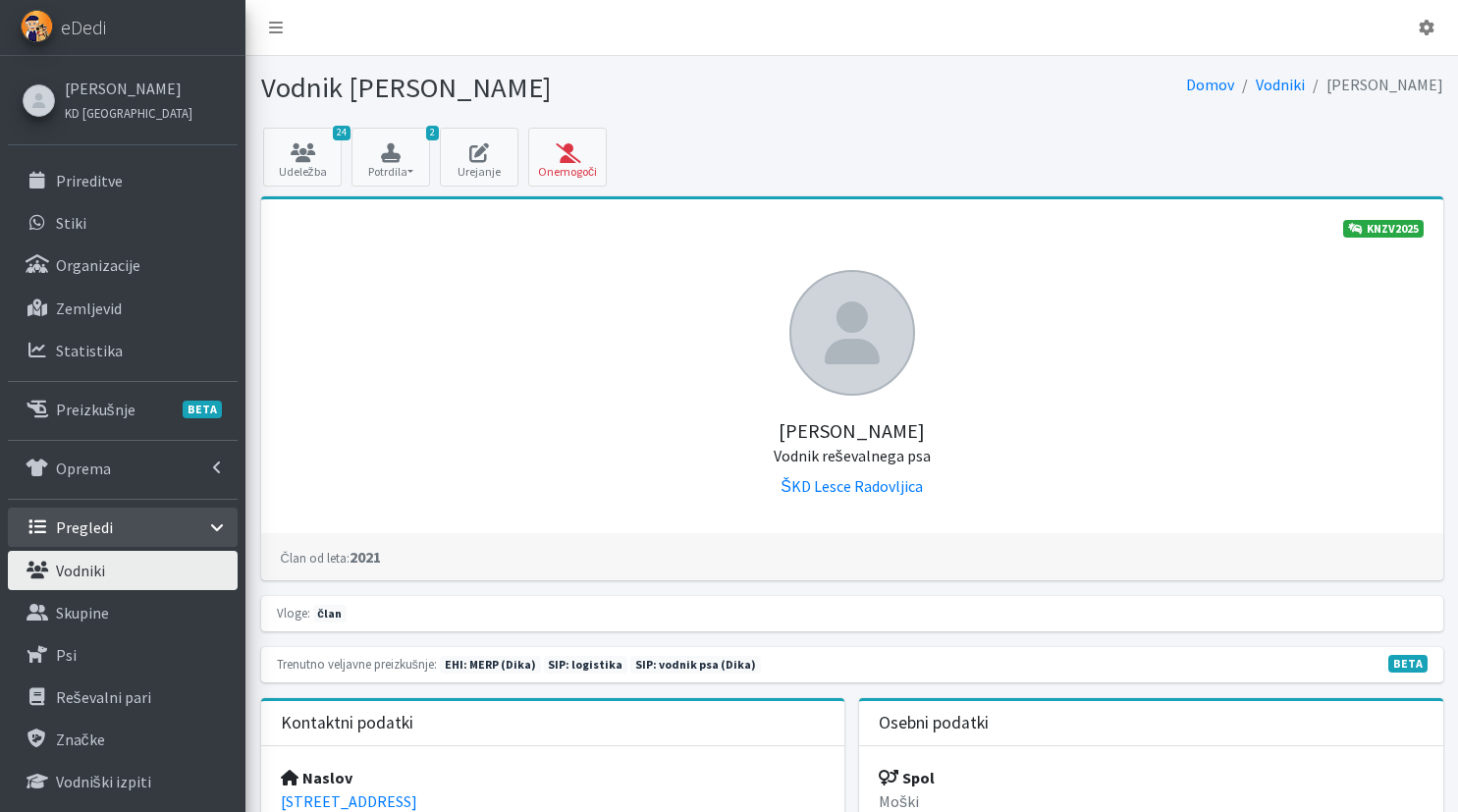 scroll, scrollTop: 0, scrollLeft: 0, axis: both 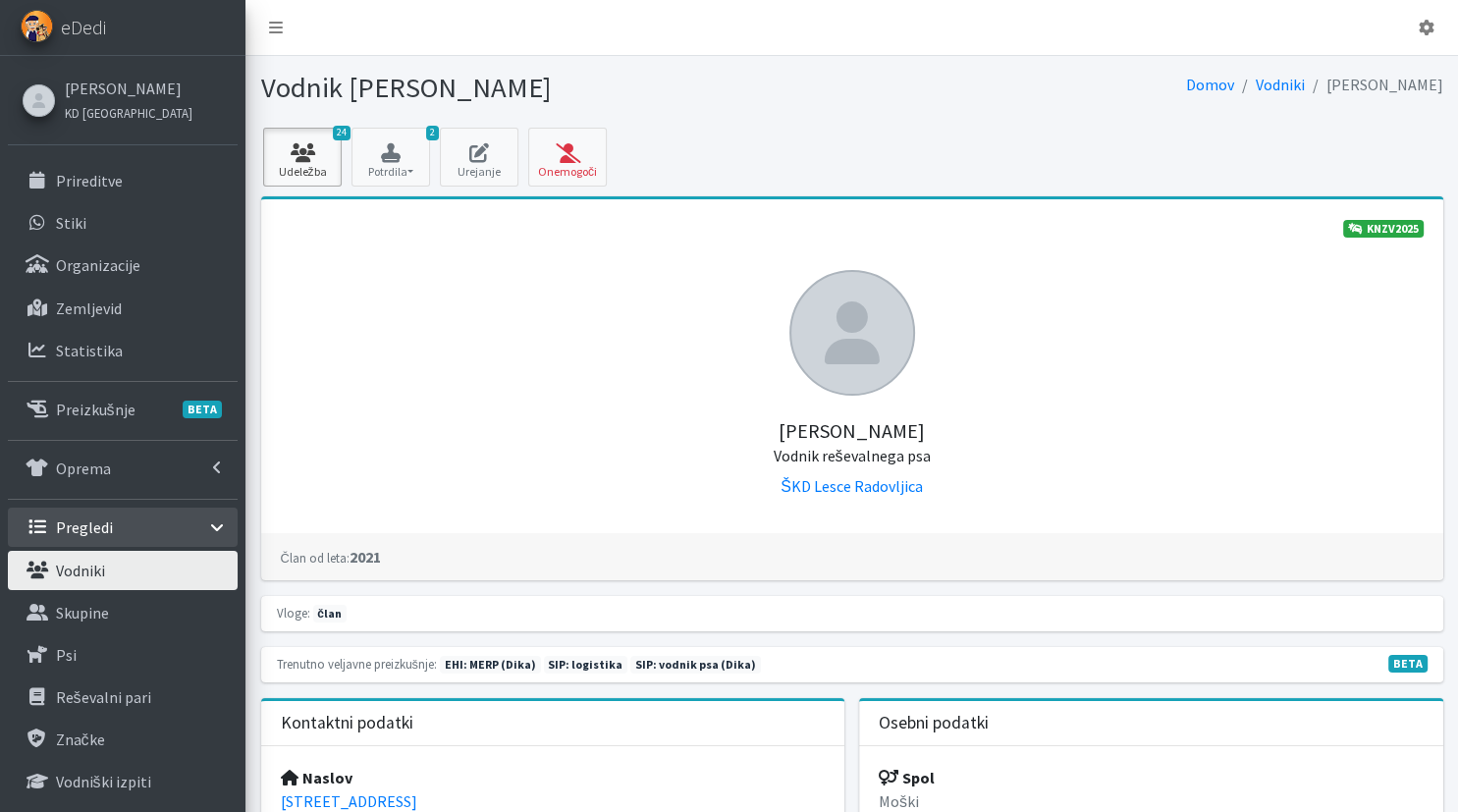 click on "24
Udeležba" at bounding box center (302, 157) 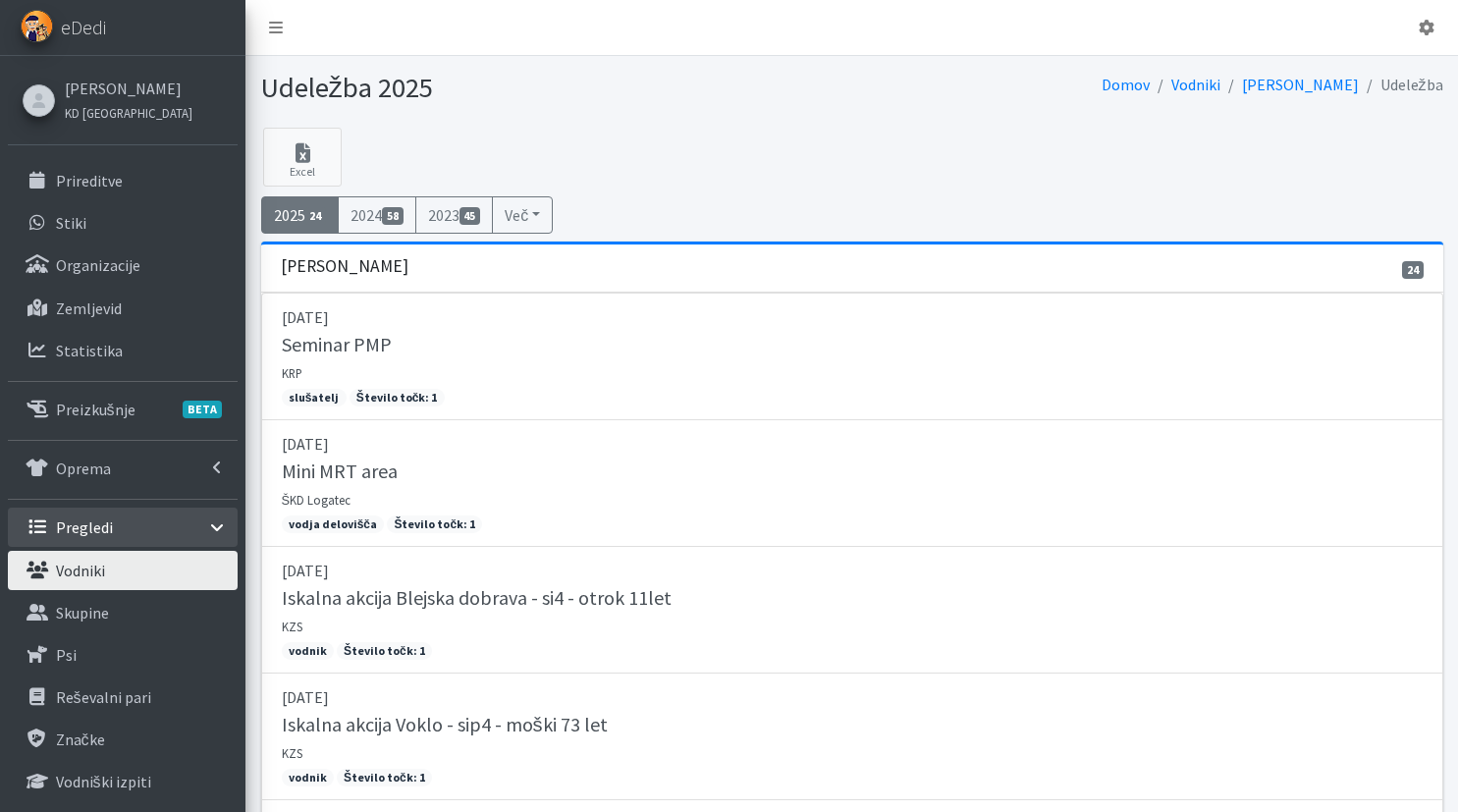 scroll, scrollTop: 0, scrollLeft: 0, axis: both 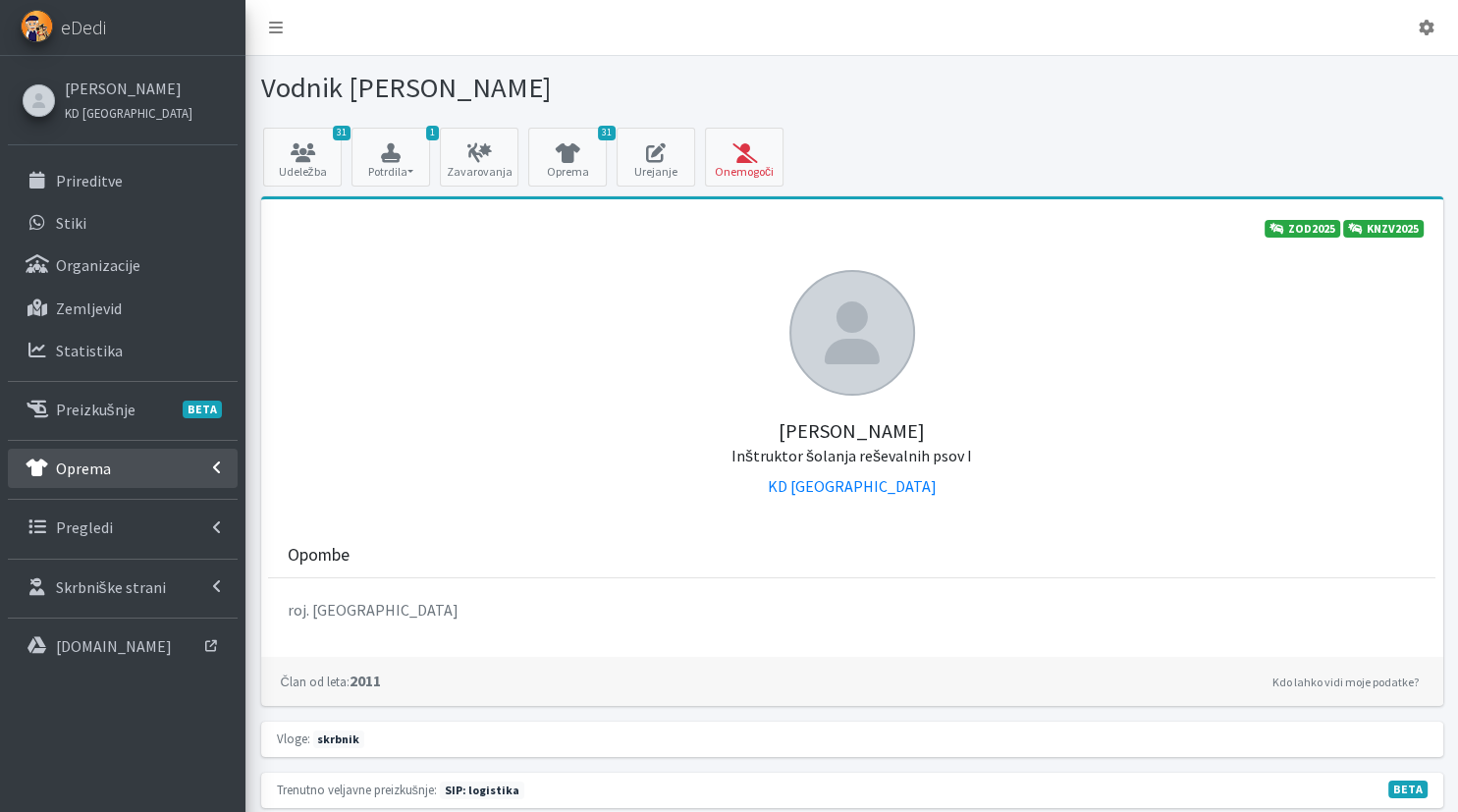 click on "Oprema" at bounding box center (83, 468) 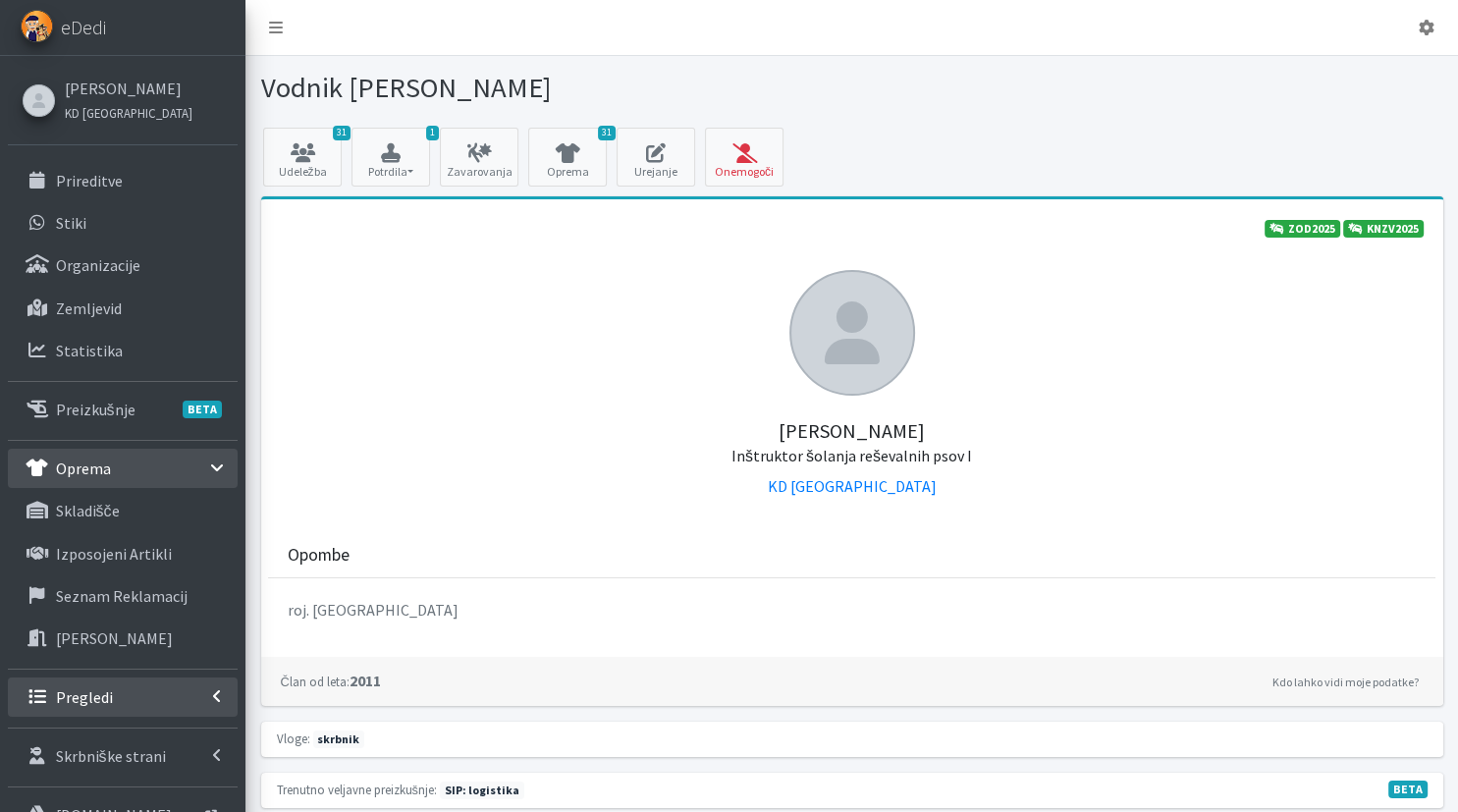 click on "Pregledi" at bounding box center (123, 697) 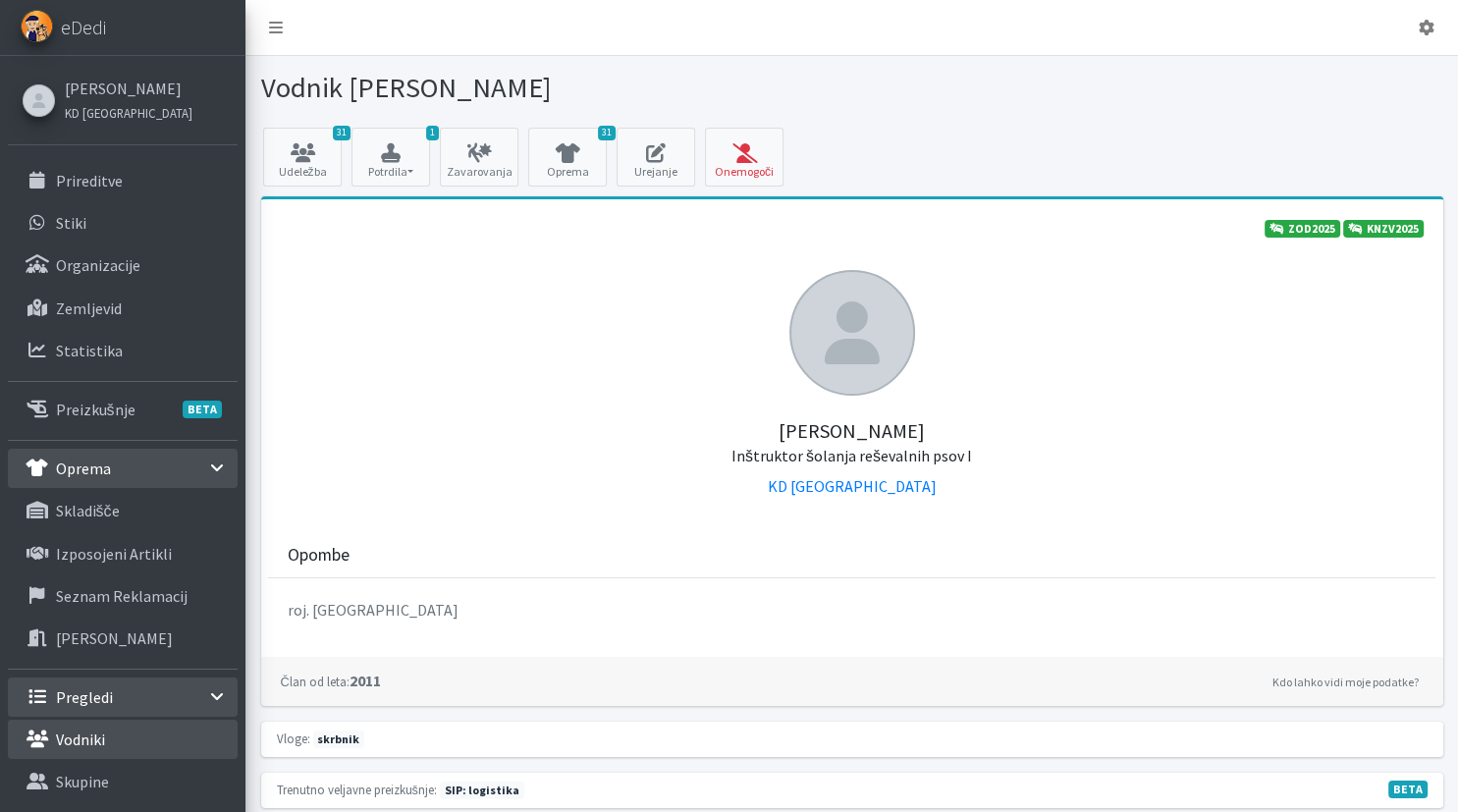 click on "Vodniki" at bounding box center [123, 739] 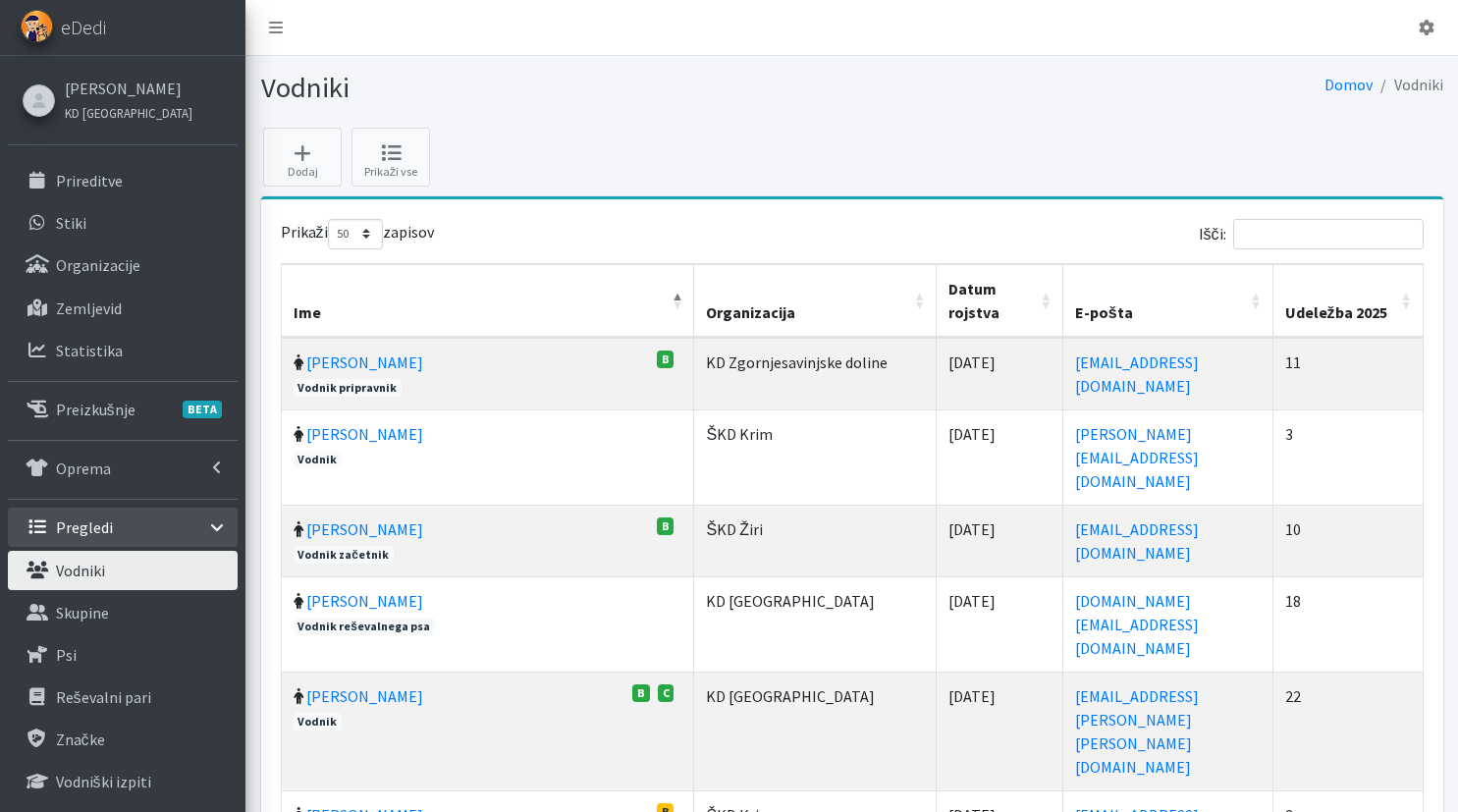 select on "50" 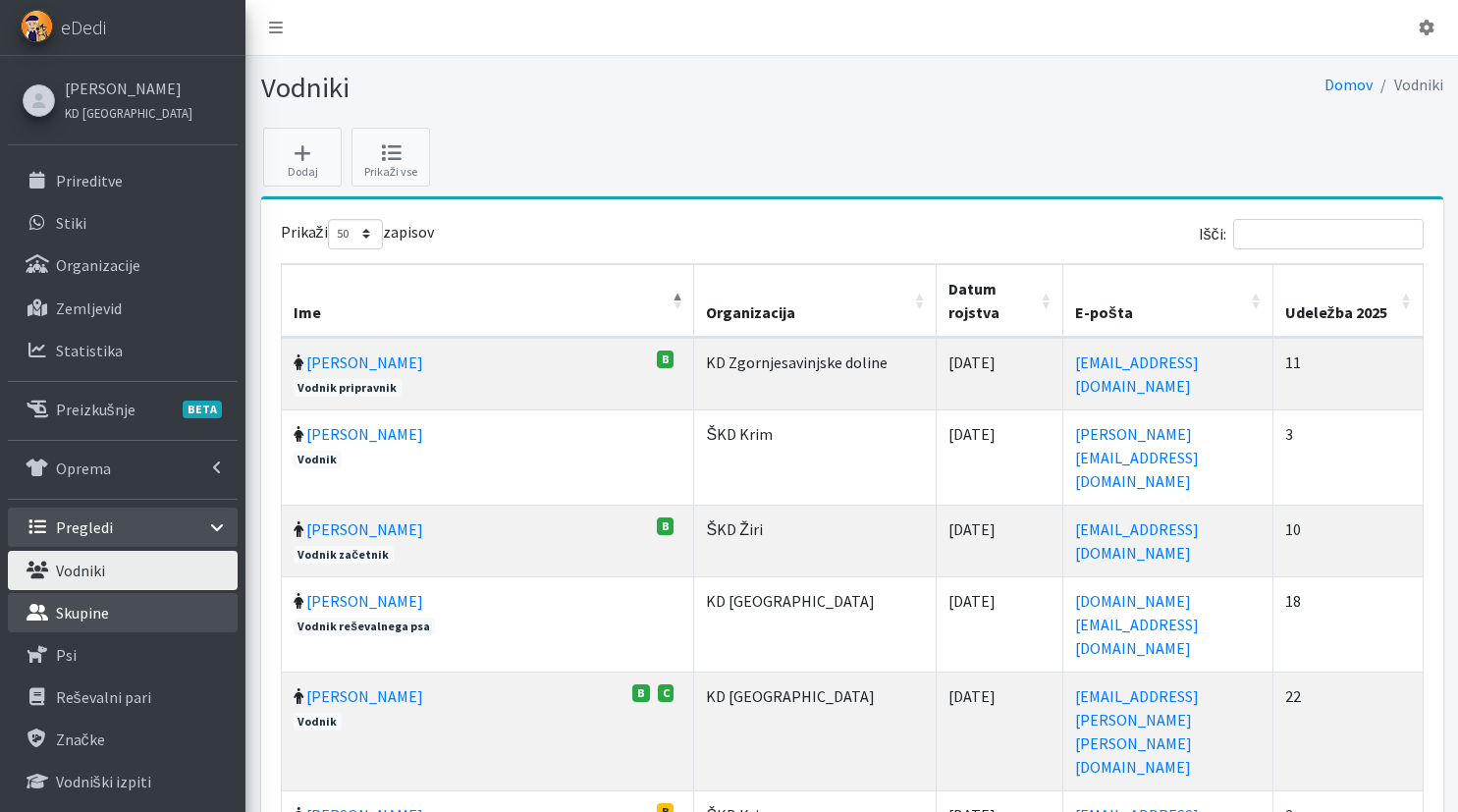 scroll, scrollTop: 0, scrollLeft: 0, axis: both 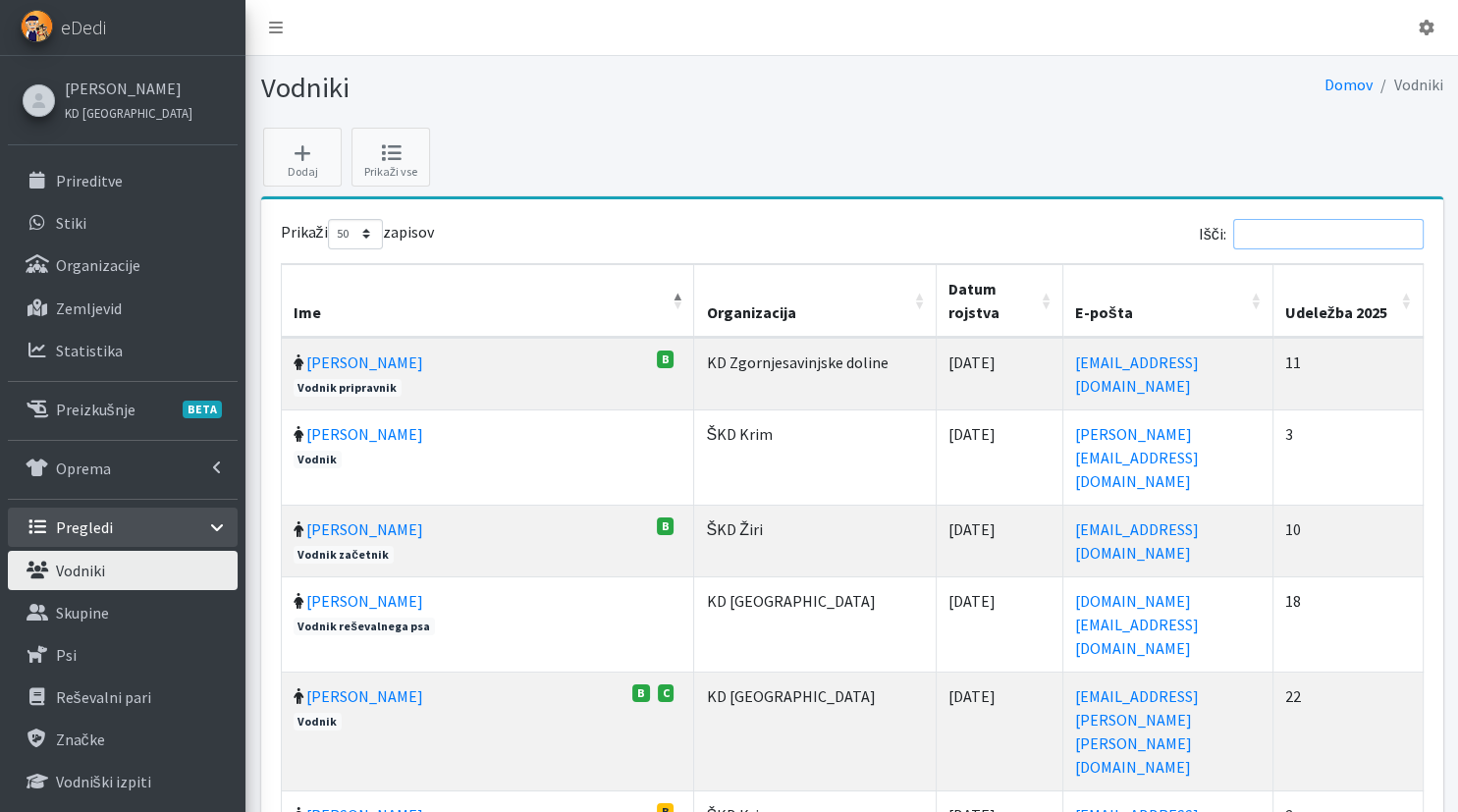 click on "Išči:" at bounding box center [1328, 234] 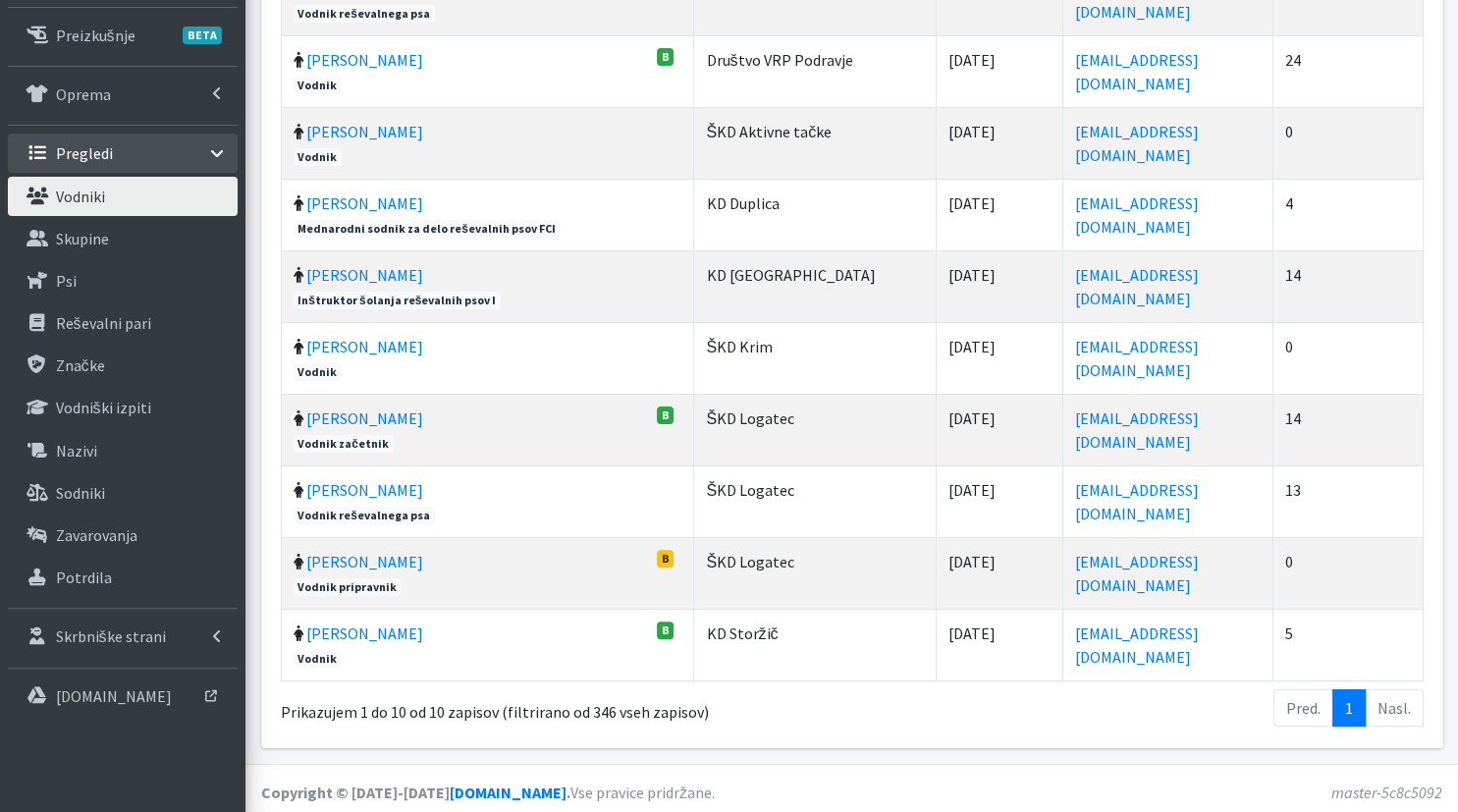 scroll, scrollTop: 377, scrollLeft: 0, axis: vertical 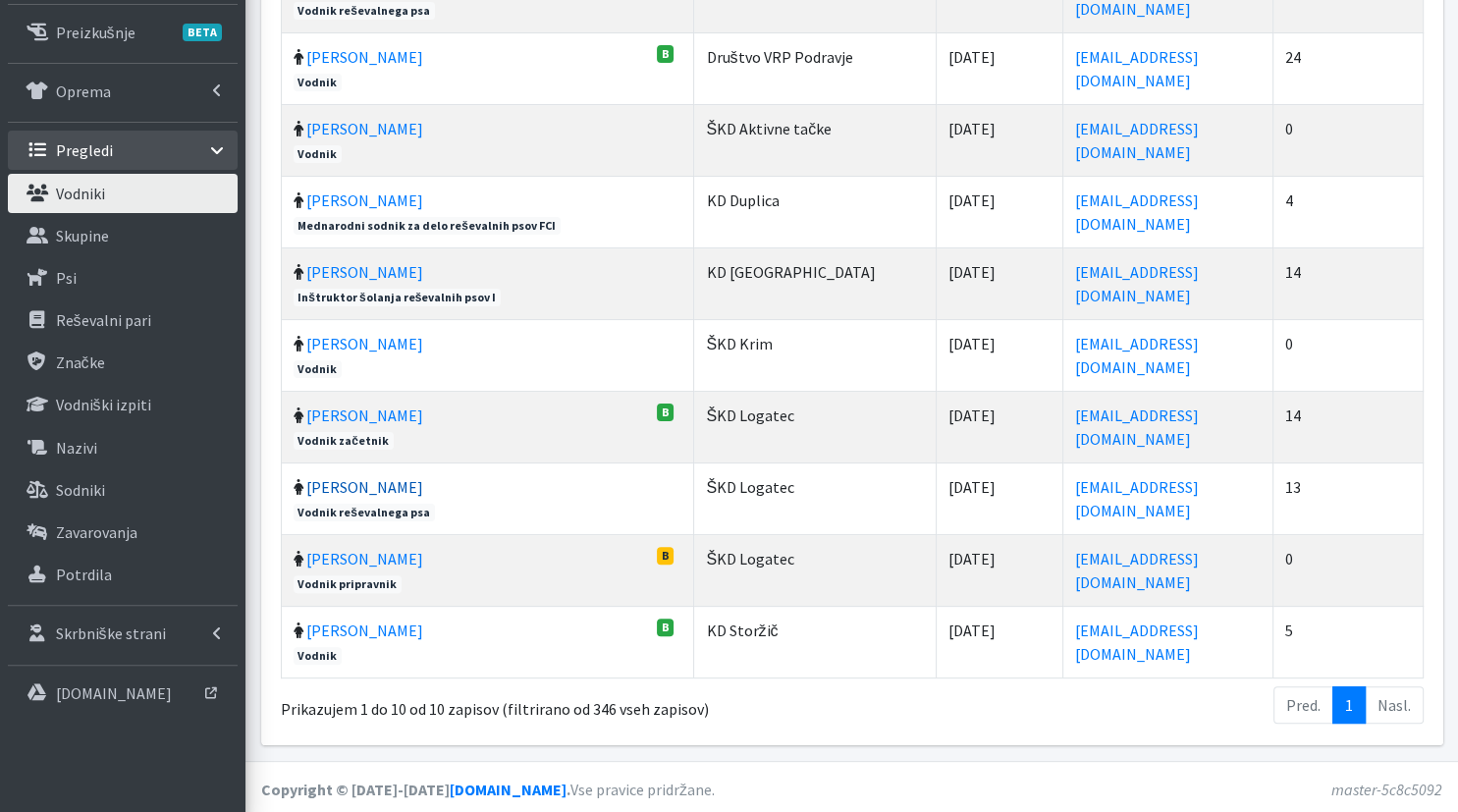 type on "andre" 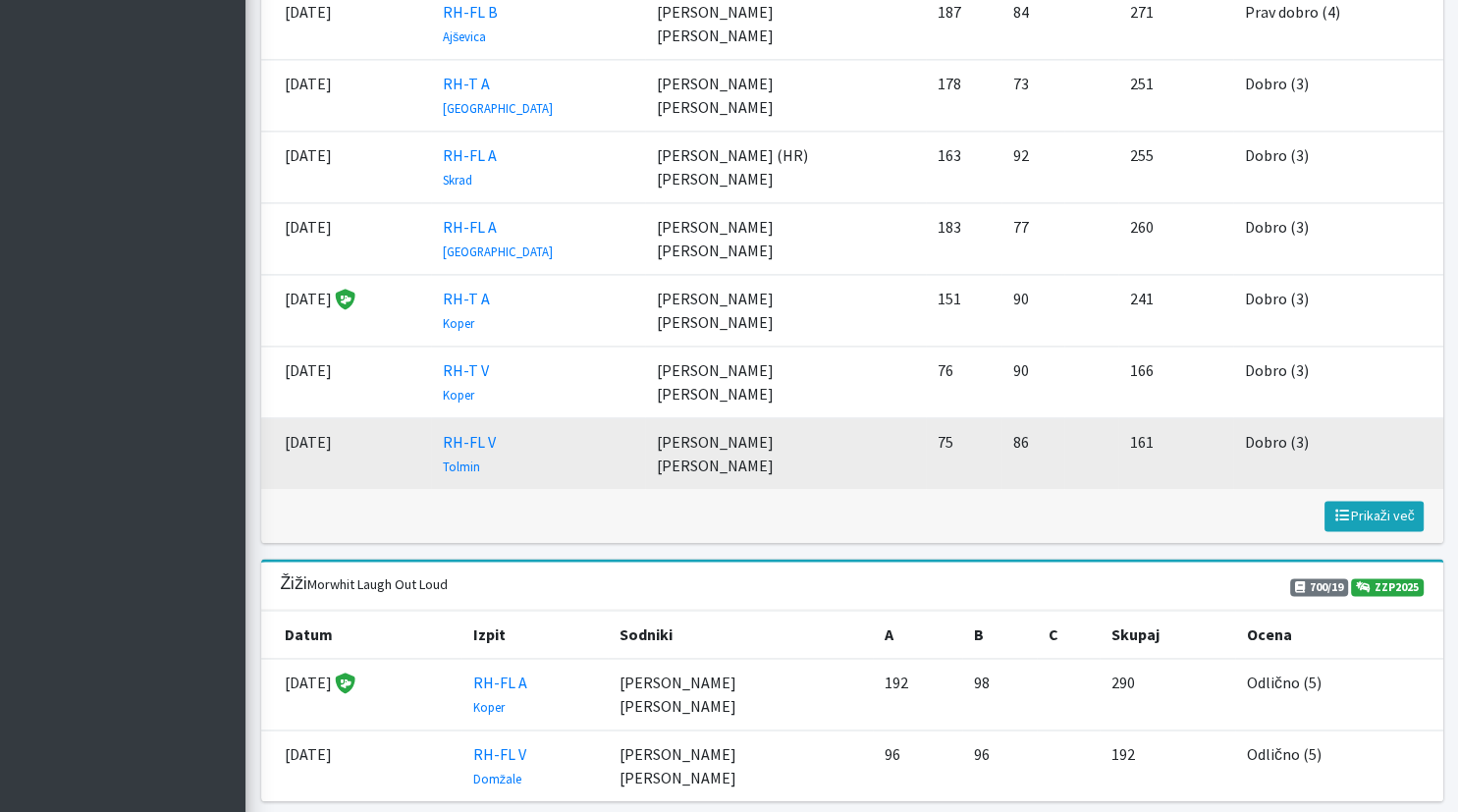 scroll, scrollTop: 2592, scrollLeft: 0, axis: vertical 